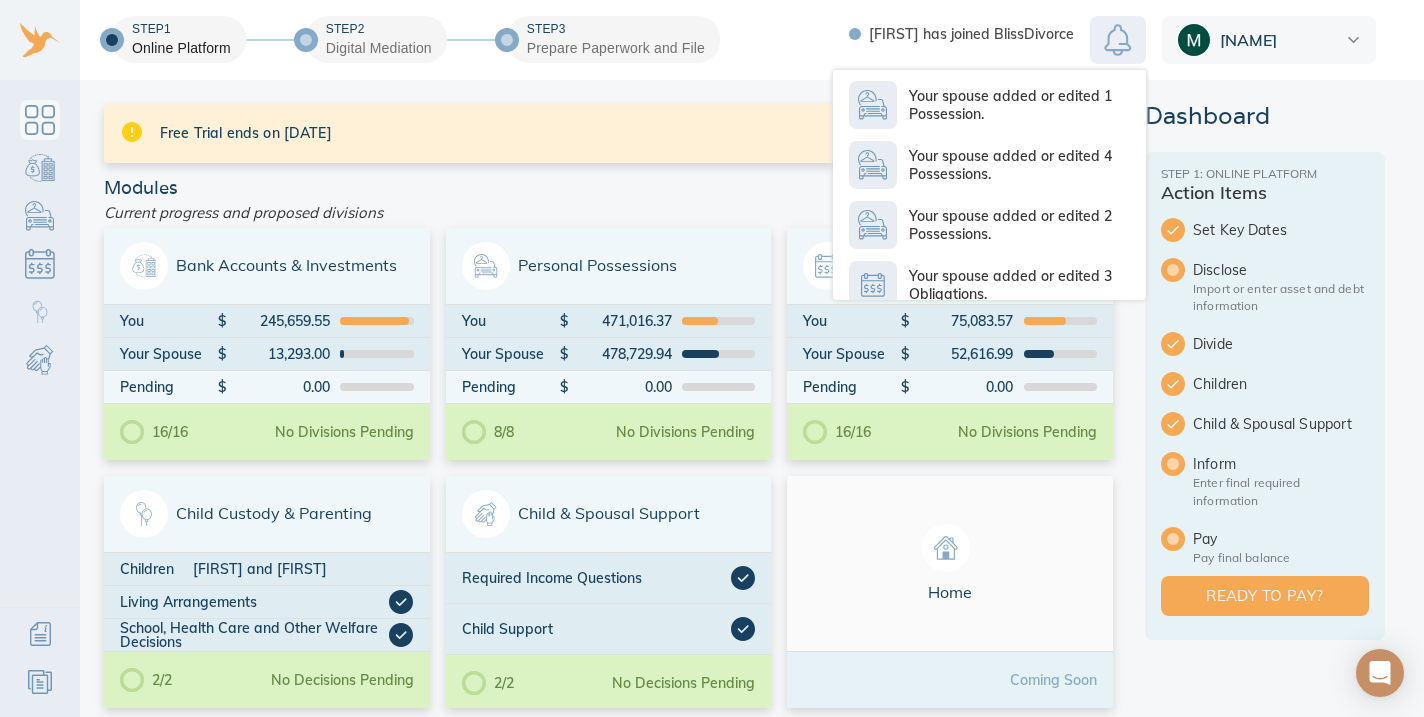 scroll, scrollTop: 0, scrollLeft: 0, axis: both 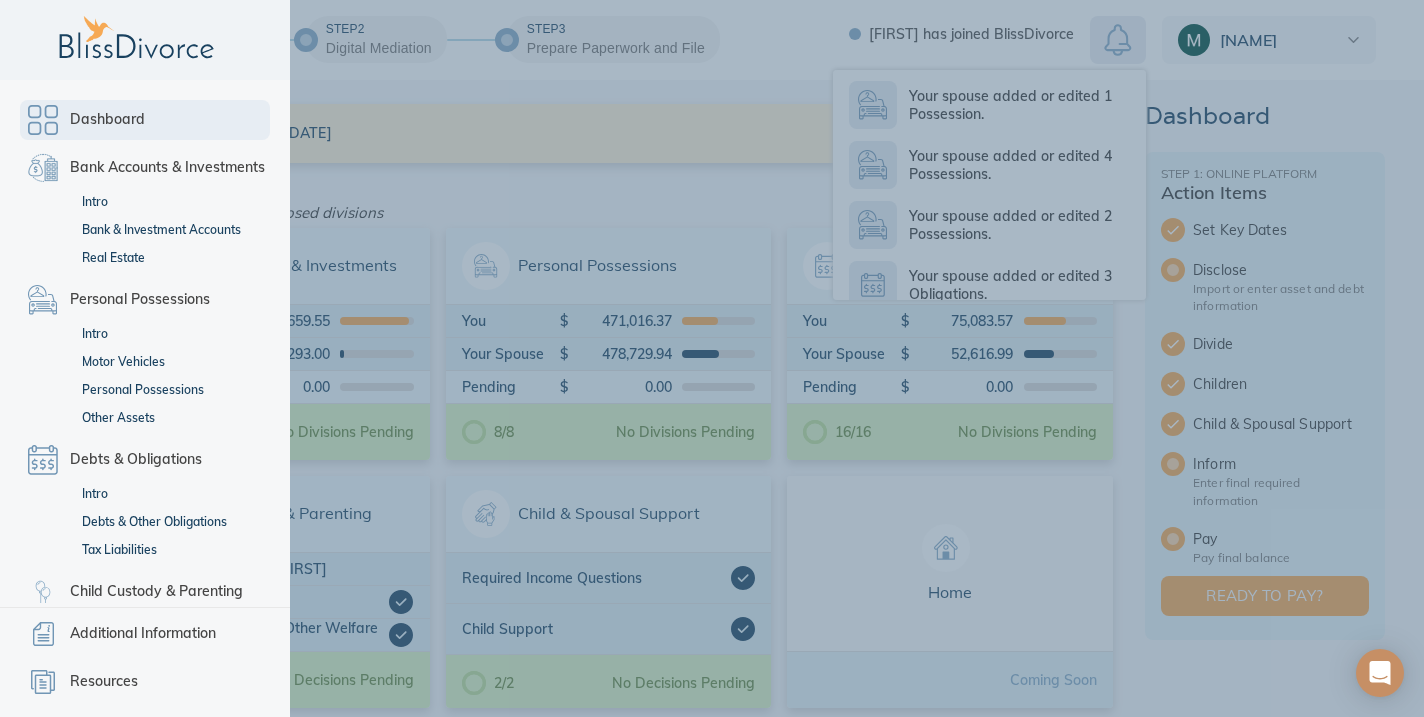 click on "Dashboard" at bounding box center (145, 120) 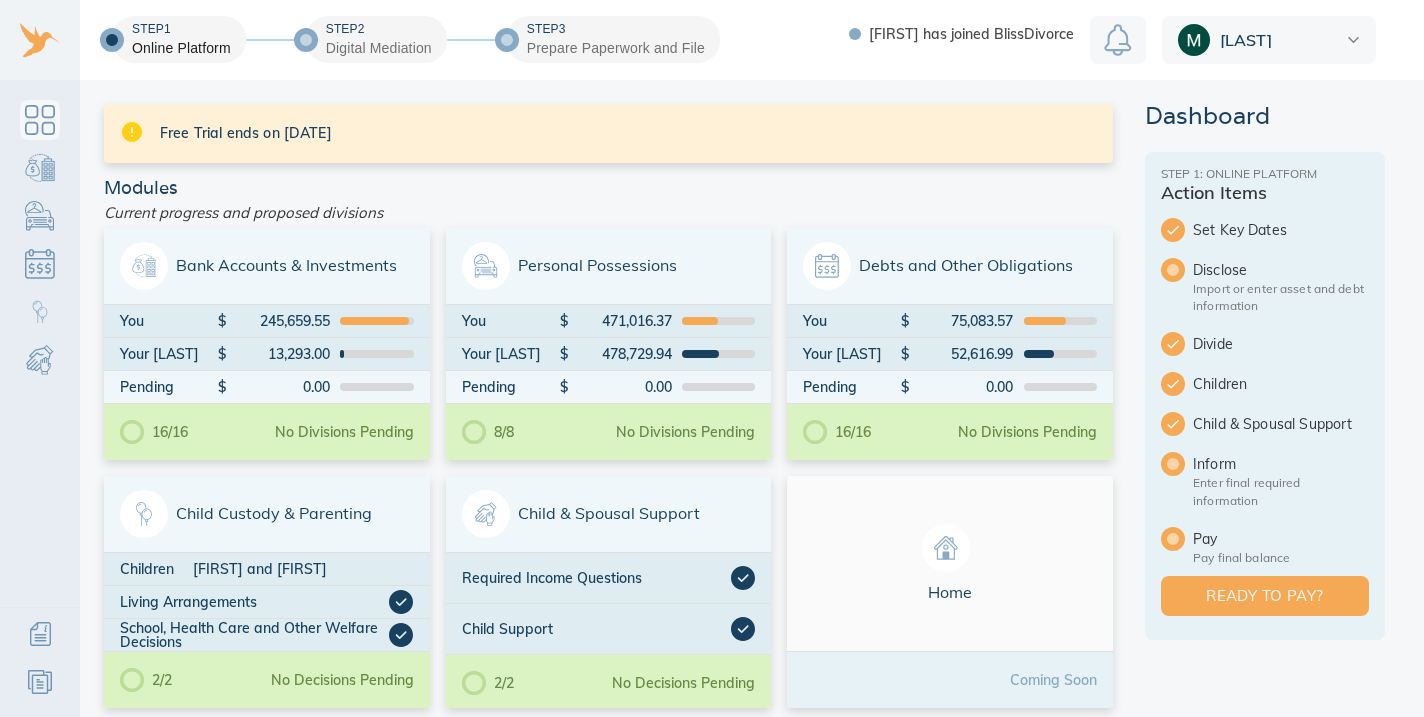 scroll, scrollTop: 0, scrollLeft: 0, axis: both 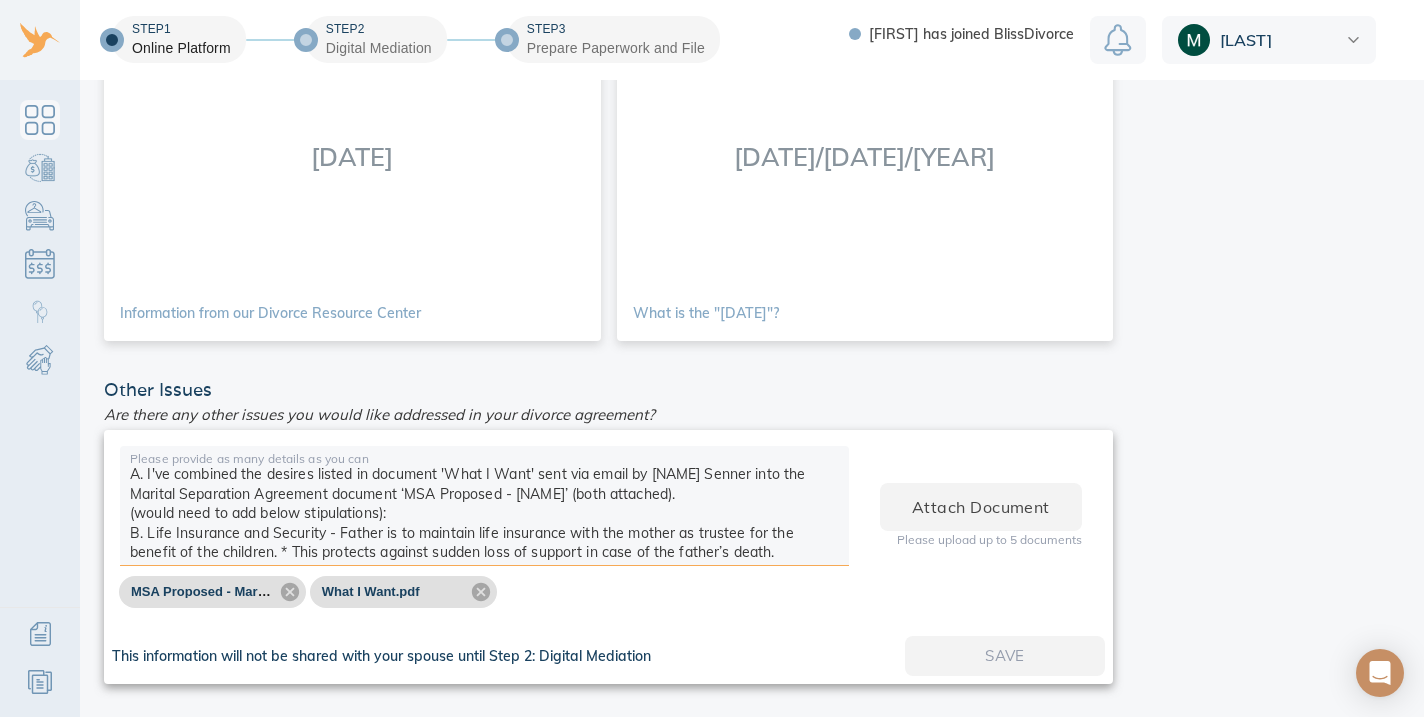 click at bounding box center (484, 509) 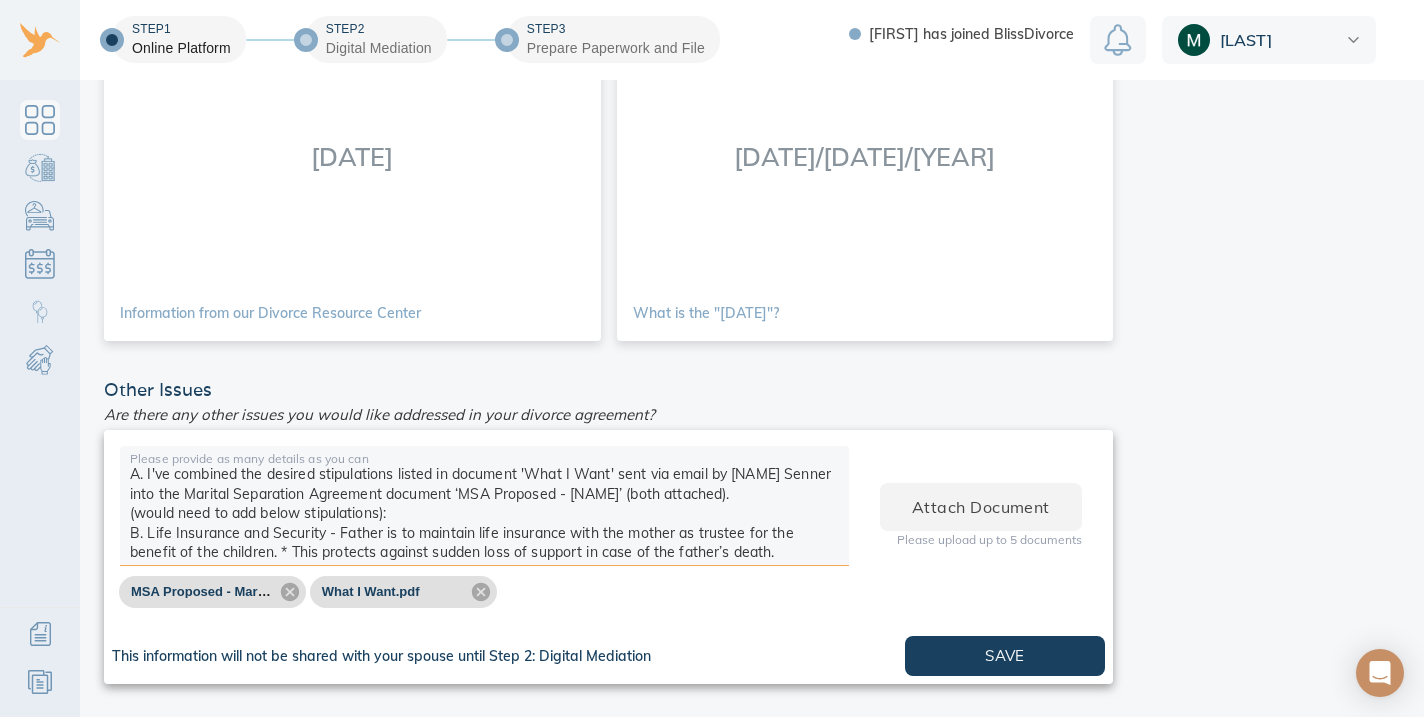 click at bounding box center (484, 509) 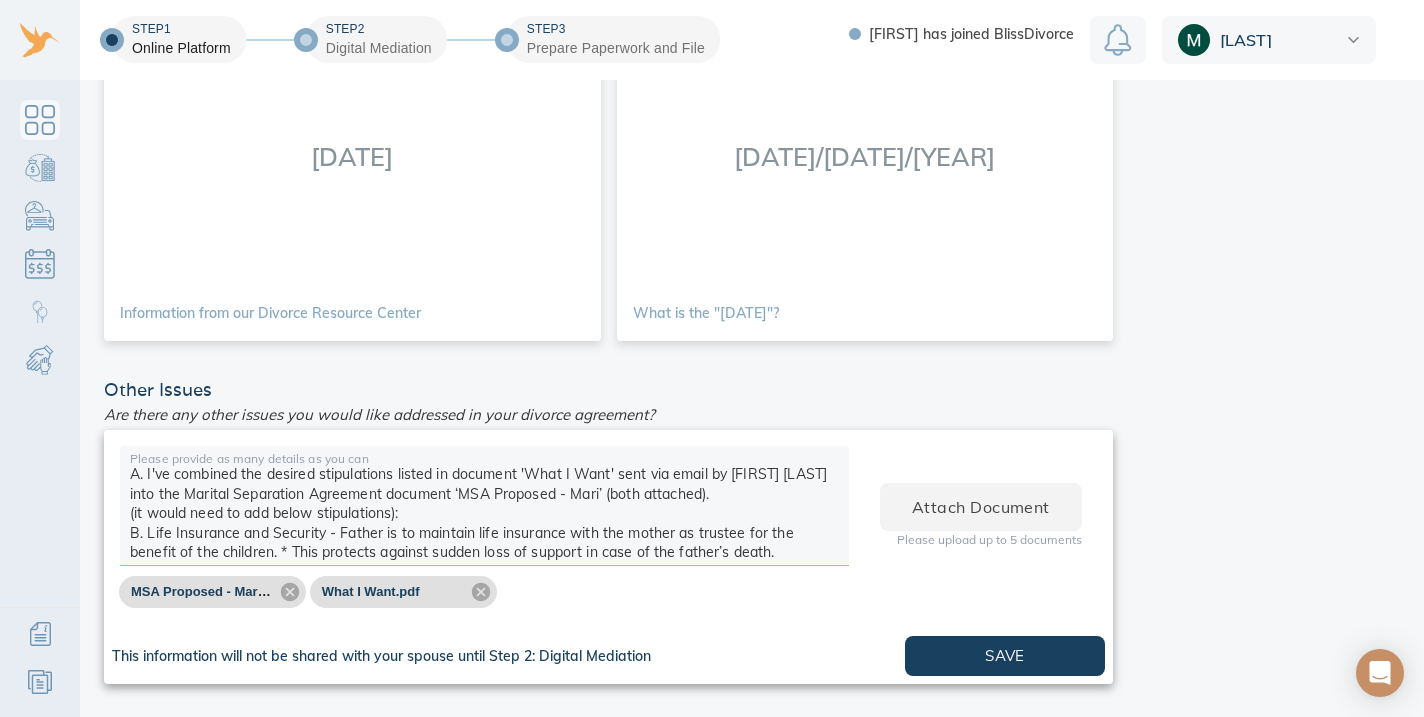 click at bounding box center (484, 509) 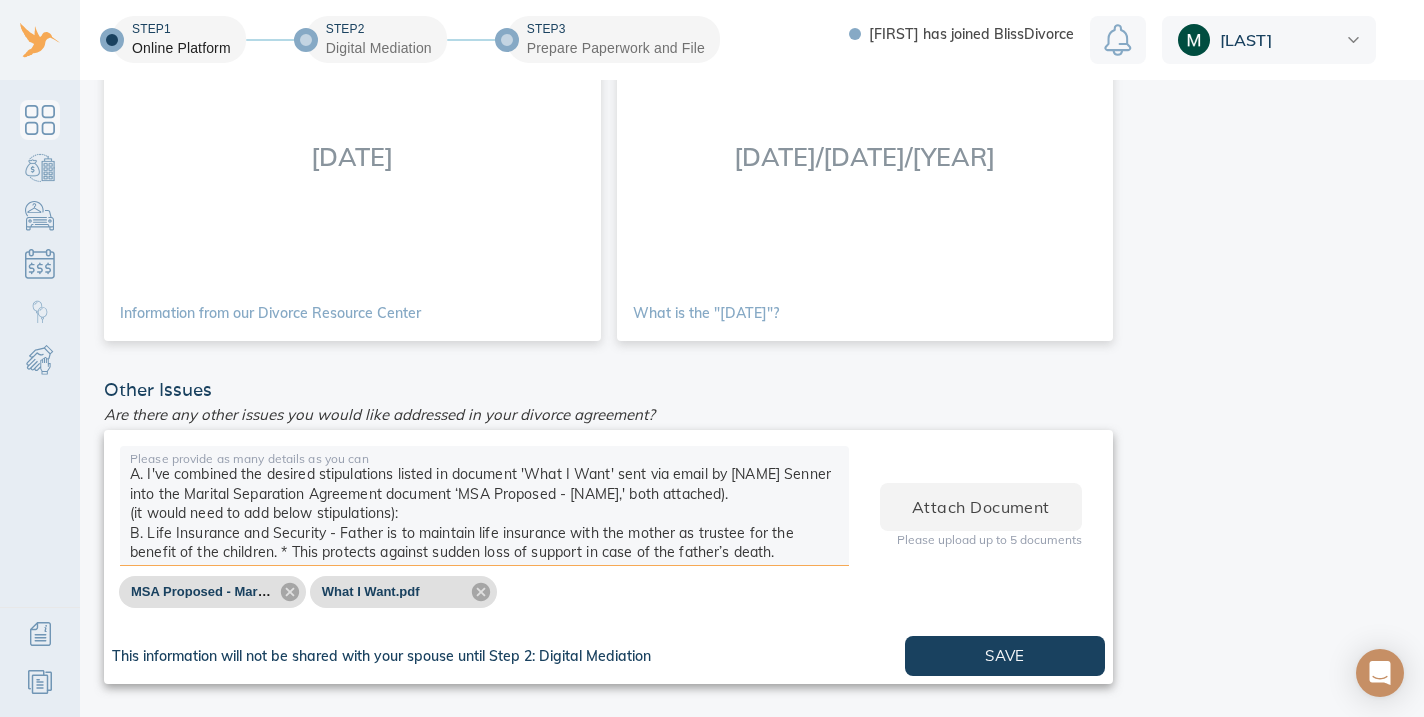 click at bounding box center (484, 509) 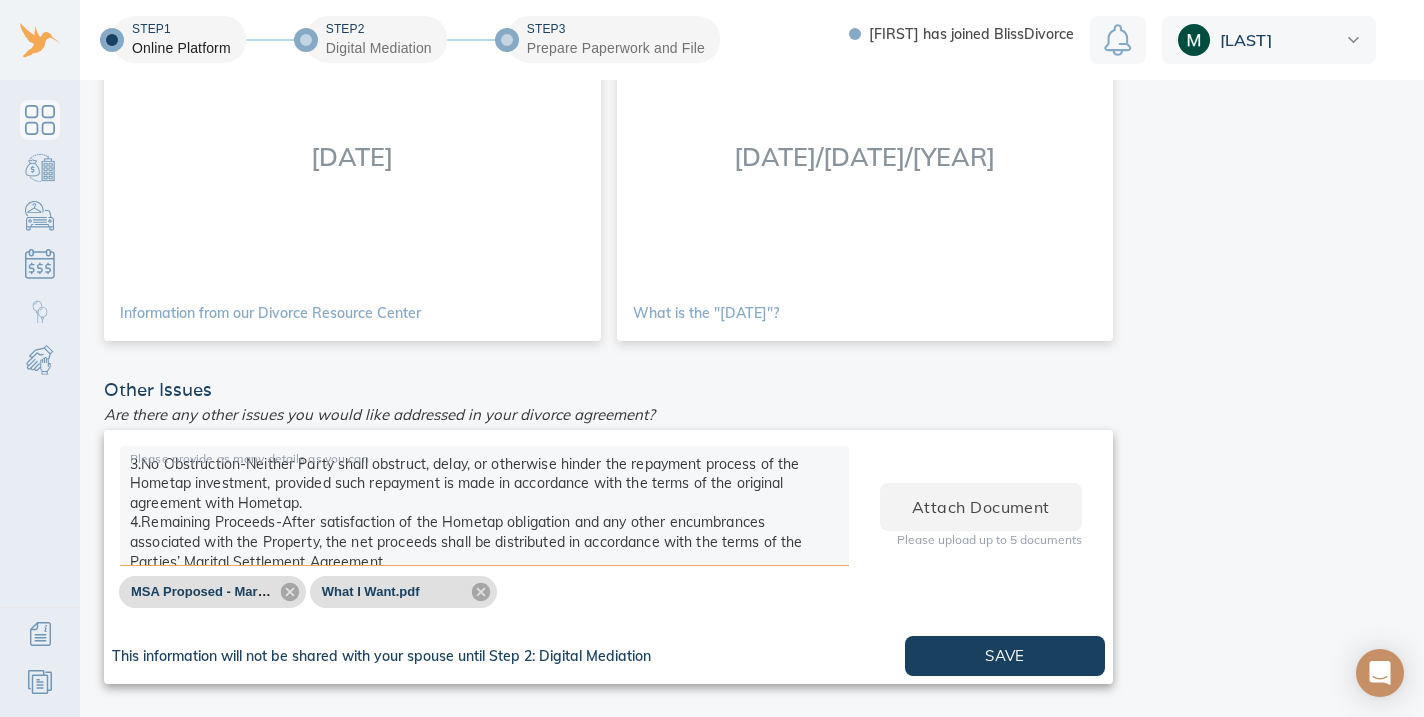 scroll, scrollTop: 225, scrollLeft: 0, axis: vertical 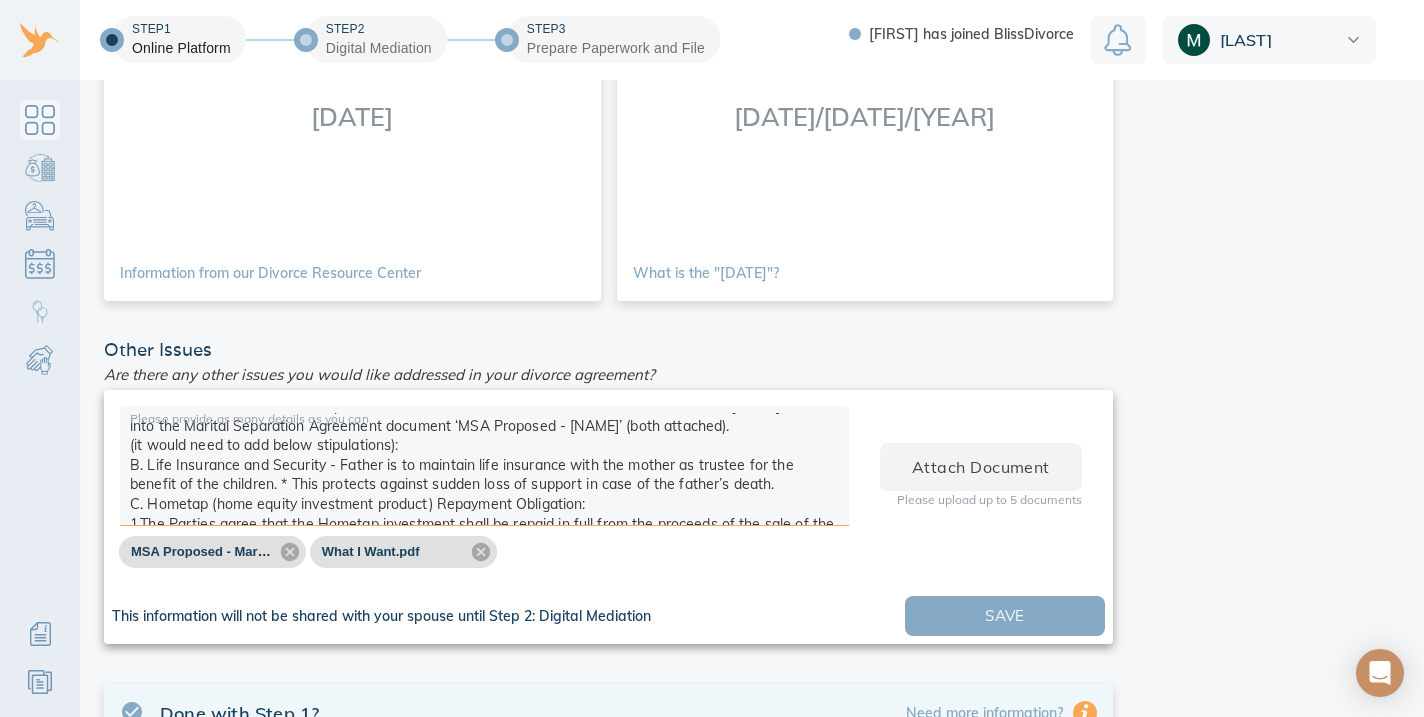 type on "A. I've combined the desired stipulations listed in document 'What I Want' sent via email by Shawn Senner into the Marital Separation Agreement document ‘MSA Proposed - Mari,' both attached.
(it would need to add below stipulations):
B. Life Insurance and Security - Father is to maintain life insurance with the mother as trustee for the benefit of the children. * This protects against sudden loss of support in case of the father’s death.
C. Hometap (home equity investment product) Repayment Obligation:
1.The Parties agree that the Hometap investment shall be repaid in full from the proceeds of the sale of the Property or any other triggering event per the terms of the Hometap agreement.
2.Cooperation and Signatures- Each Party agrees to promptly provide all necessary signatures, waivers, consents, or other documentation required by Hometap or any escrow/title company to facilitate repayment of the investment upon sale of the Property.
3.No Obstruction-Neither Party shall obstruct, delay, or otherwise hinde..." 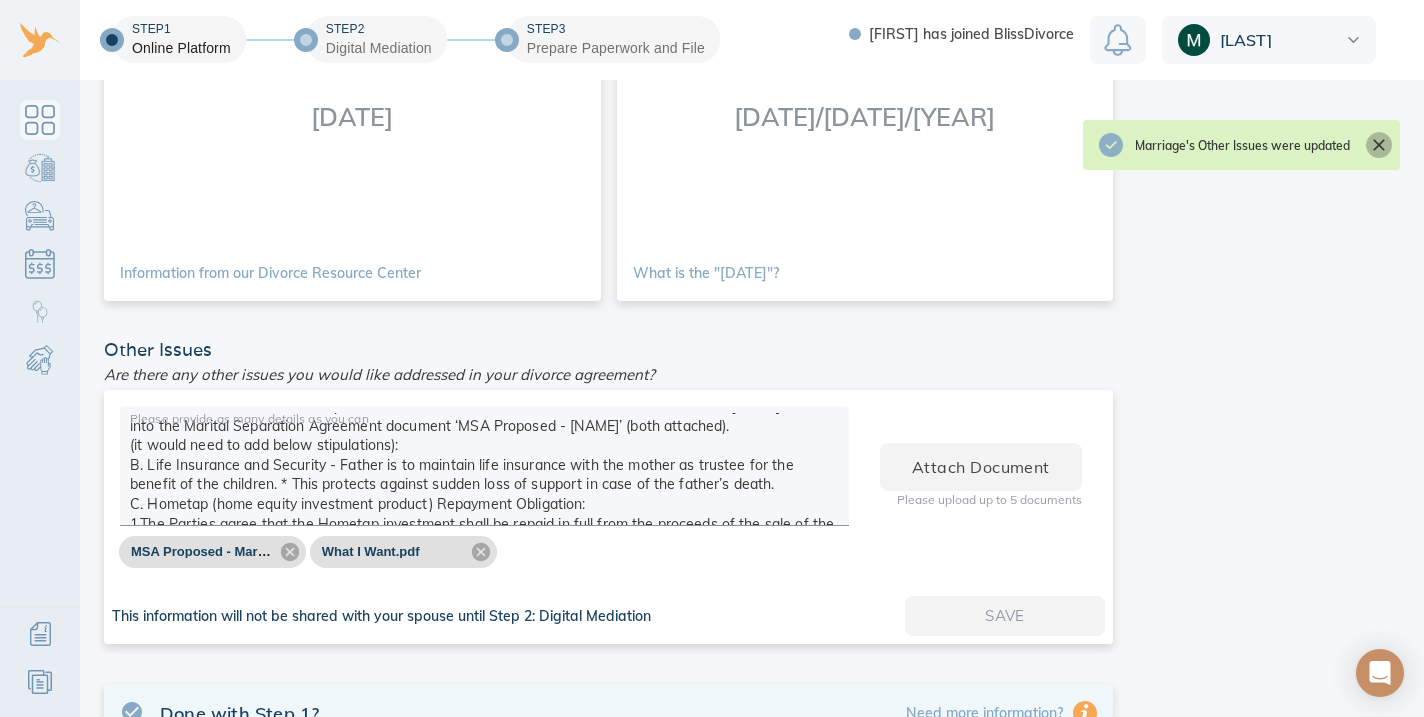 click at bounding box center [1379, 145] 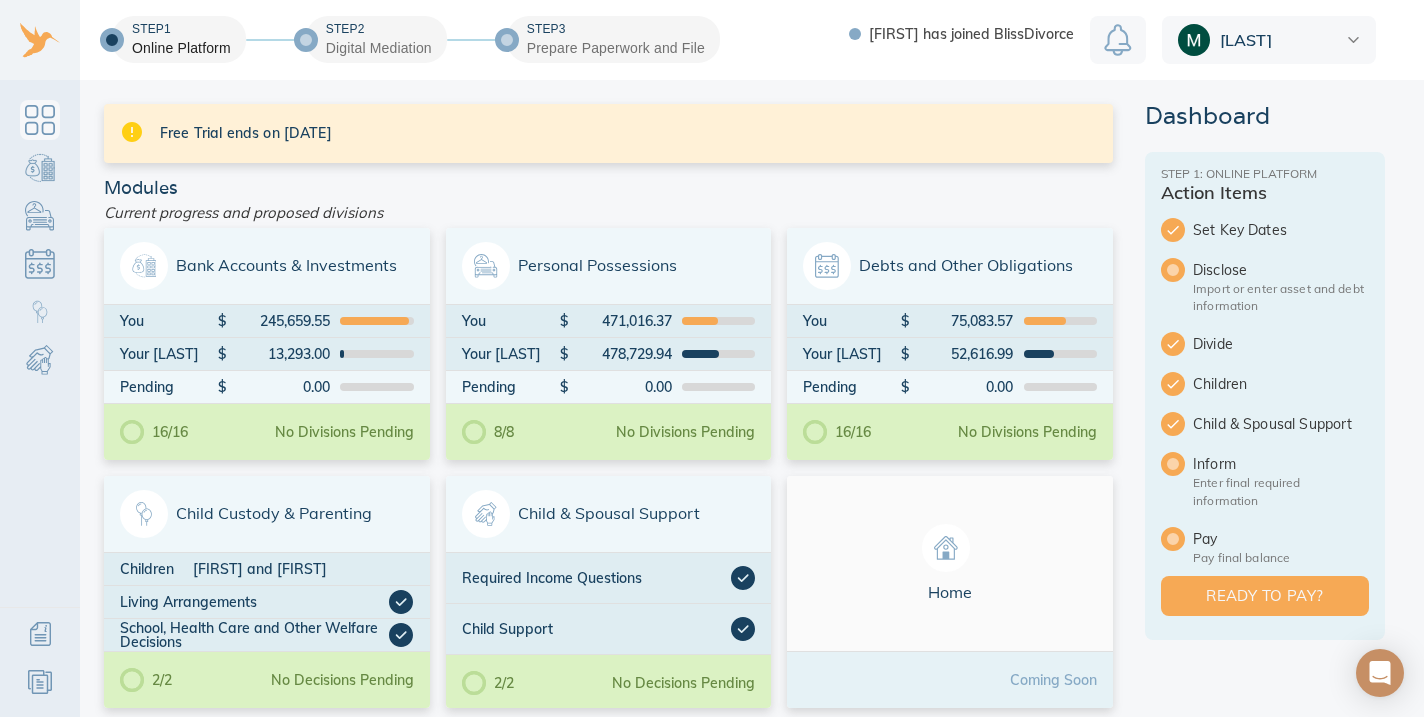 scroll, scrollTop: 0, scrollLeft: 0, axis: both 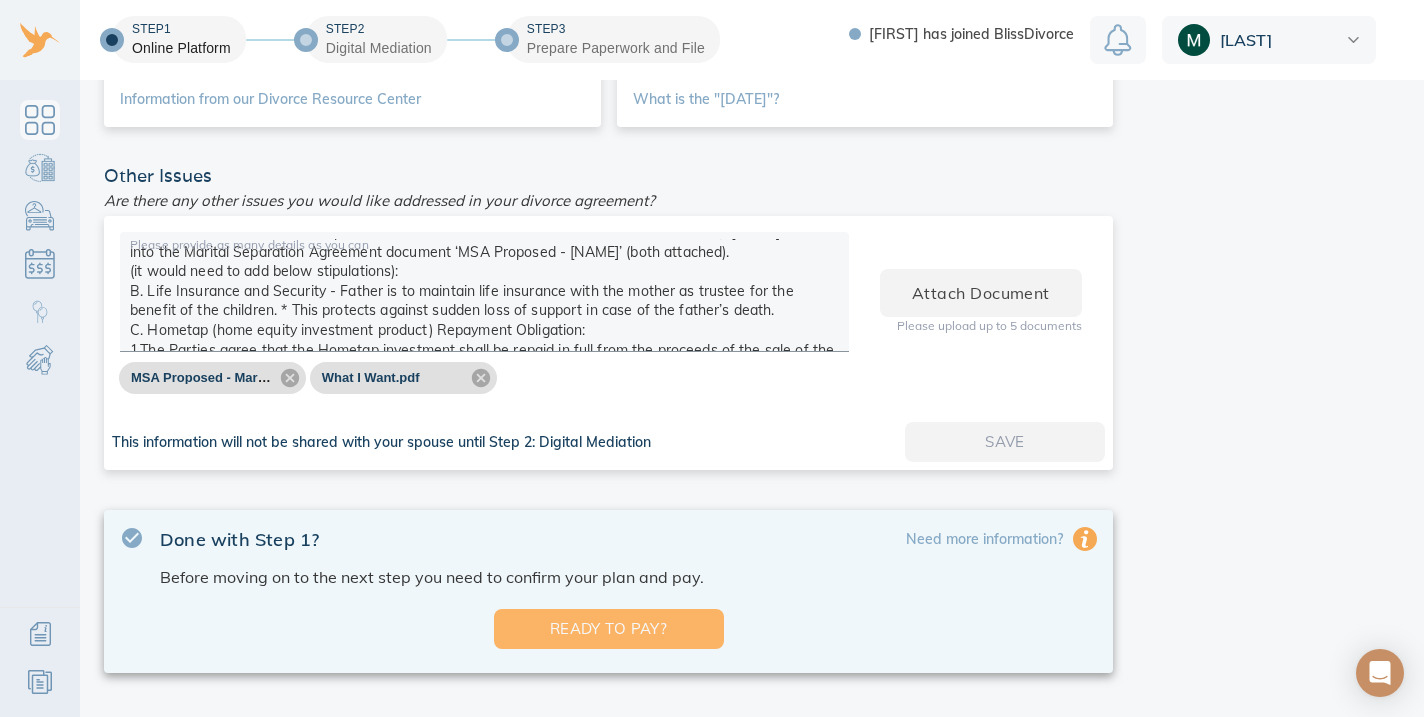 click on "Ready to pay?" at bounding box center (609, 629) 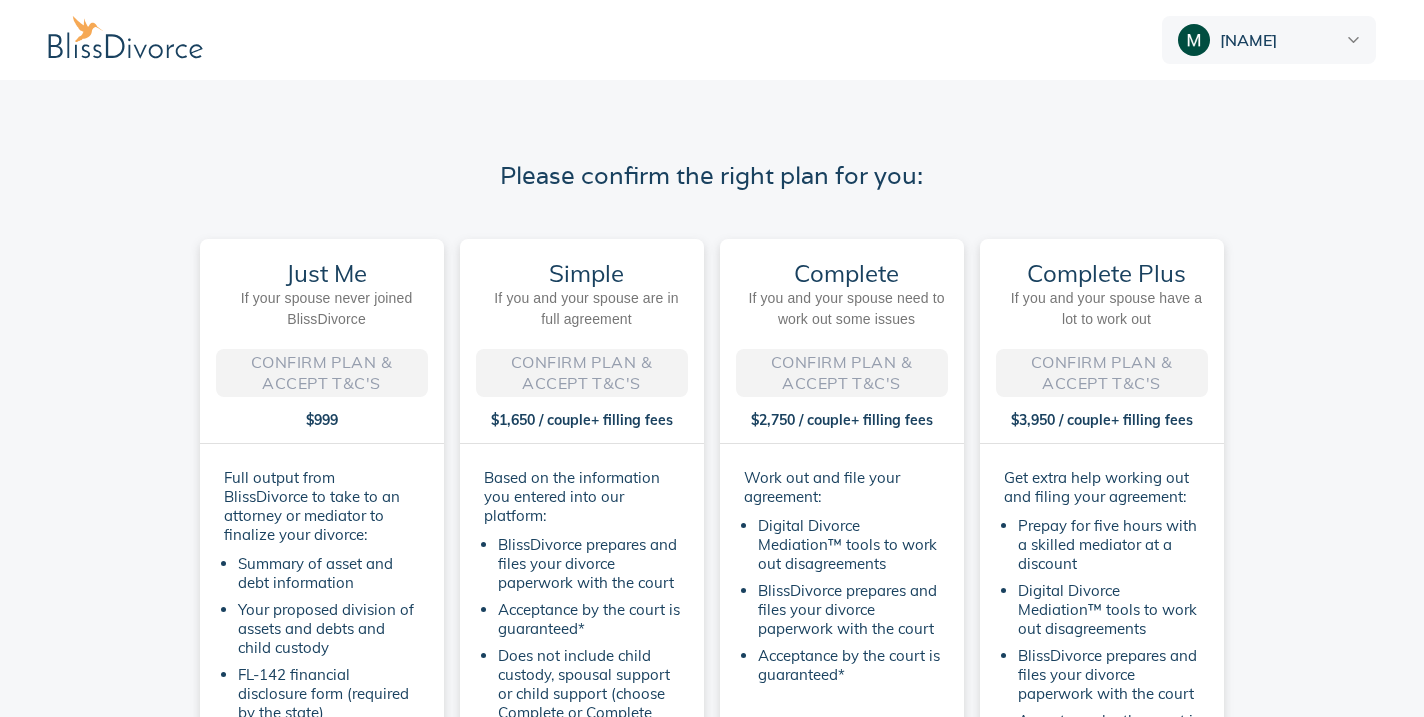 scroll, scrollTop: 0, scrollLeft: 0, axis: both 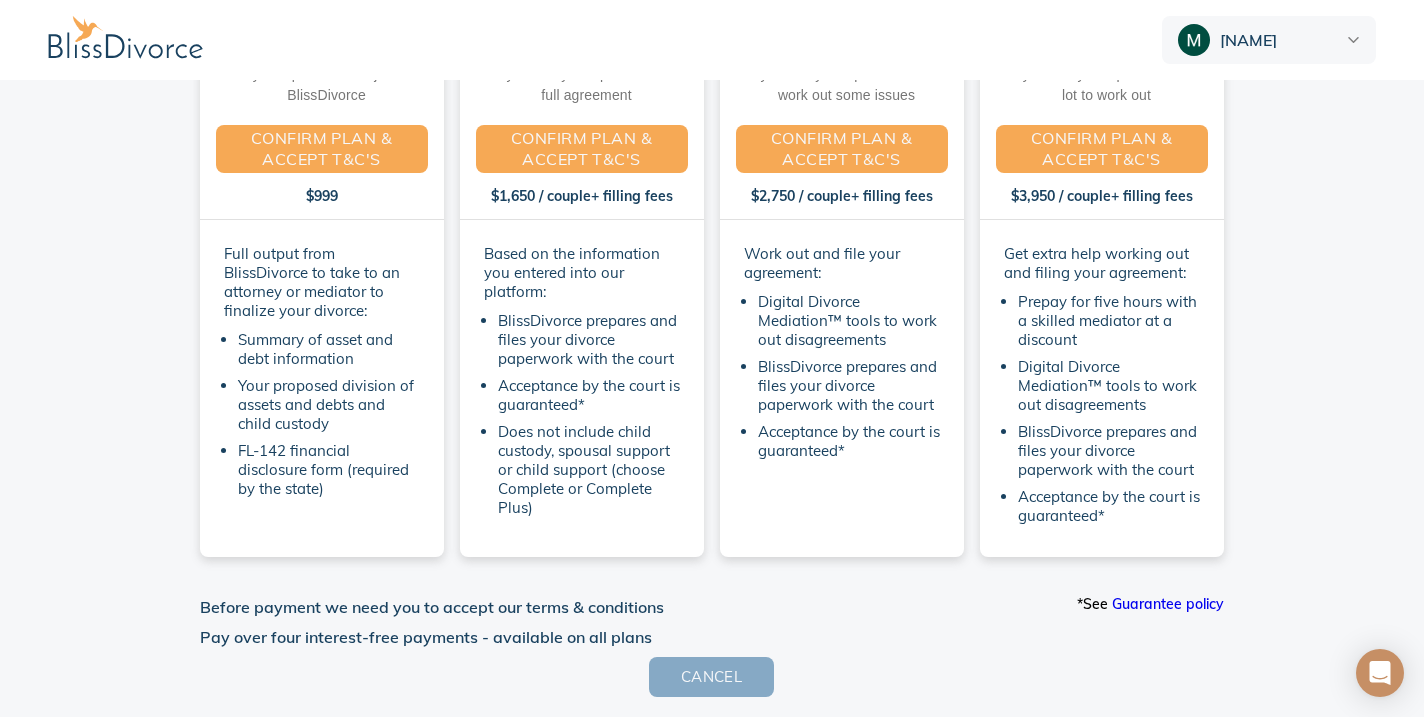 click on "Cancel" at bounding box center [712, 677] 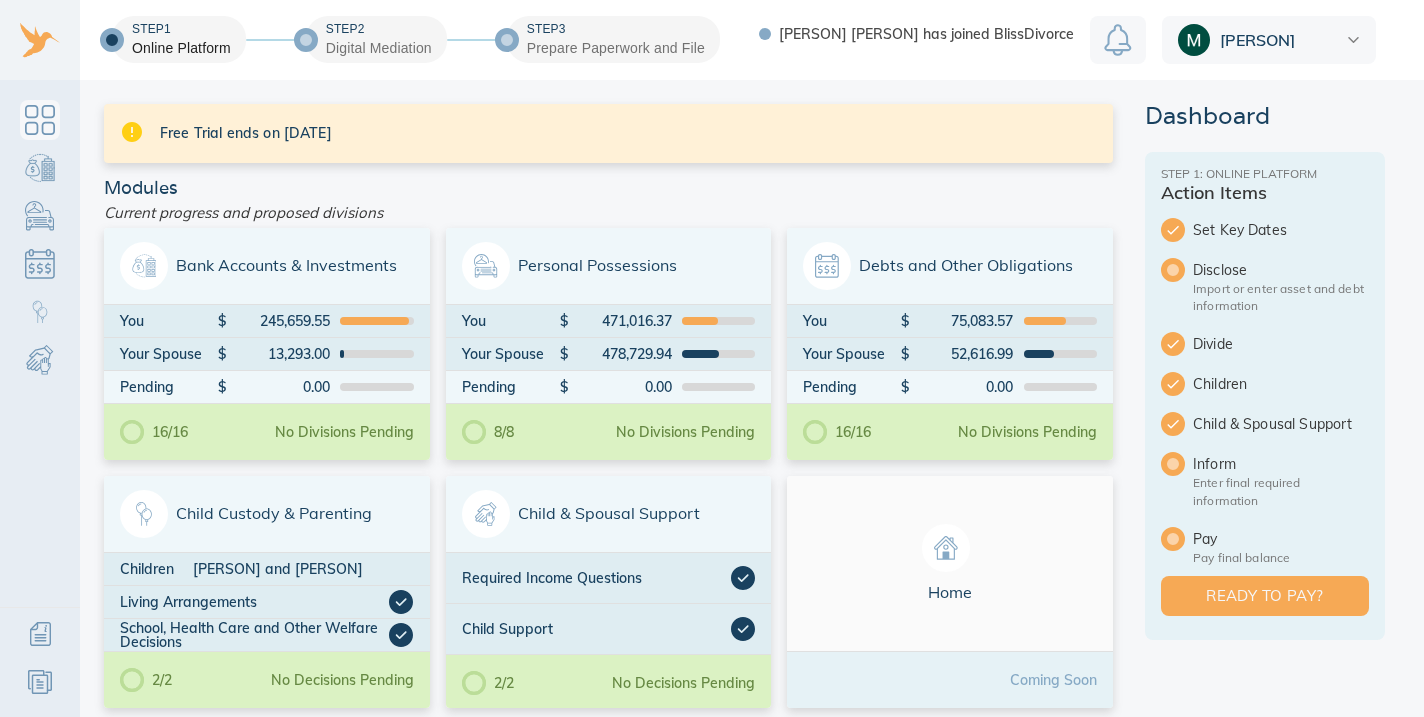 scroll, scrollTop: 0, scrollLeft: 0, axis: both 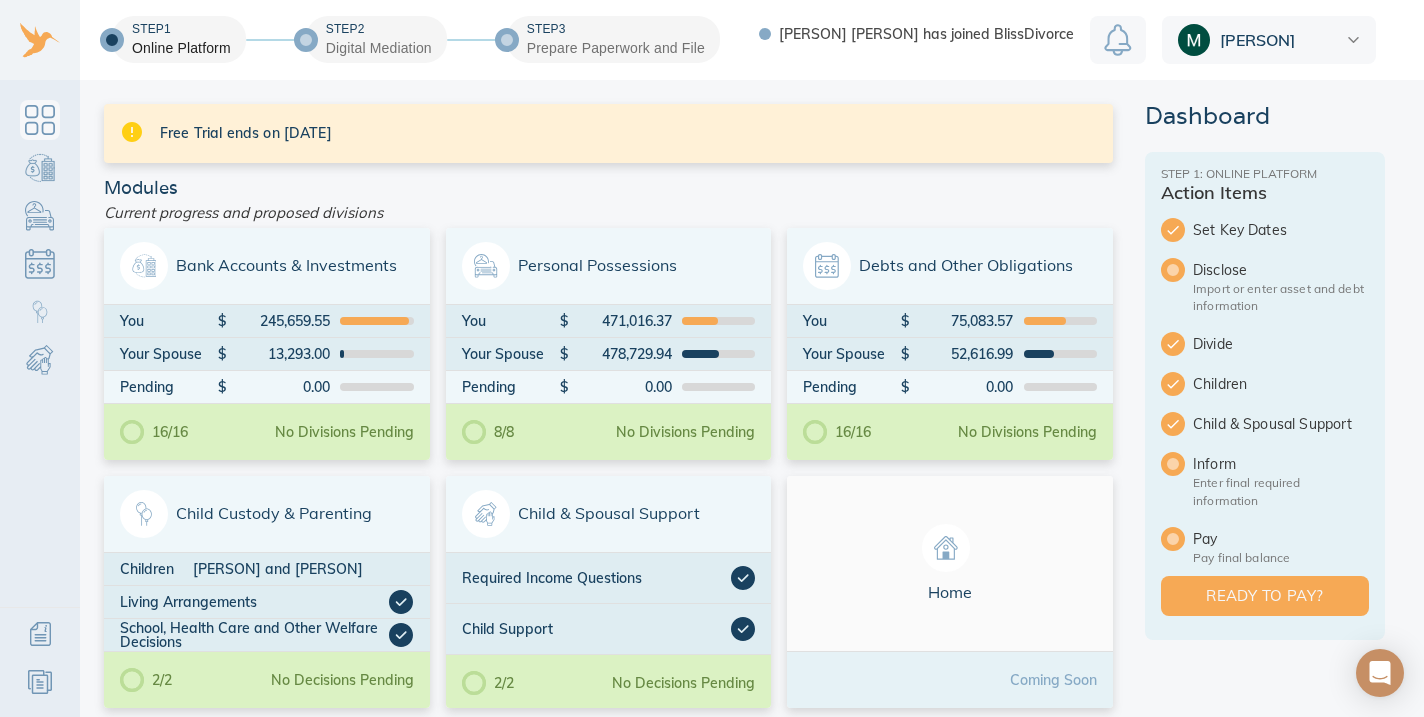 click at bounding box center (1194, 40) 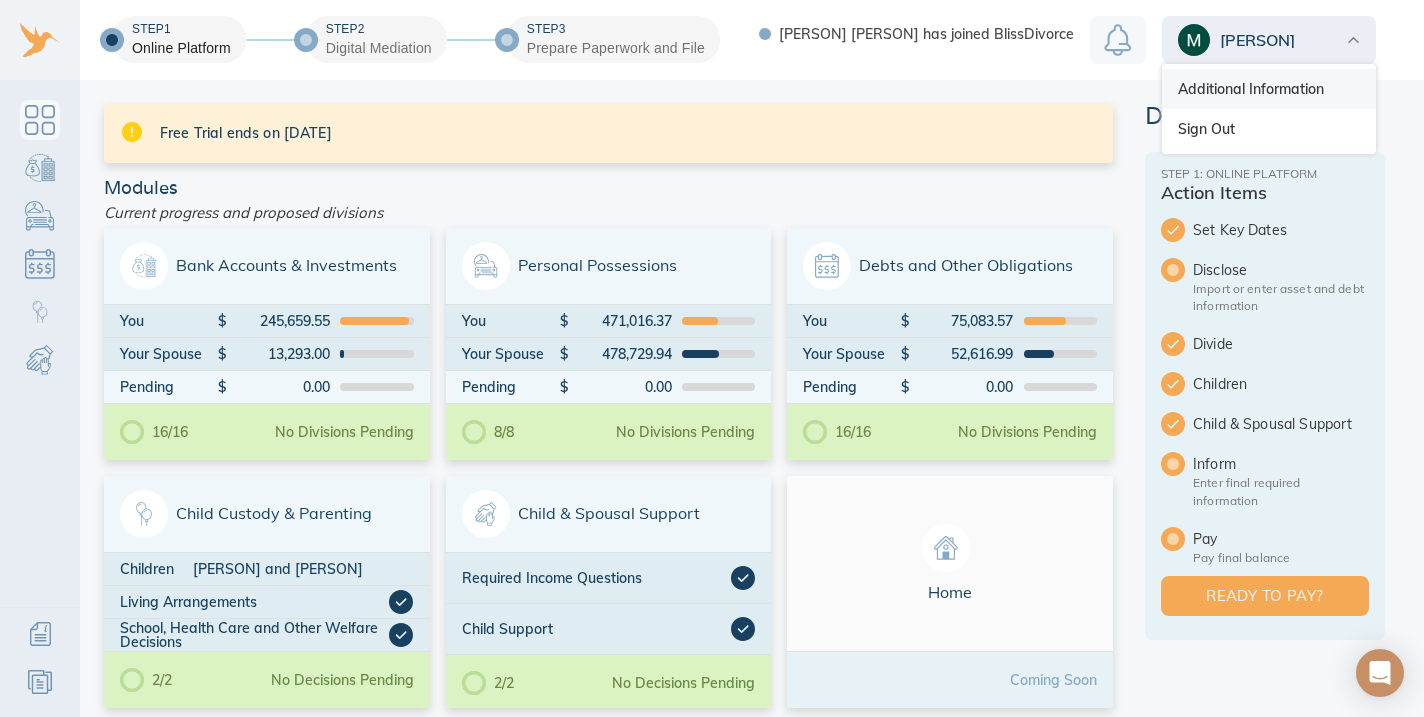 click on "Additional Information" at bounding box center [1269, 89] 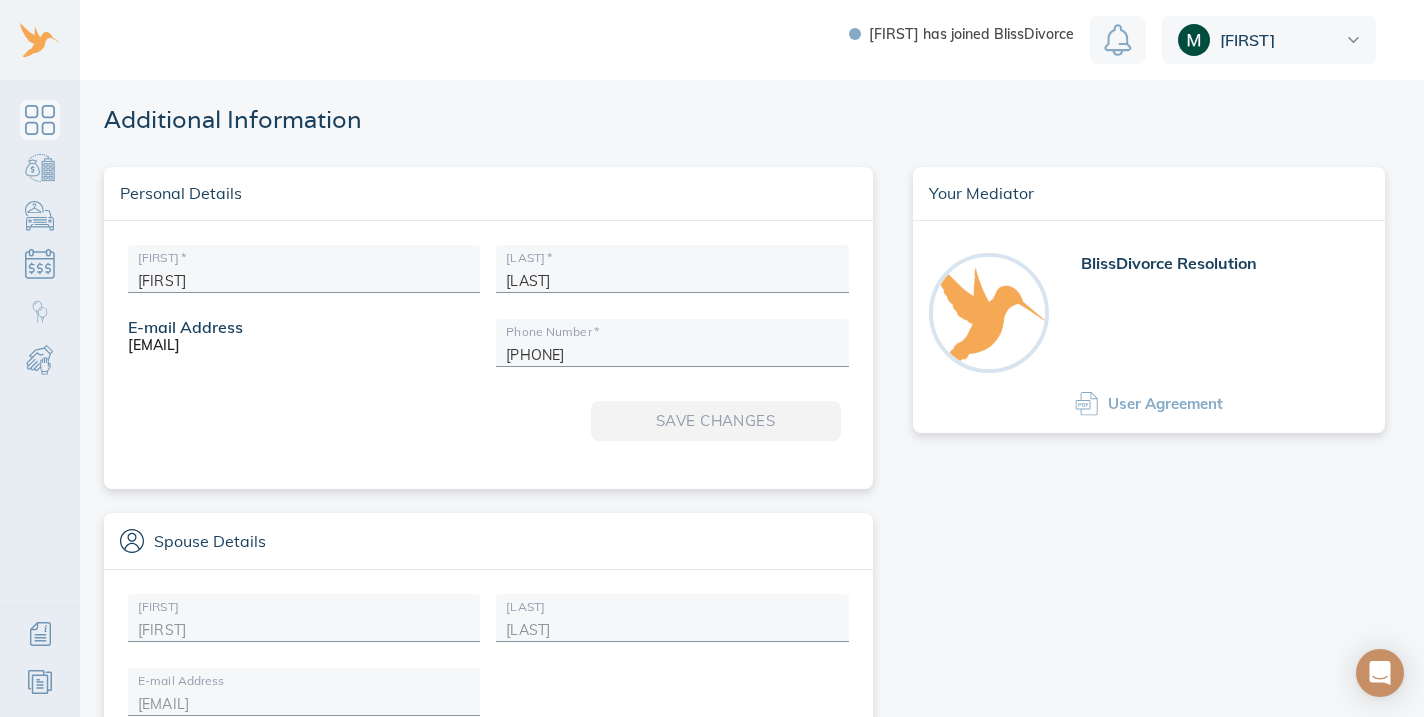 scroll, scrollTop: 0, scrollLeft: 0, axis: both 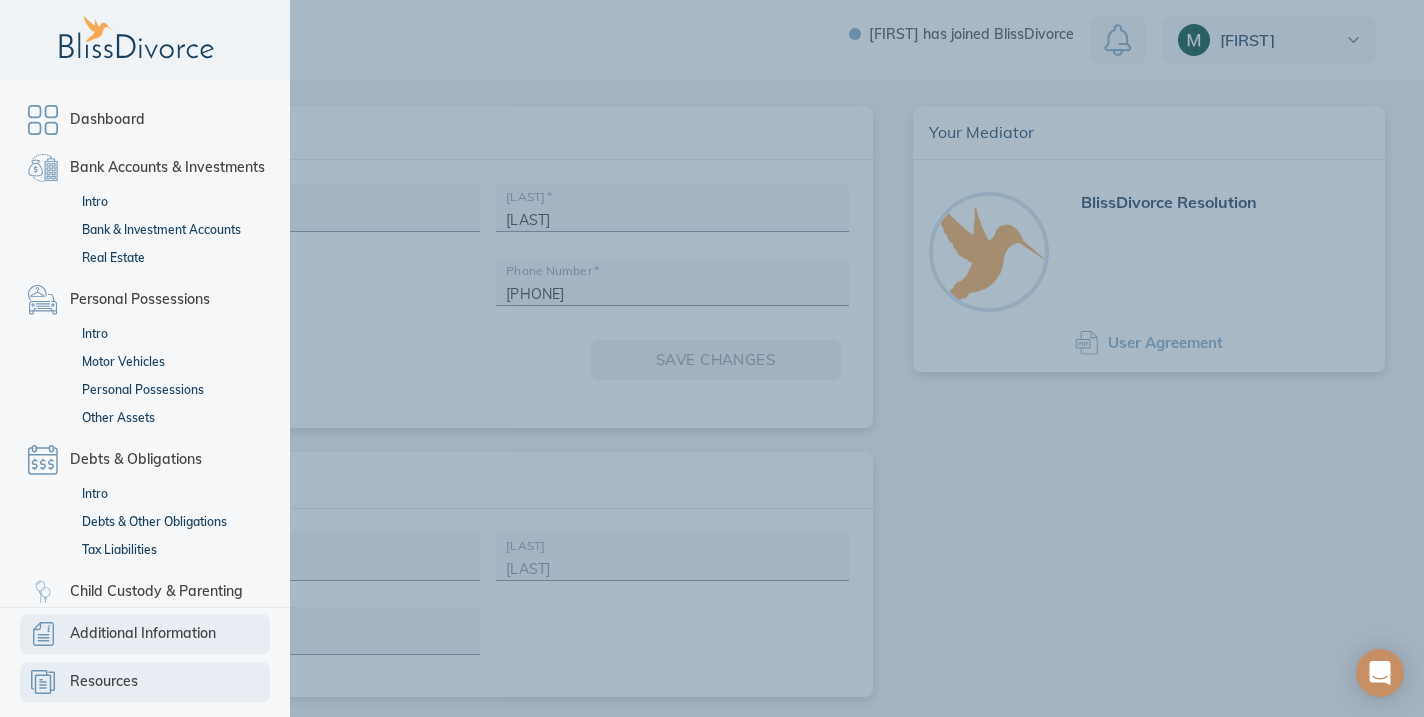 click on "Resources" at bounding box center (104, 682) 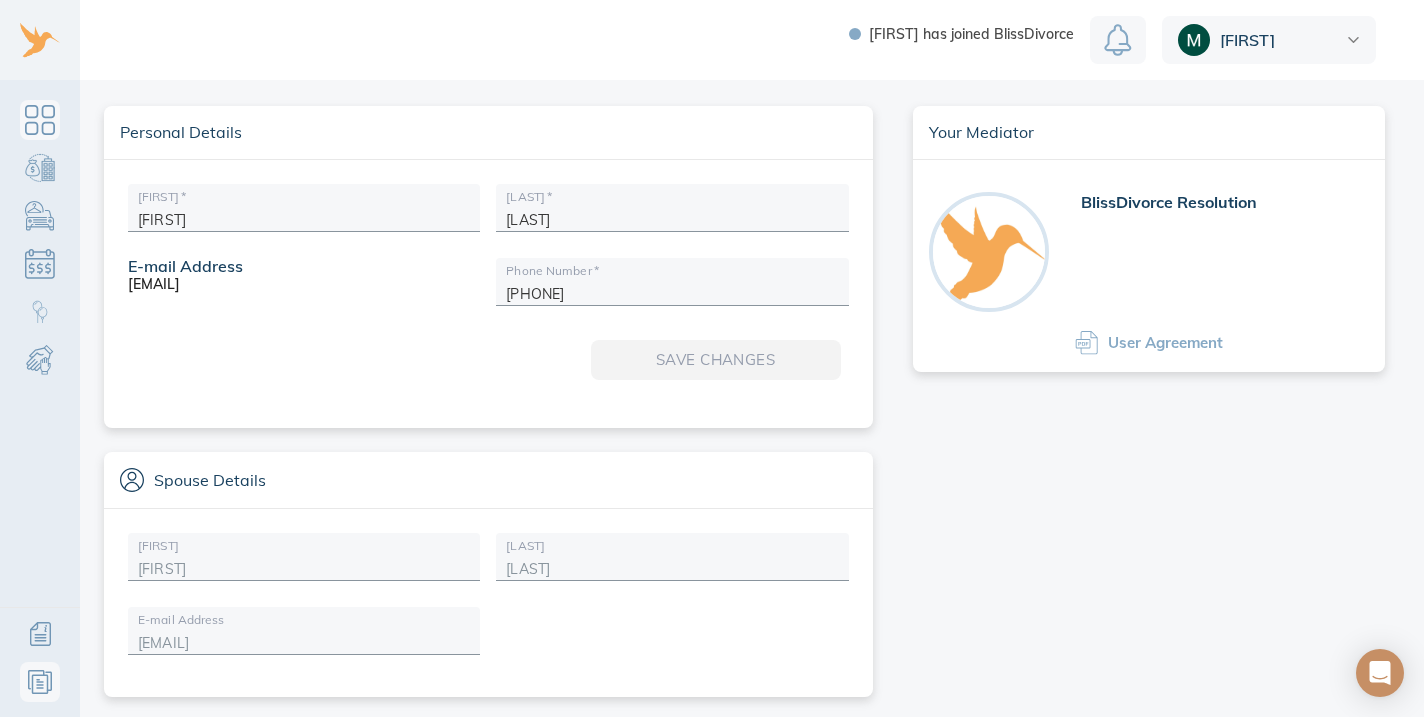 click on "Personal Details" at bounding box center (488, 133) 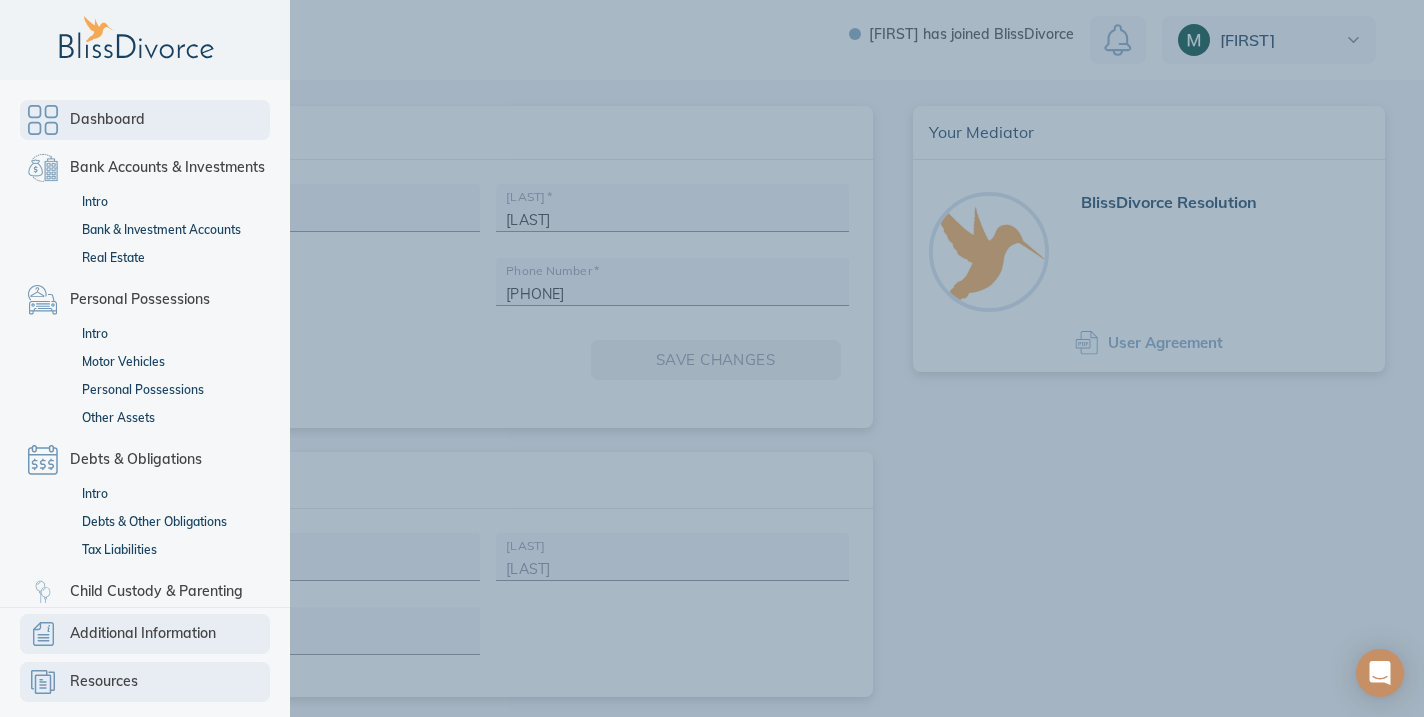 click on "Dashboard" at bounding box center (145, 120) 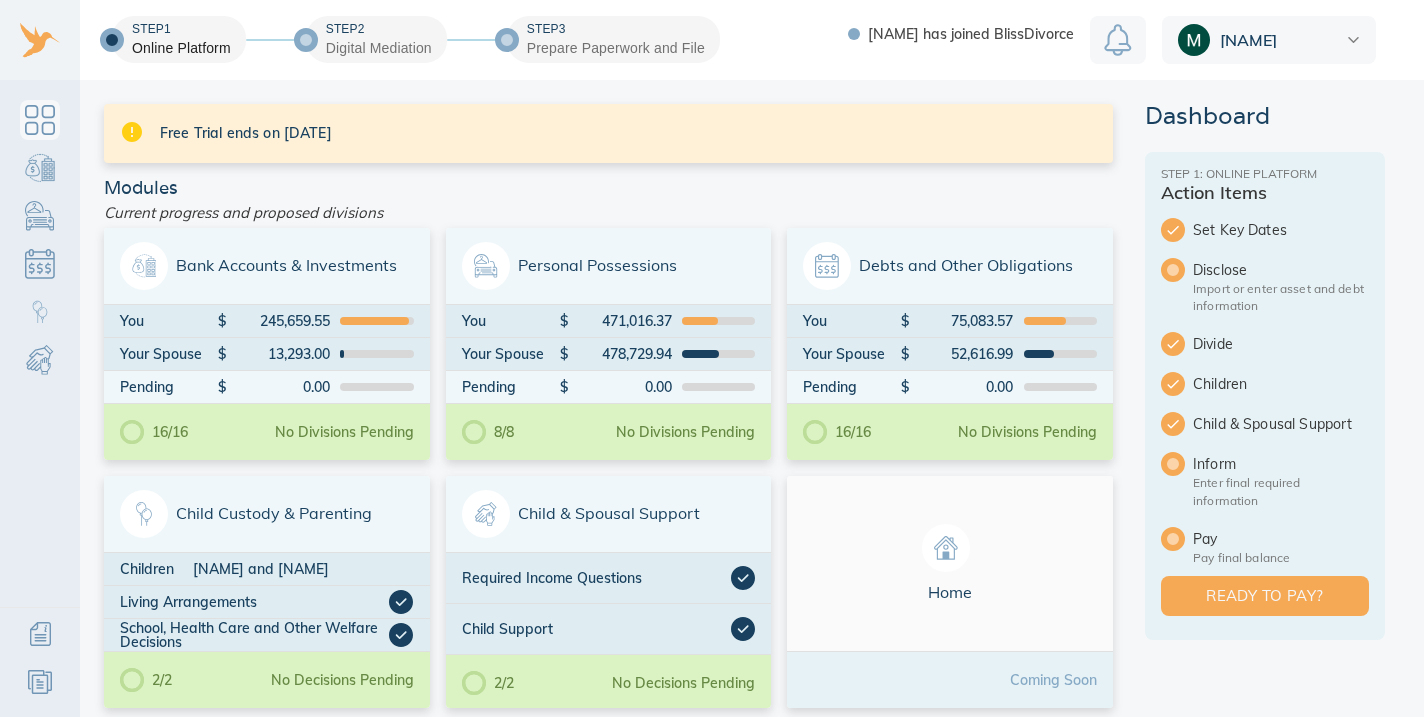 scroll, scrollTop: 0, scrollLeft: 0, axis: both 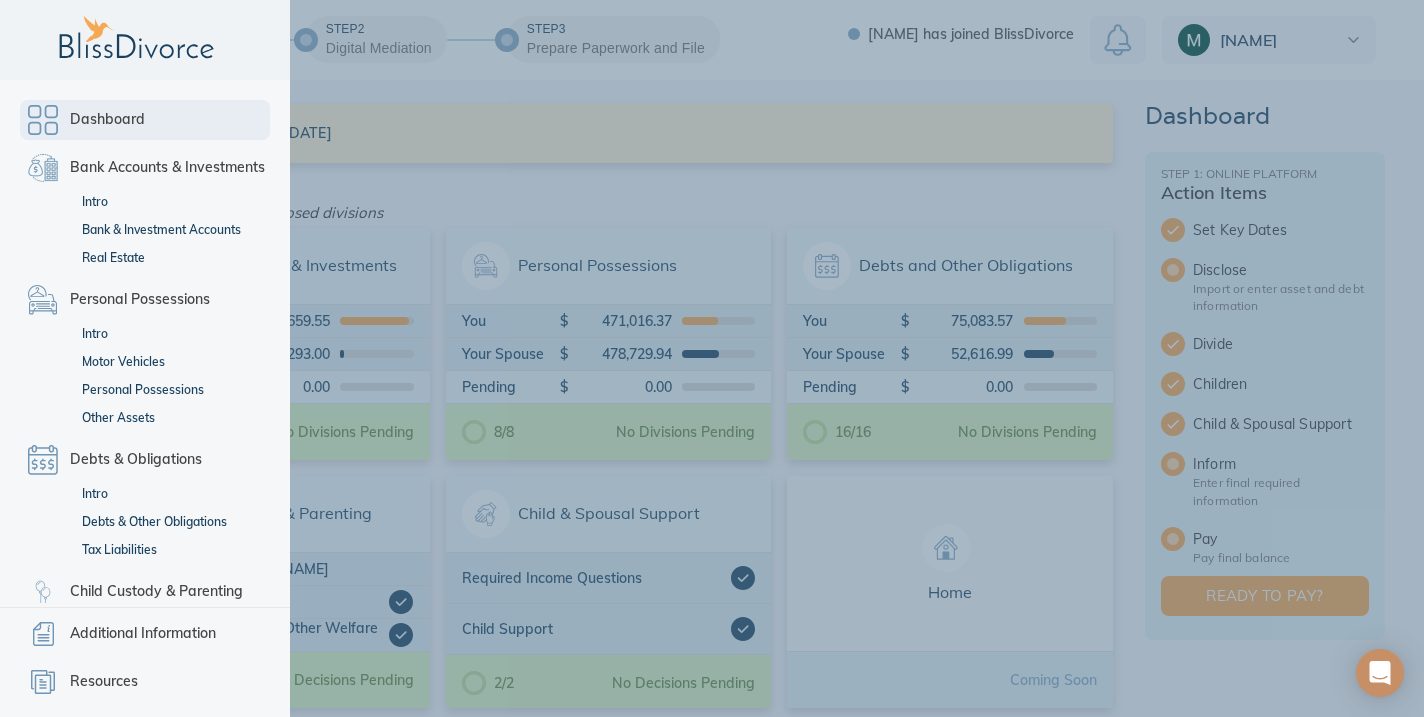 click on "Dashboard" at bounding box center [107, 120] 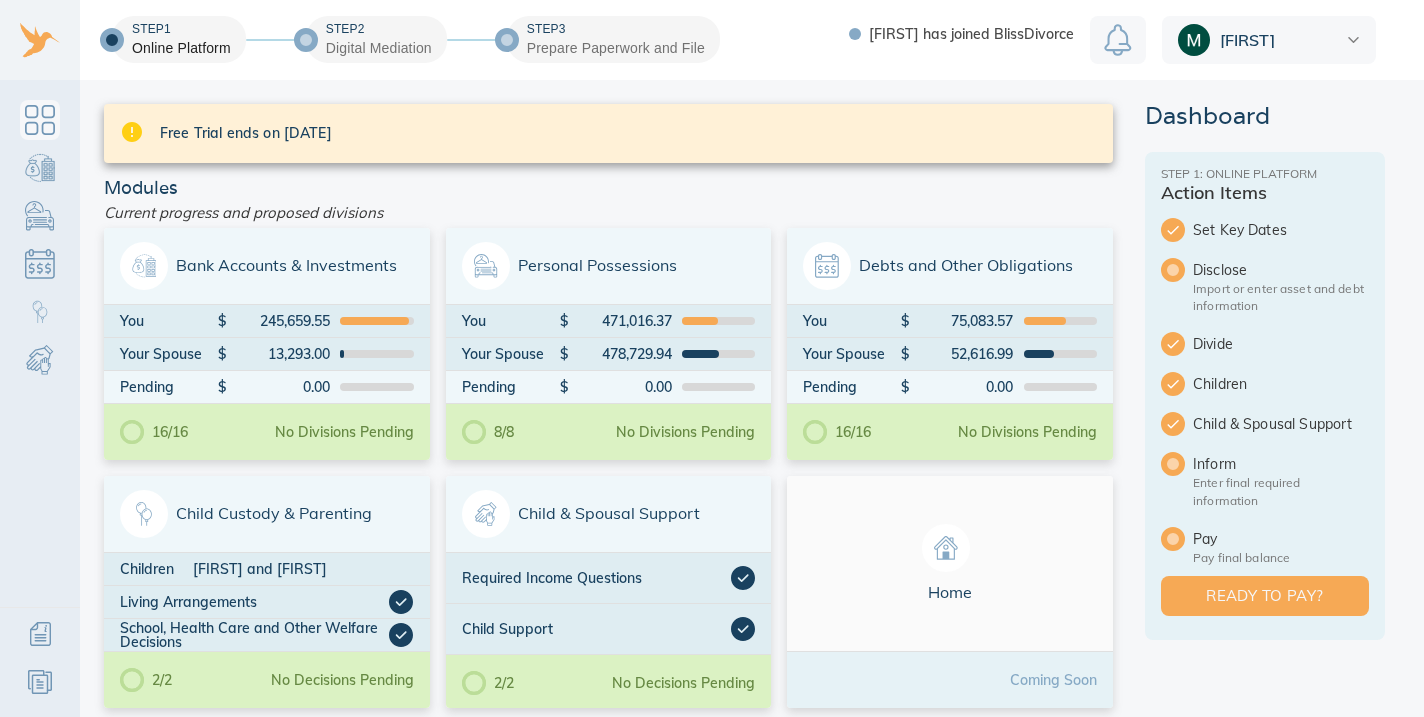scroll, scrollTop: 0, scrollLeft: 0, axis: both 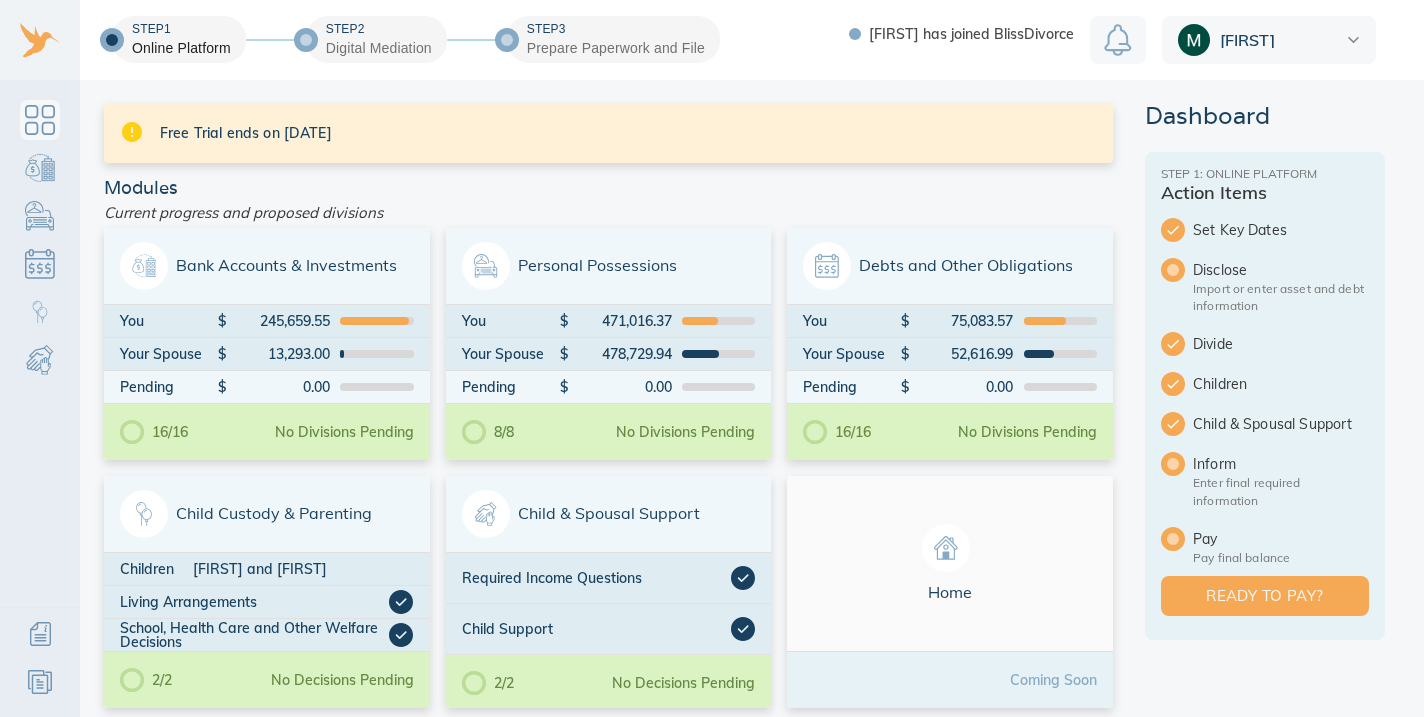 click at bounding box center (1118, 40) 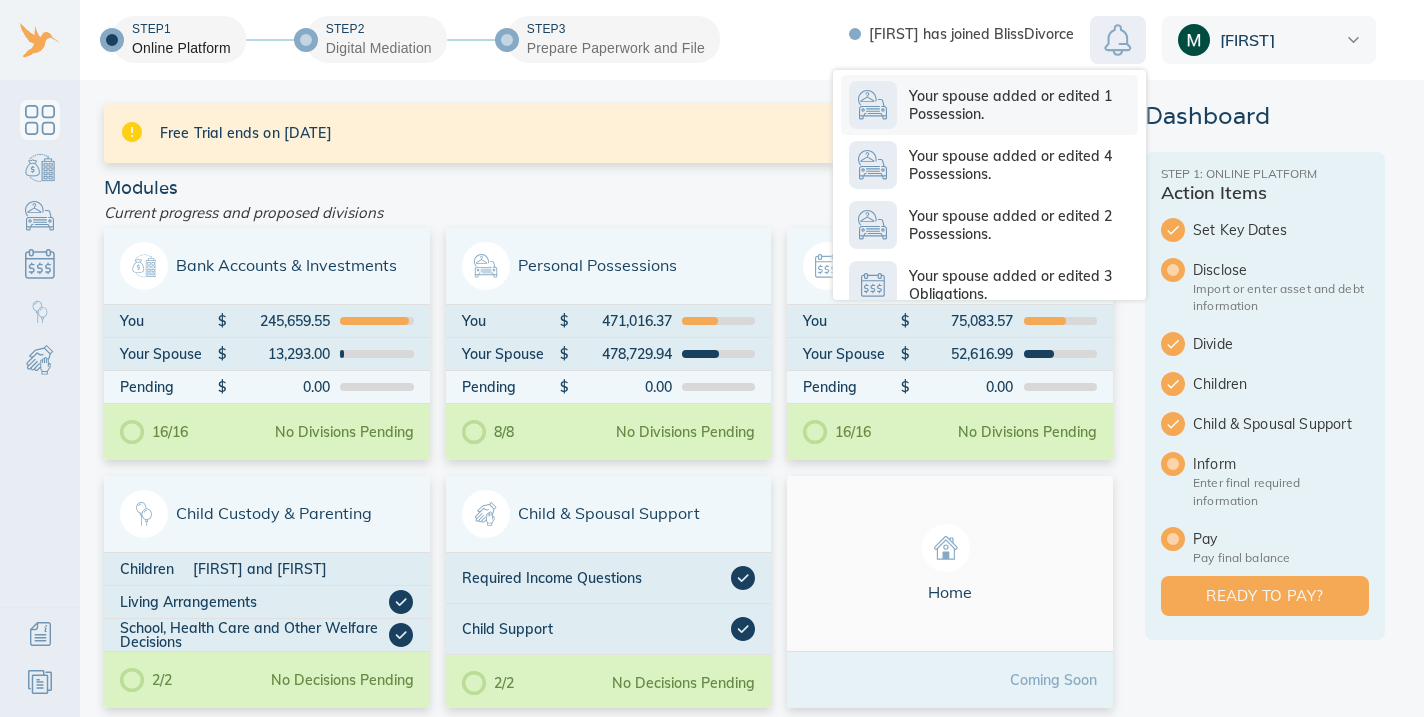 click on "Your spouse added or edited 1 Possession." at bounding box center (1023, 105) 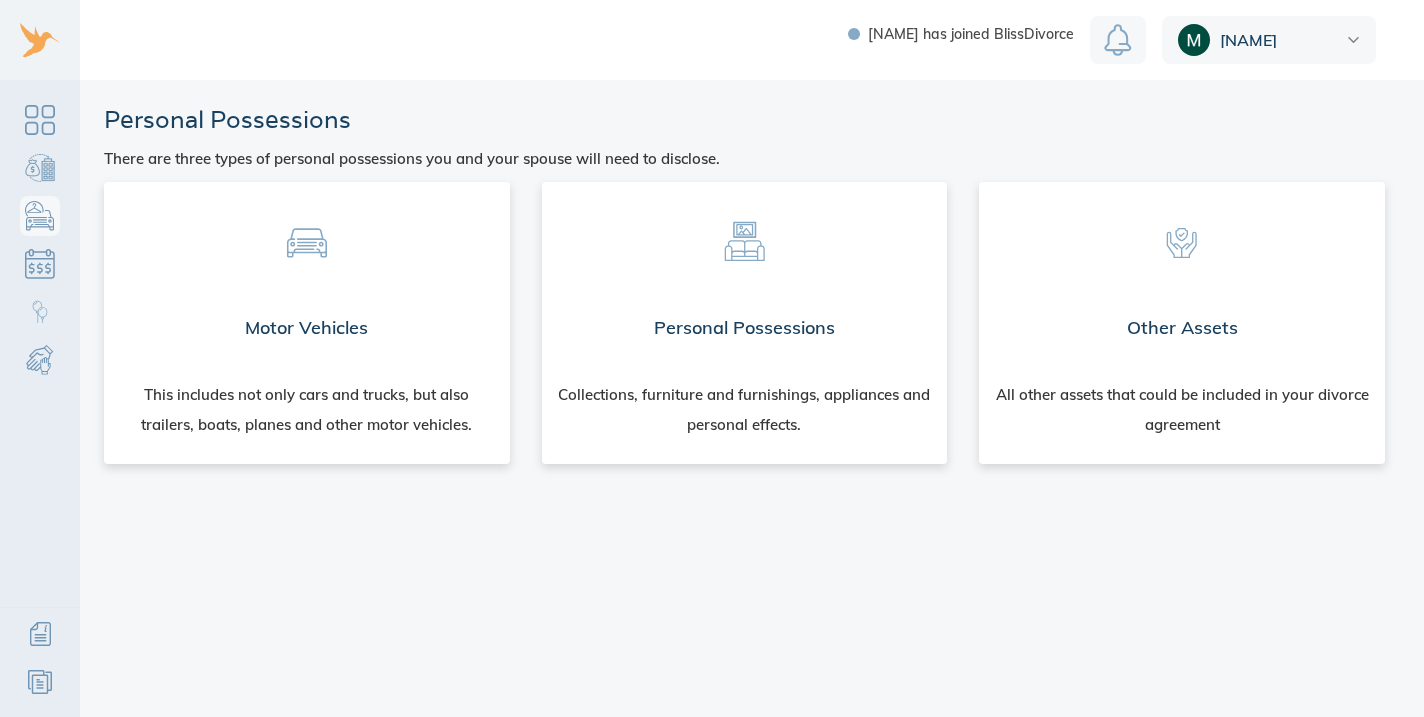scroll, scrollTop: 0, scrollLeft: 0, axis: both 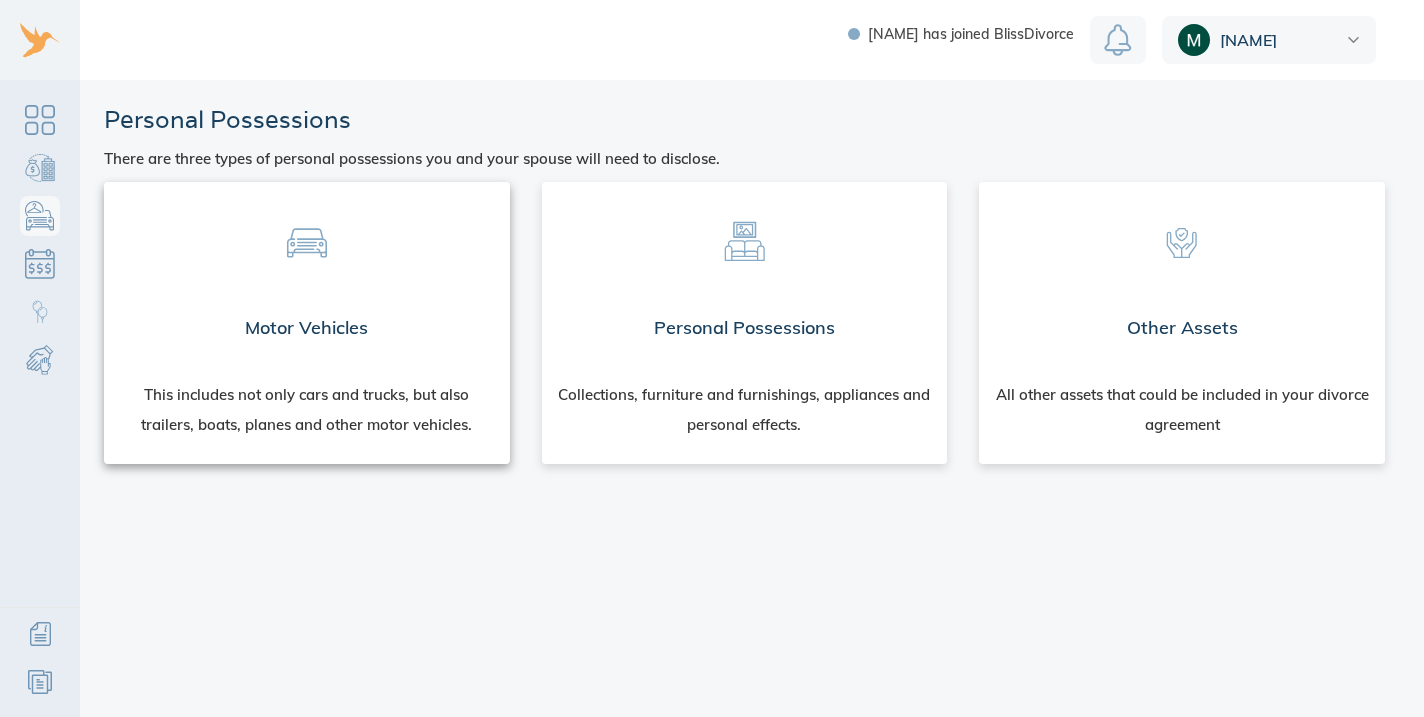 click on "Motor Vehicles" at bounding box center [307, 328] 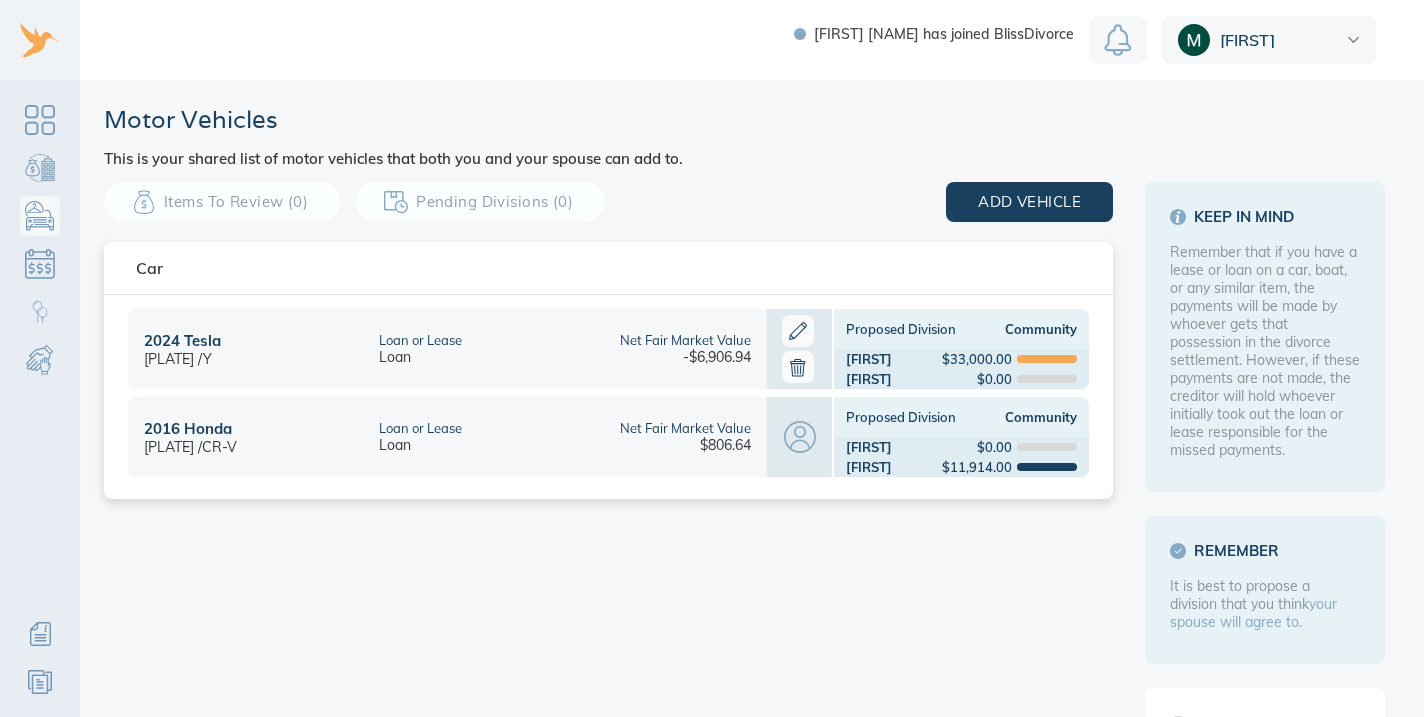 scroll, scrollTop: 0, scrollLeft: 0, axis: both 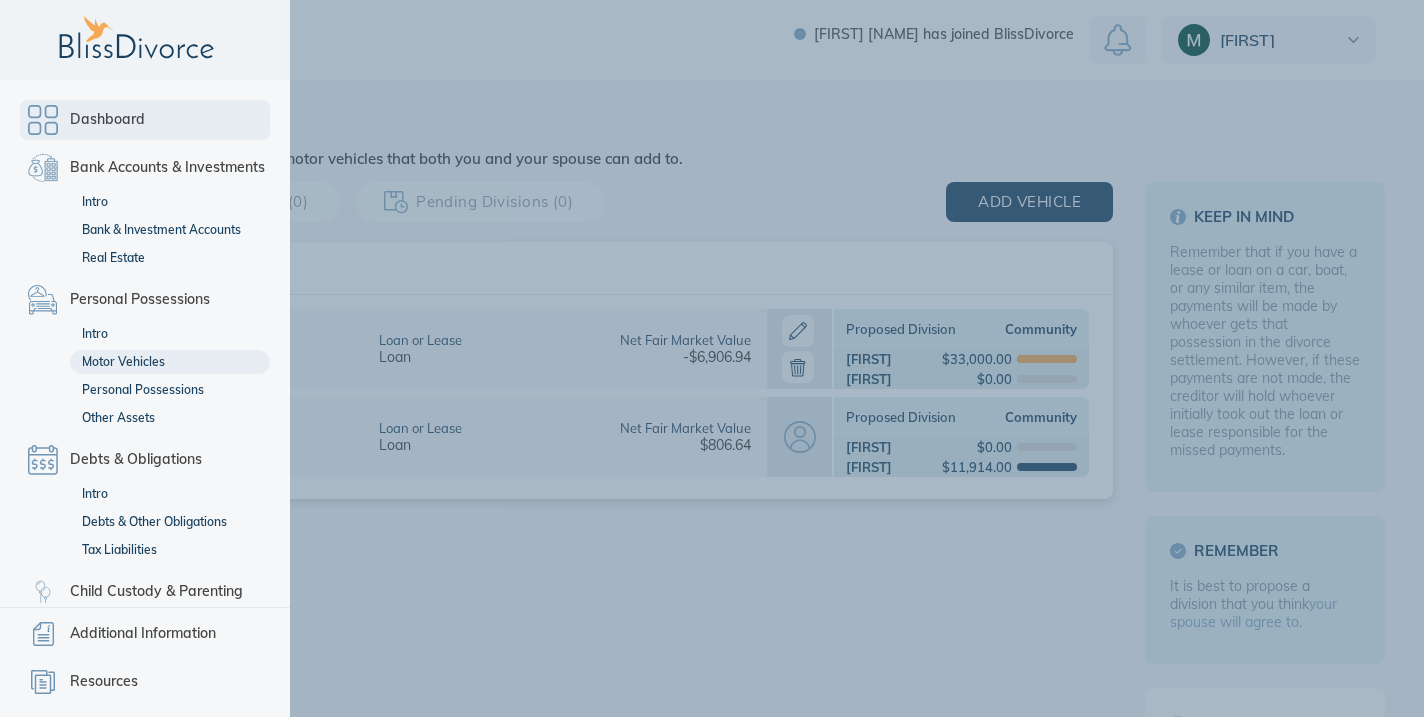 click on "Dashboard" at bounding box center (107, 120) 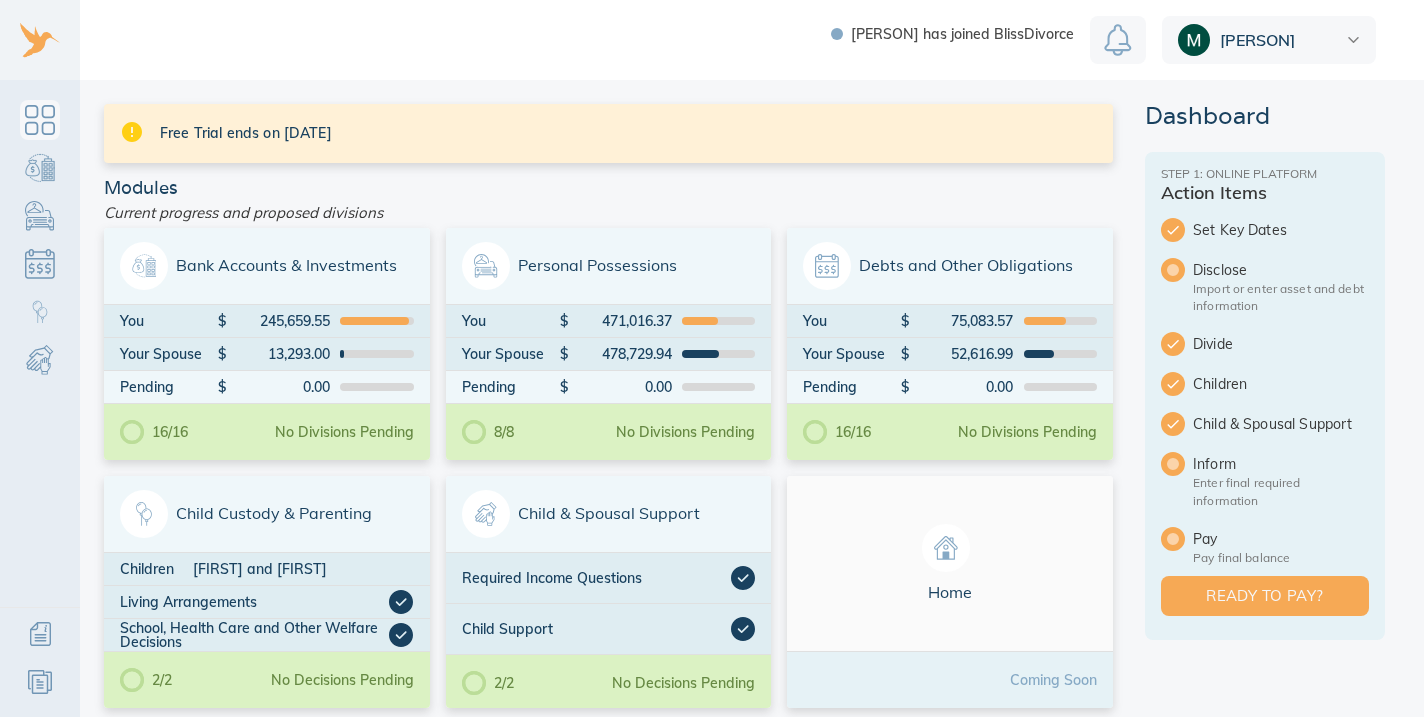 scroll, scrollTop: 0, scrollLeft: 0, axis: both 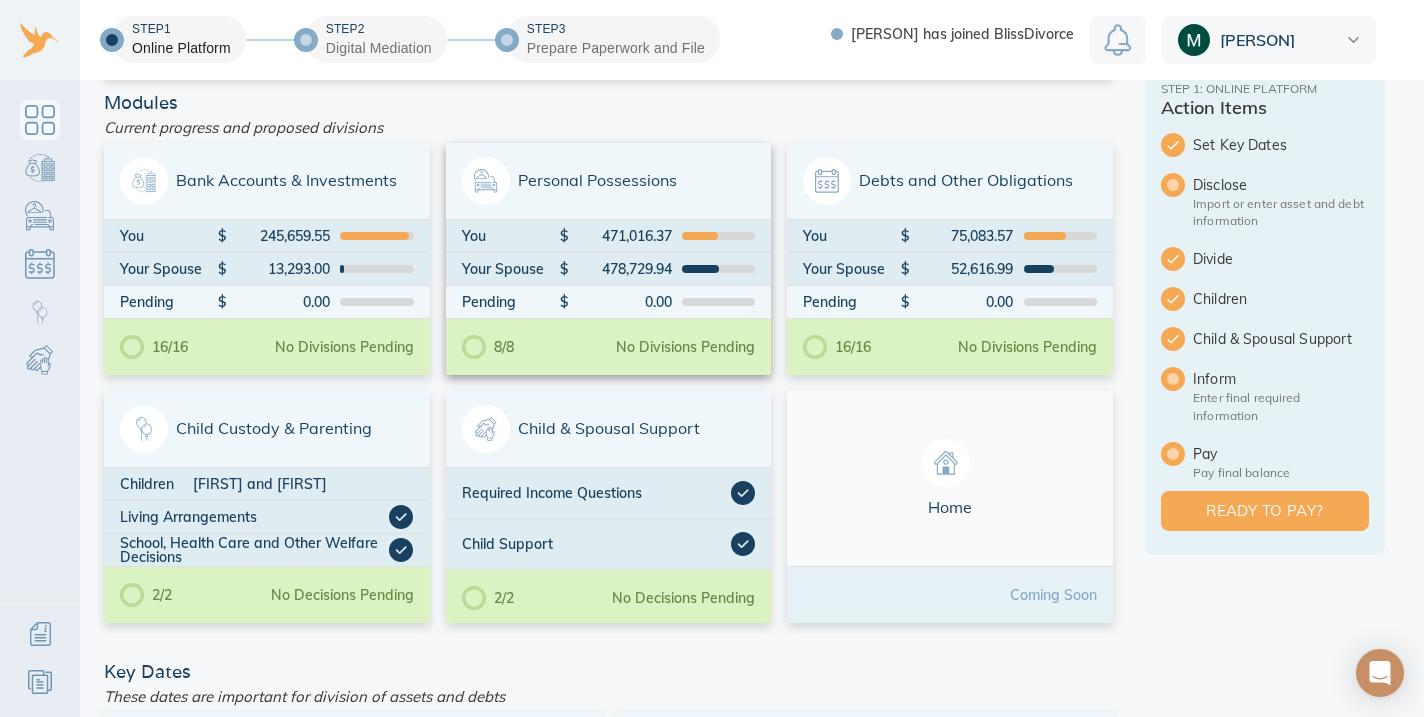 click on "No Divisions Pending" at bounding box center [685, 347] 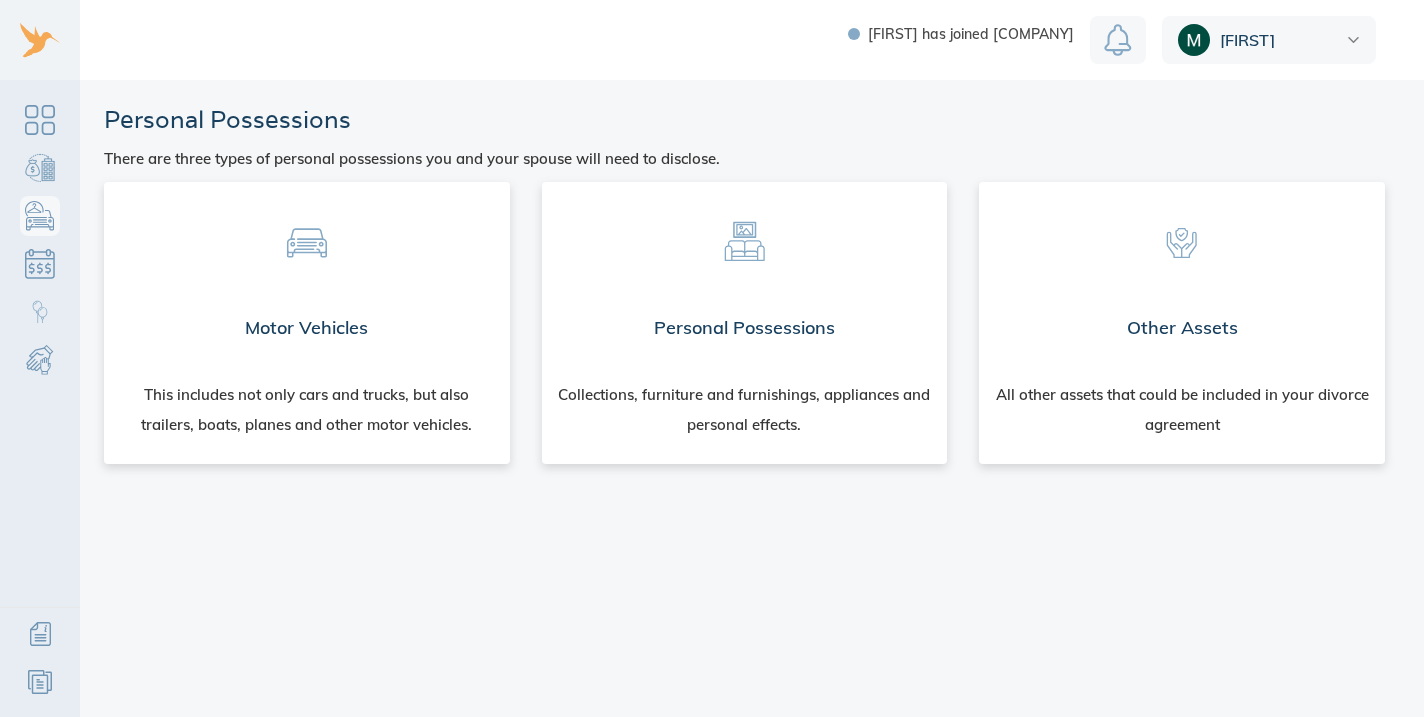 scroll, scrollTop: 0, scrollLeft: 0, axis: both 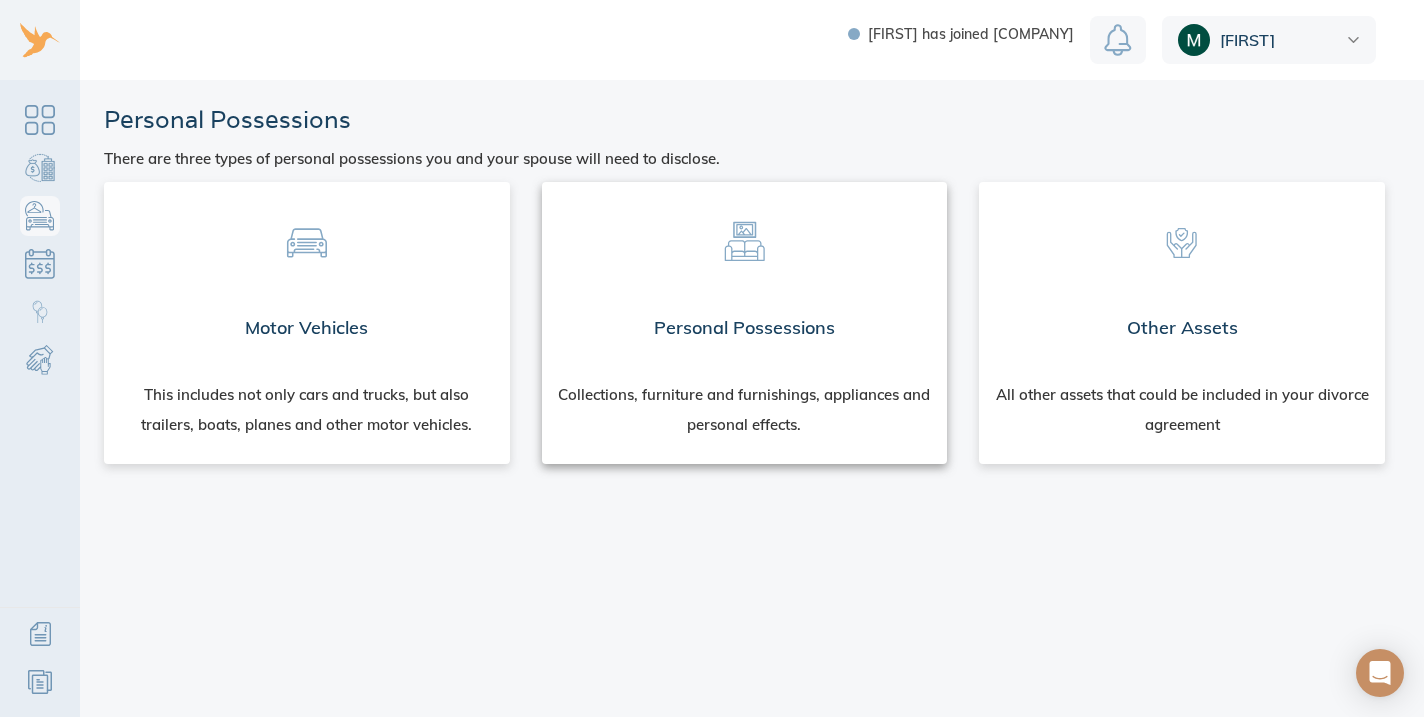 click on "Personal Possessions" at bounding box center [745, 328] 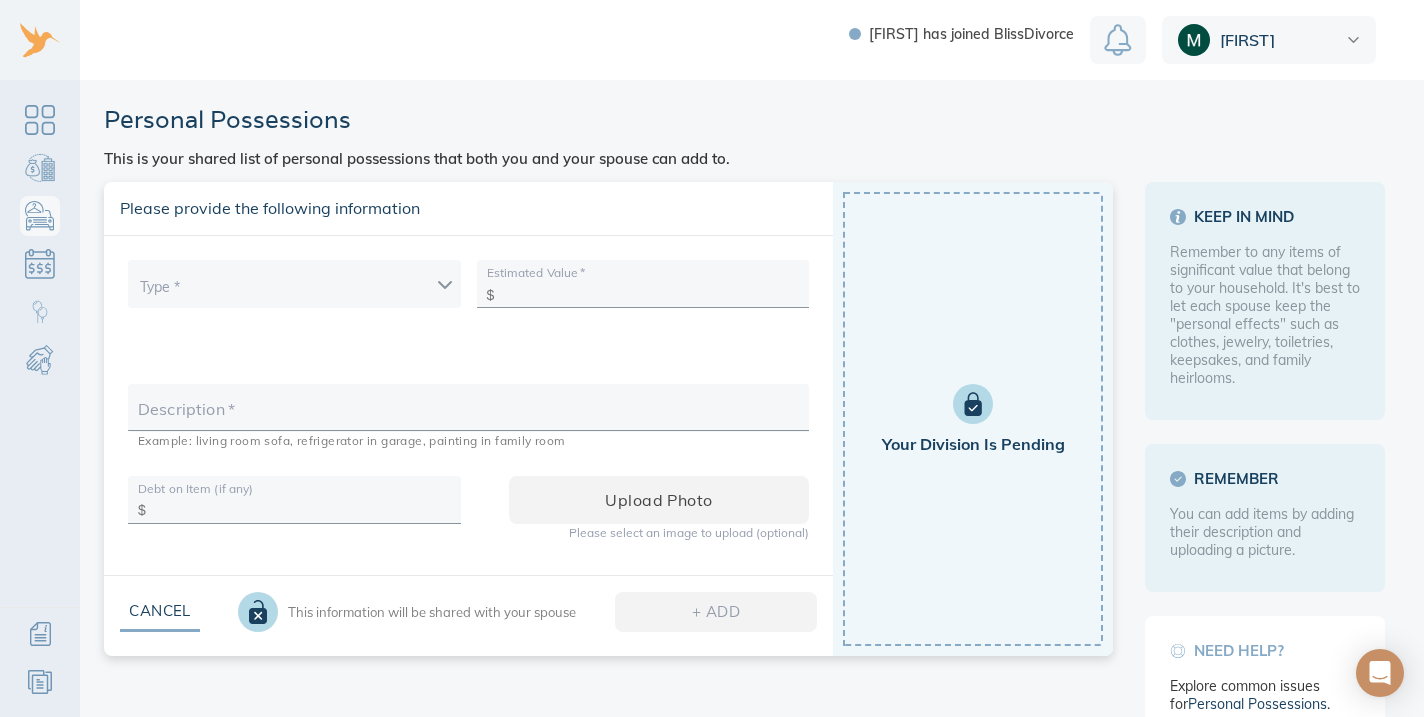 scroll, scrollTop: 0, scrollLeft: 0, axis: both 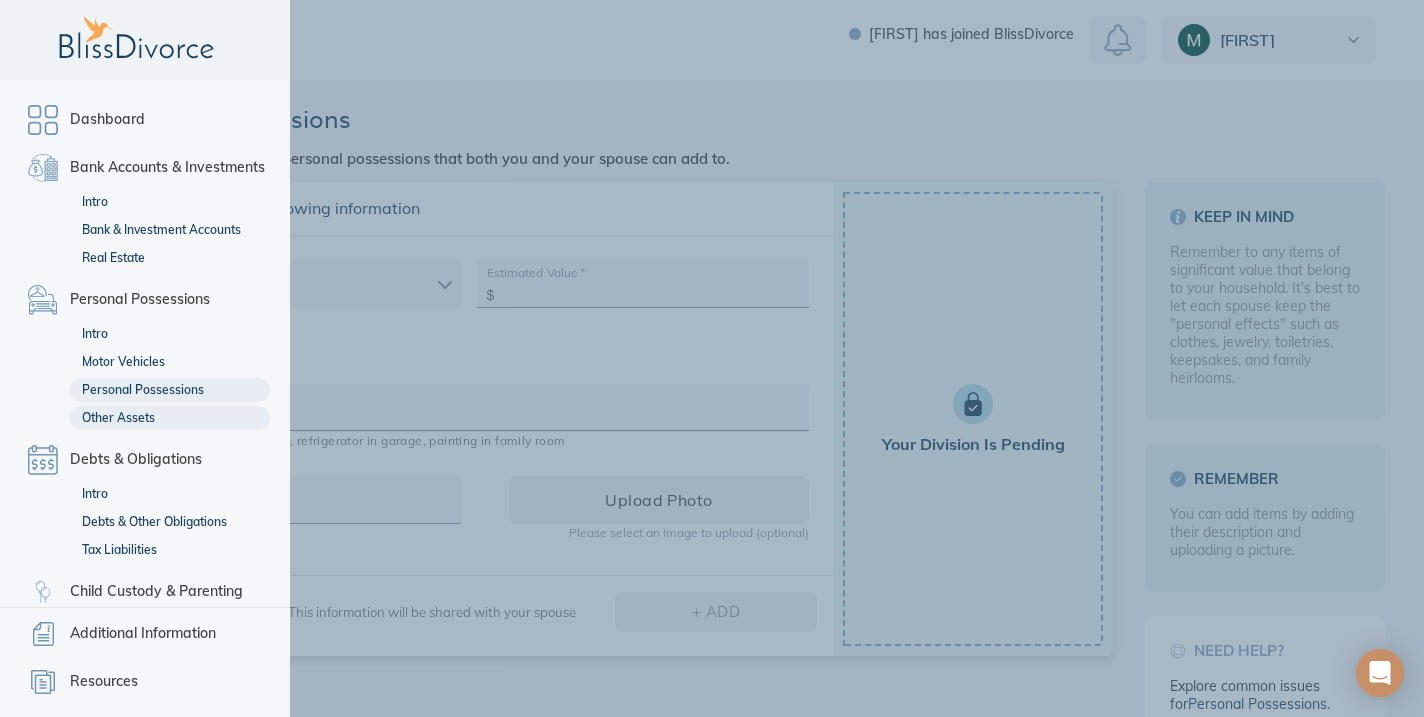 click on "Other Assets" at bounding box center [170, 418] 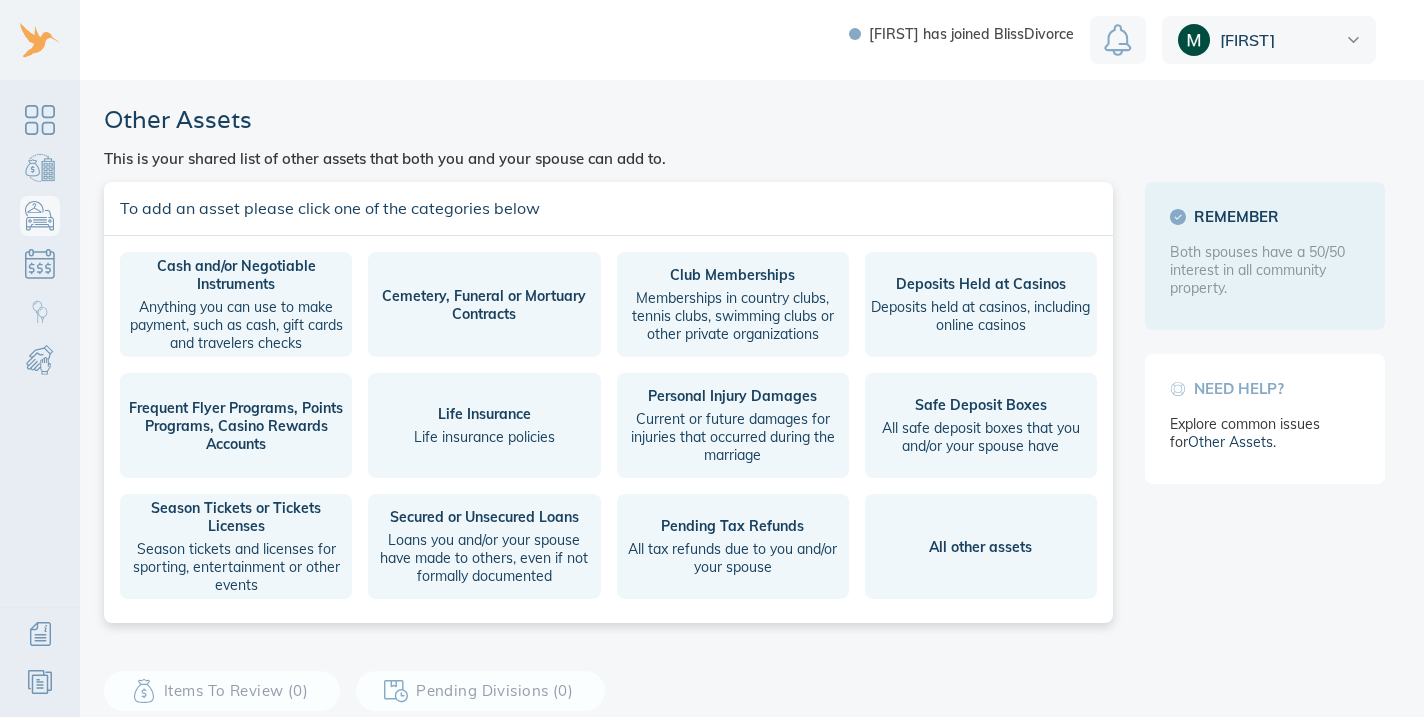 scroll, scrollTop: 0, scrollLeft: 0, axis: both 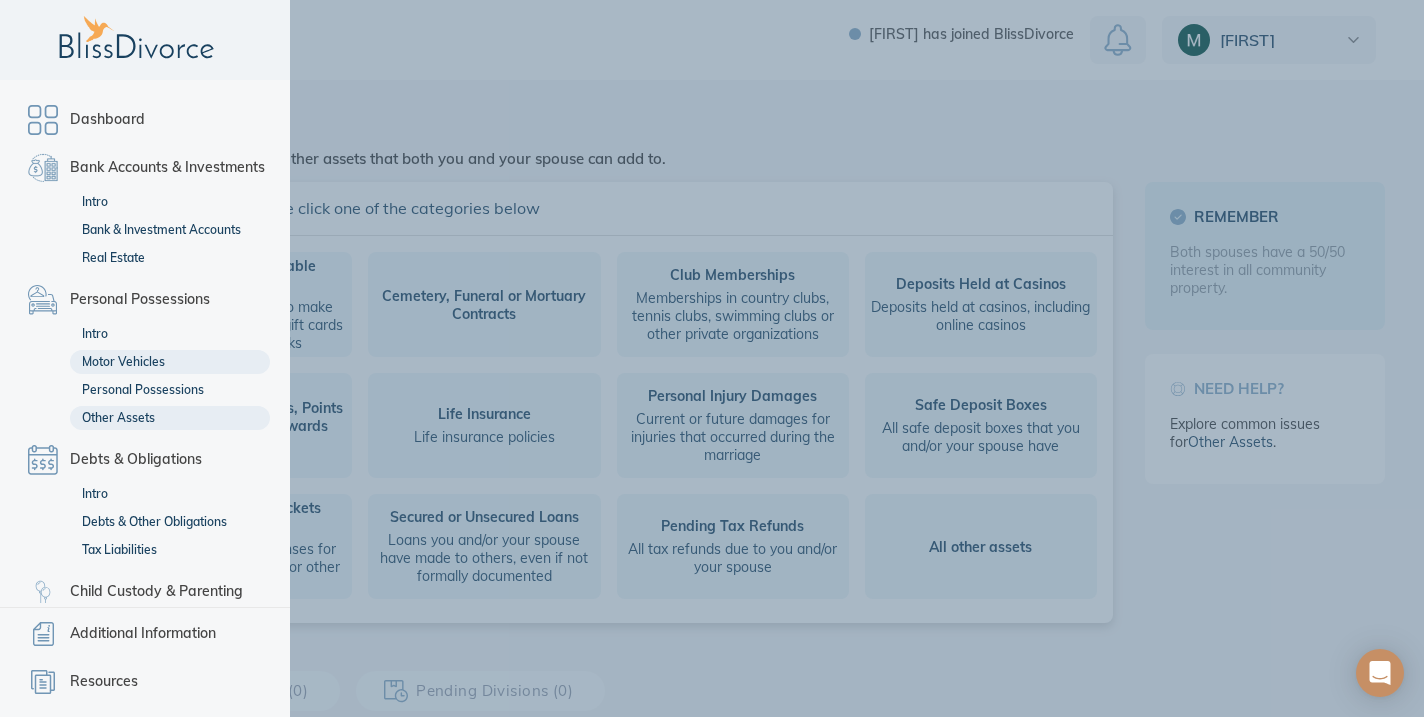 click on "Motor Vehicles" at bounding box center [170, 362] 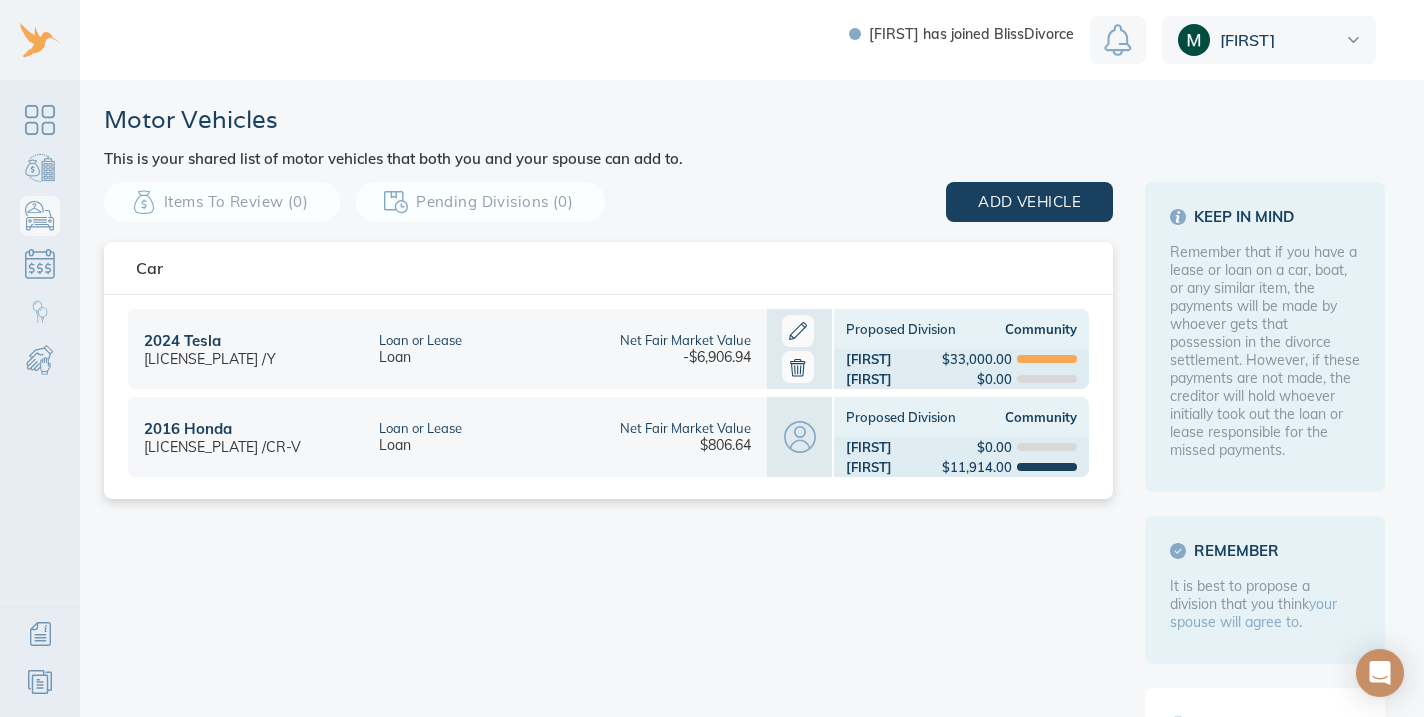 scroll, scrollTop: 0, scrollLeft: 0, axis: both 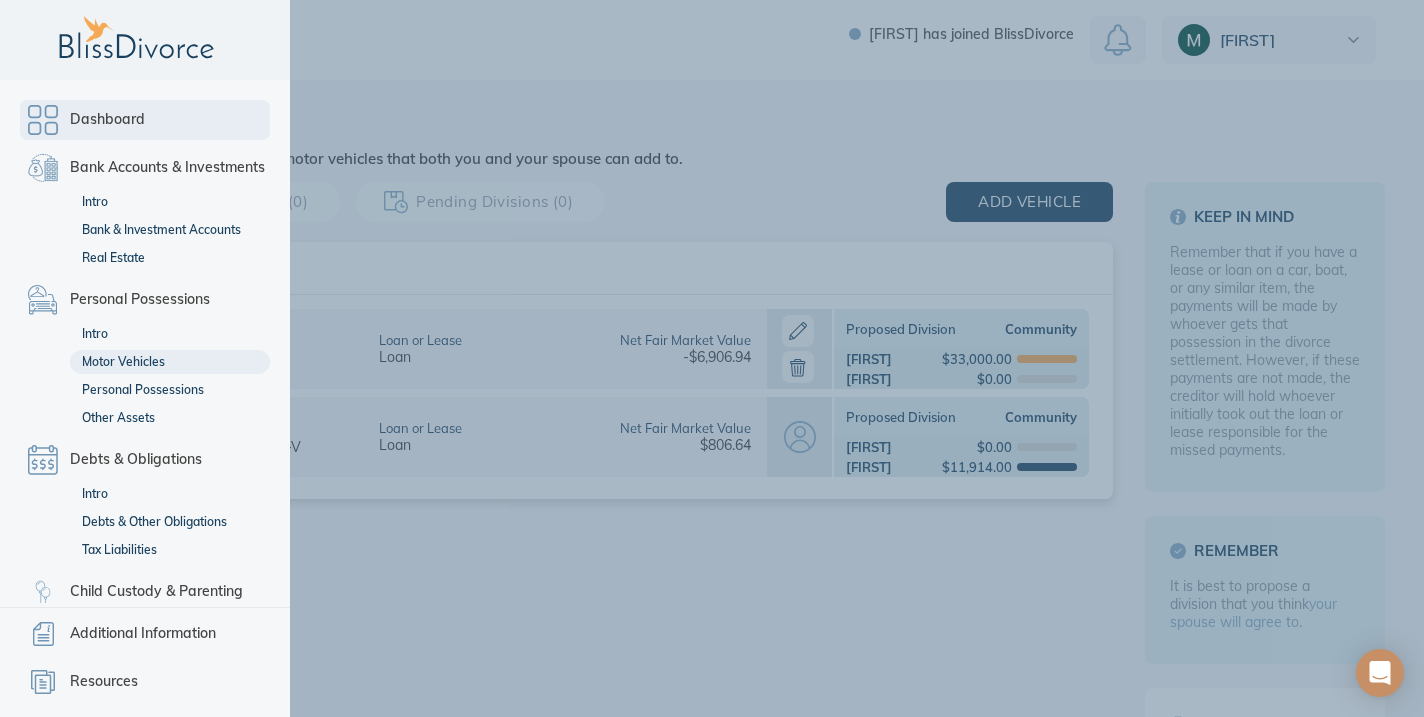 click on "Dashboard" at bounding box center (145, 120) 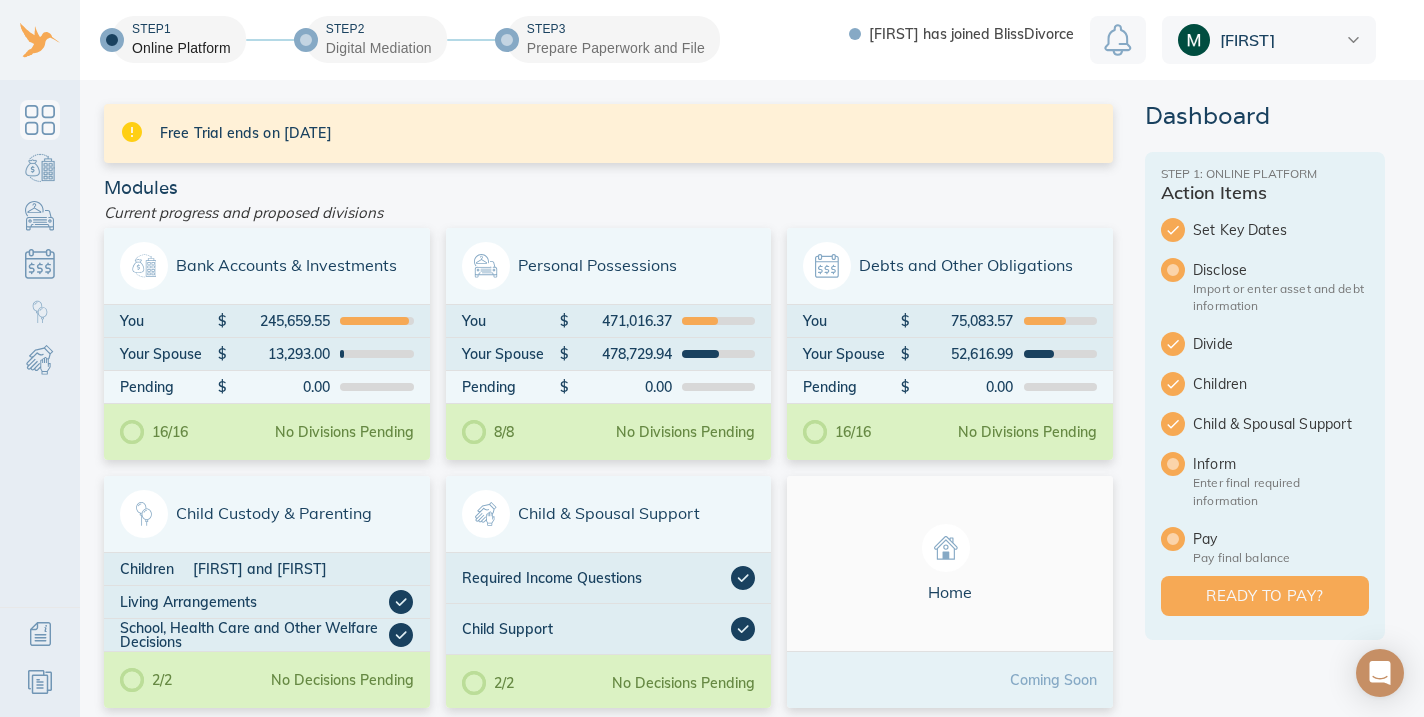 scroll, scrollTop: 0, scrollLeft: 0, axis: both 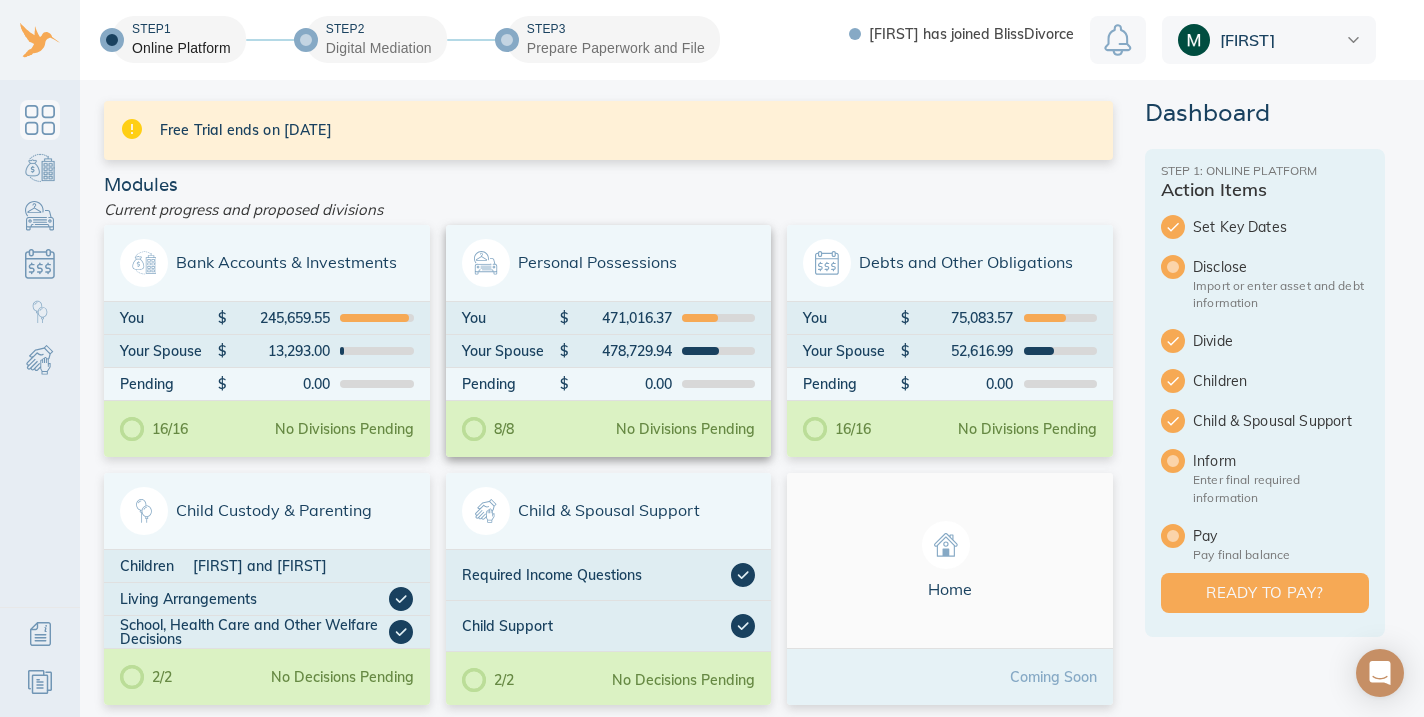 click on "Personal Possessions" at bounding box center [609, 263] 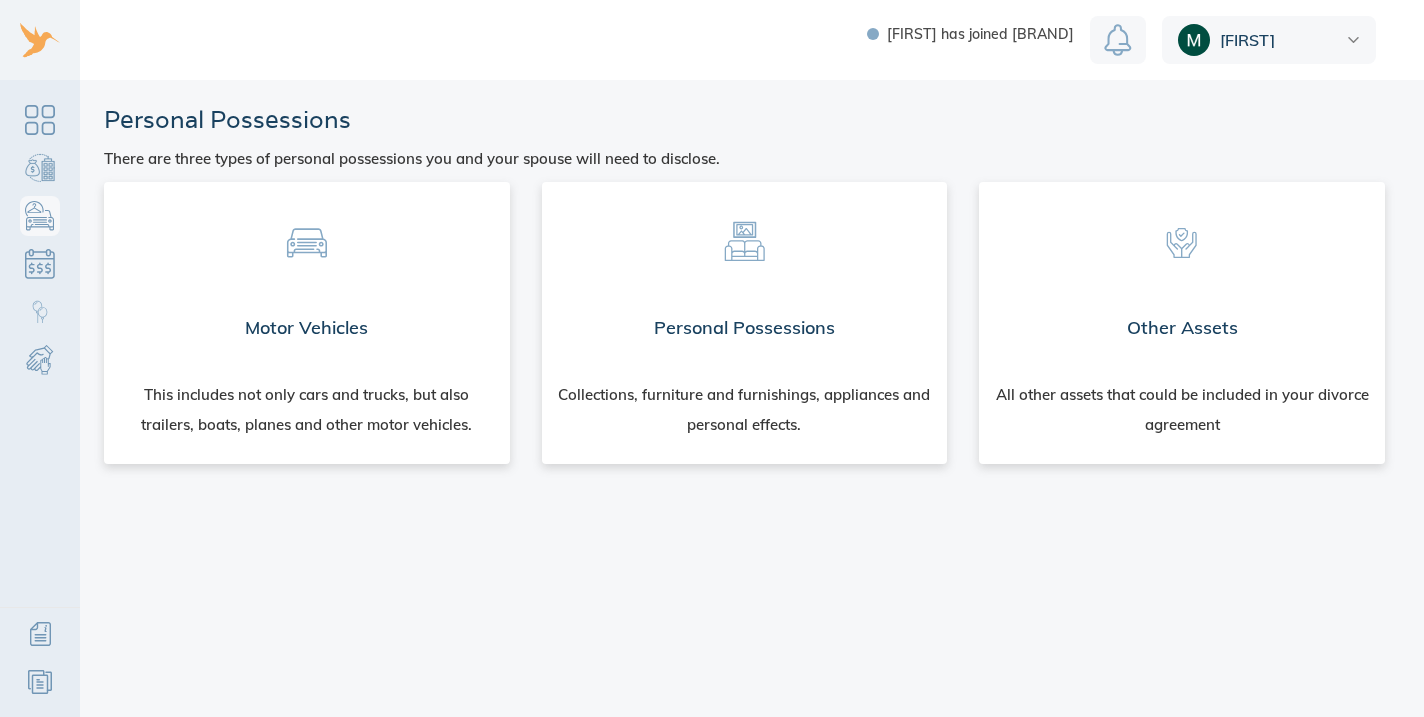 scroll, scrollTop: 0, scrollLeft: 0, axis: both 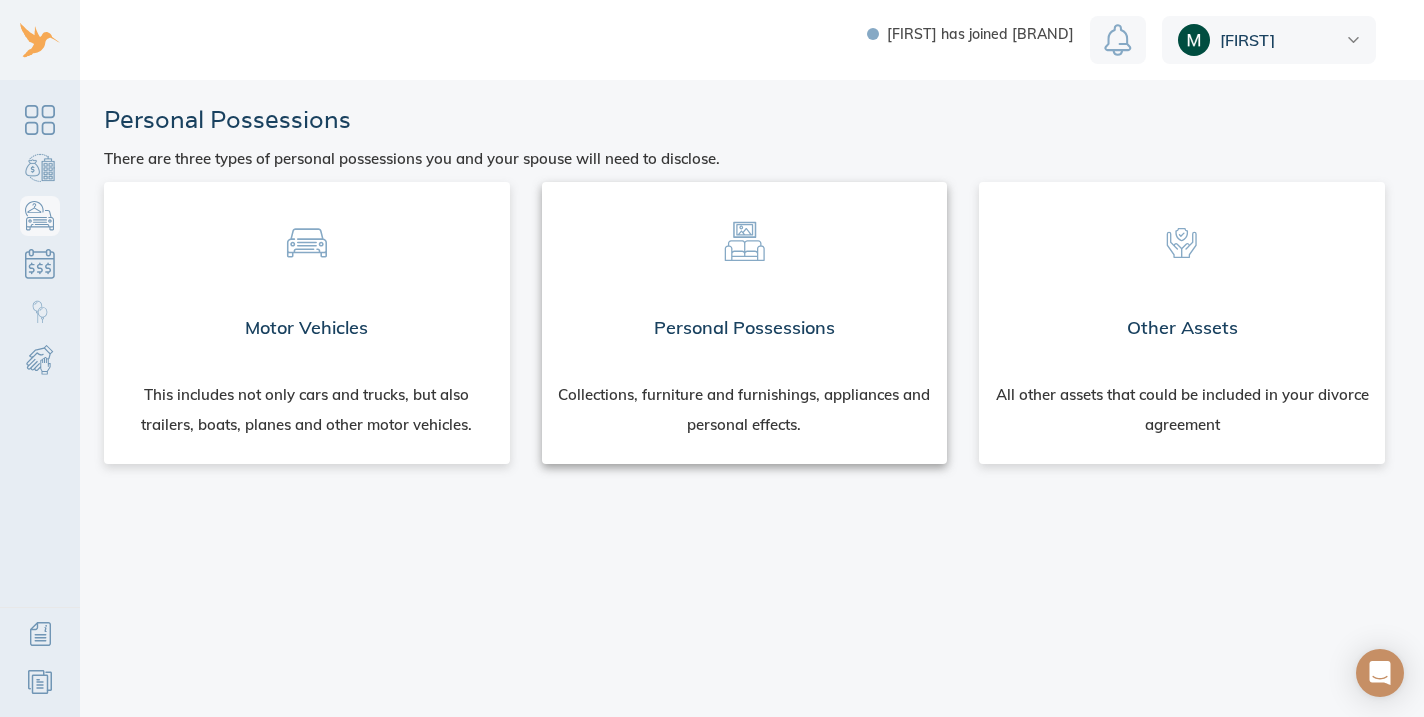 click on "Collections, furniture and furnishings, appliances and personal effects." at bounding box center (745, 414) 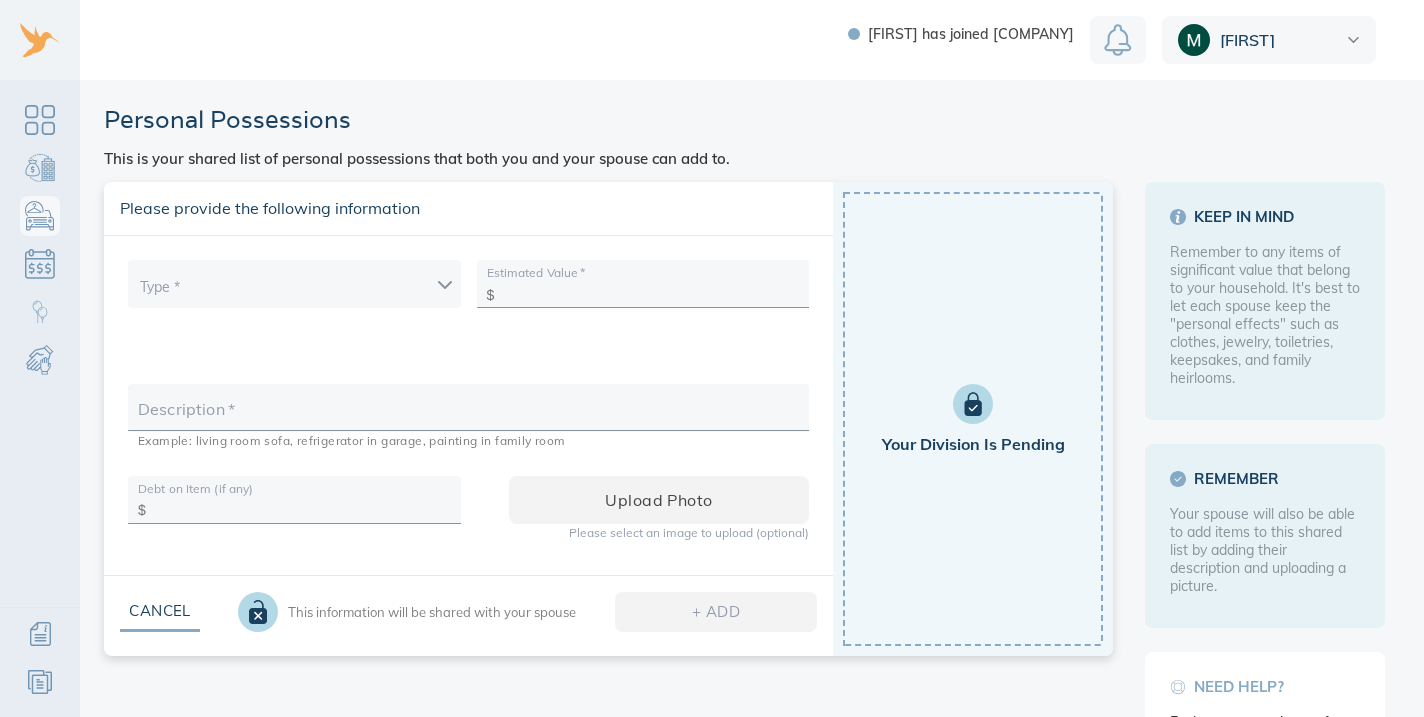scroll, scrollTop: 0, scrollLeft: 0, axis: both 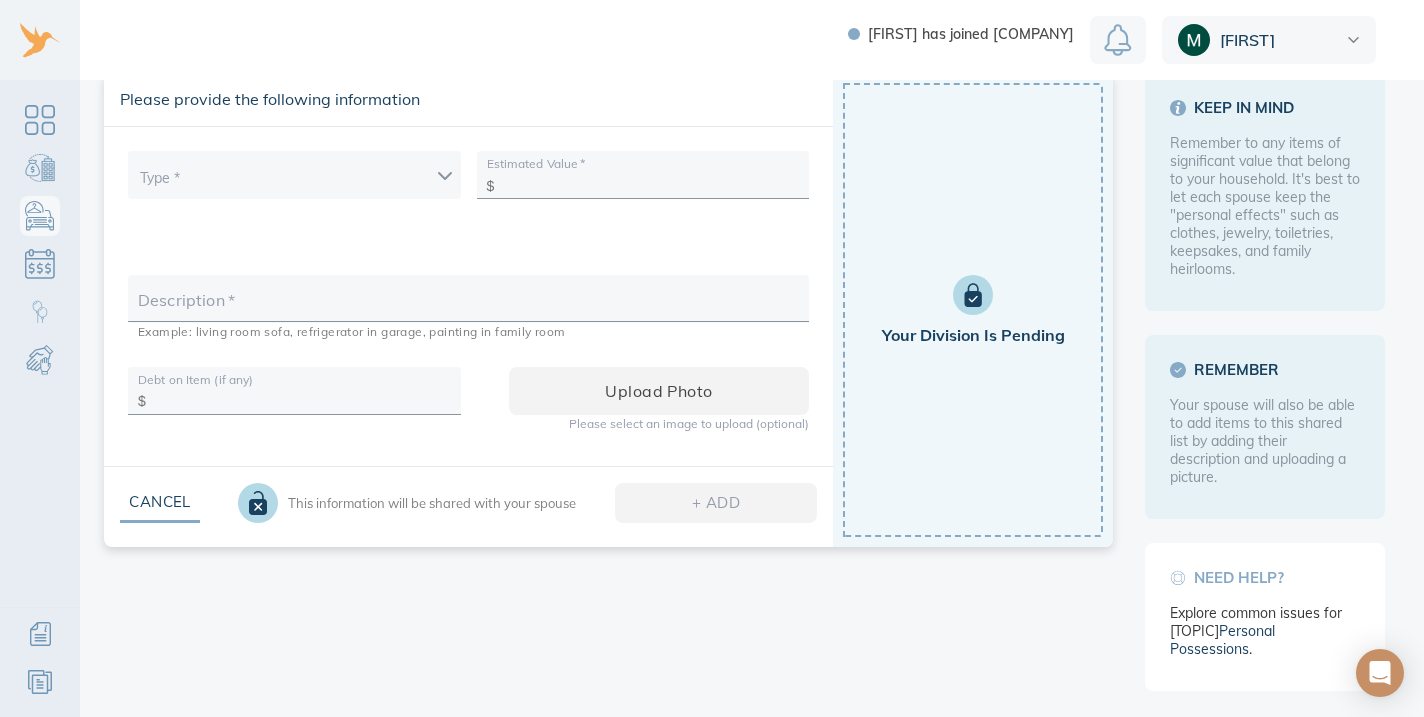 click at bounding box center (258, 503) 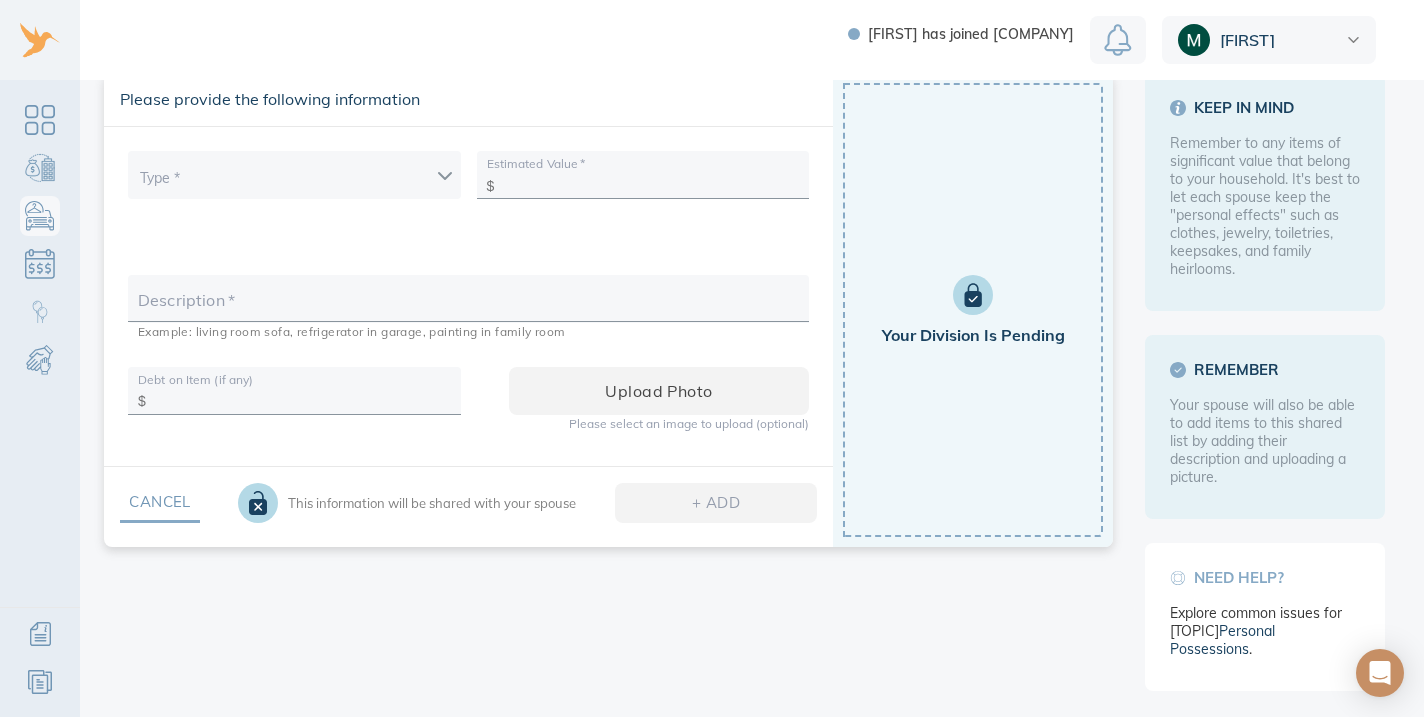 click on "Cancel" at bounding box center (160, 502) 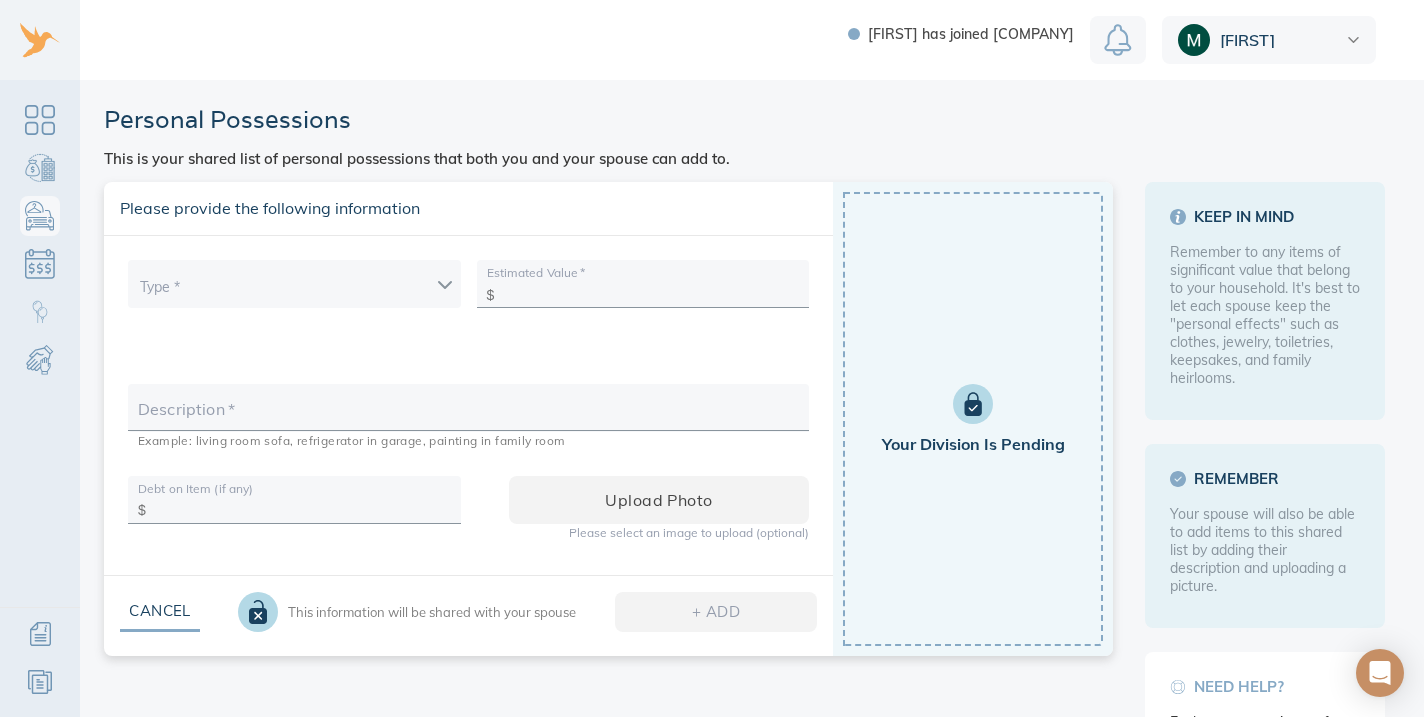 scroll, scrollTop: 0, scrollLeft: 0, axis: both 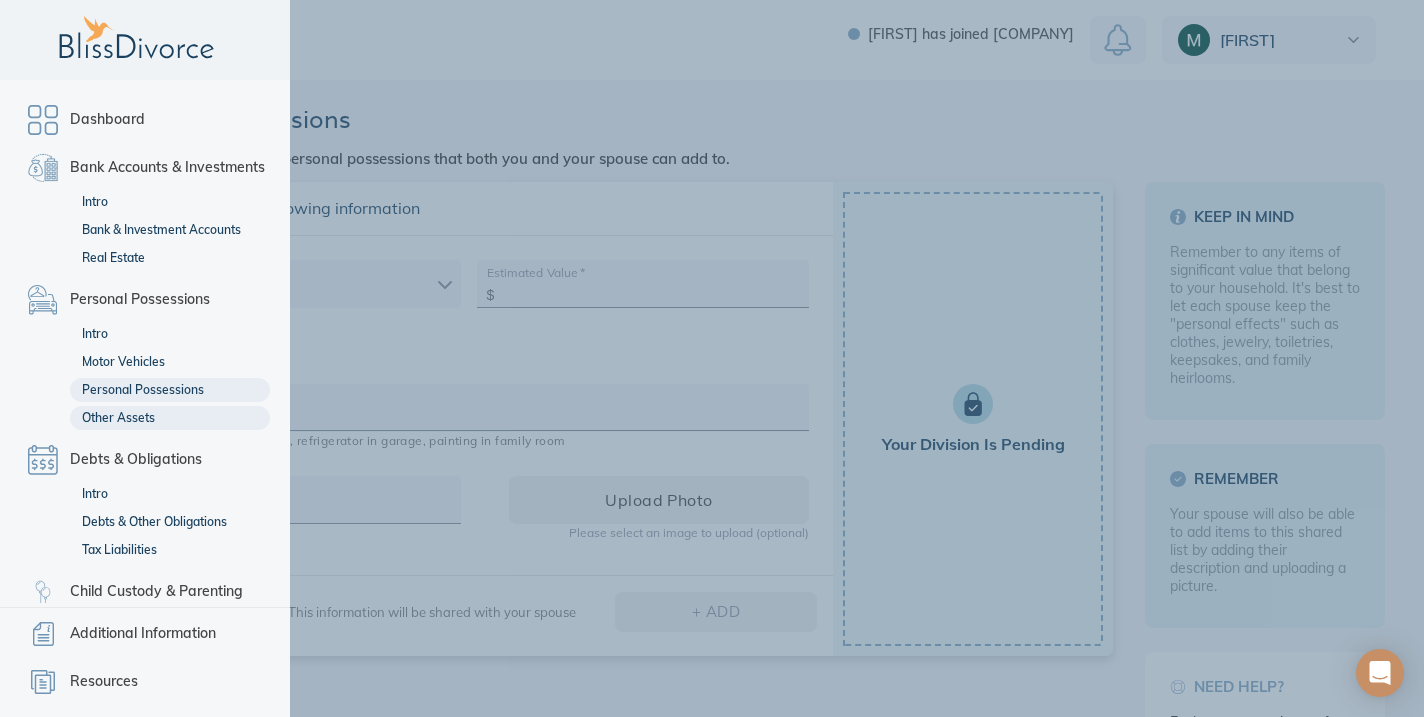 click on "Other Assets" at bounding box center (170, 418) 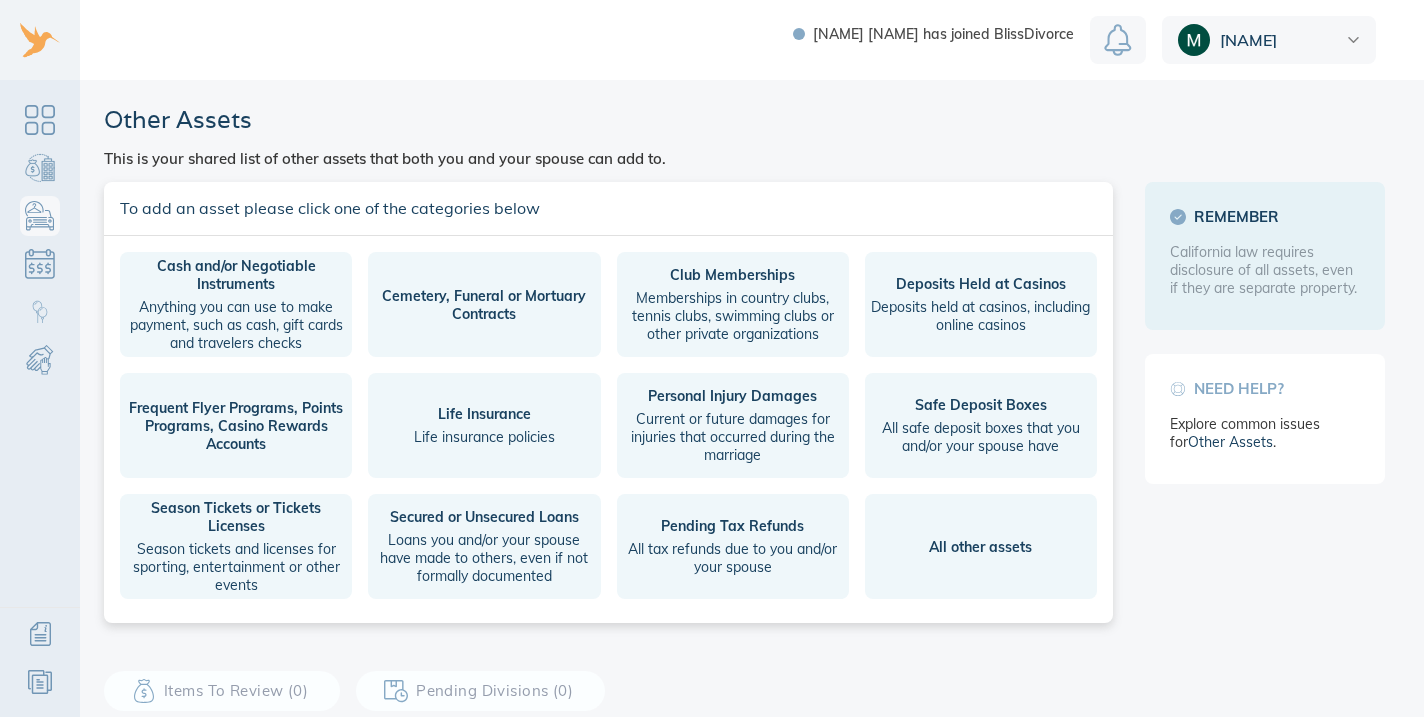 scroll, scrollTop: 0, scrollLeft: 0, axis: both 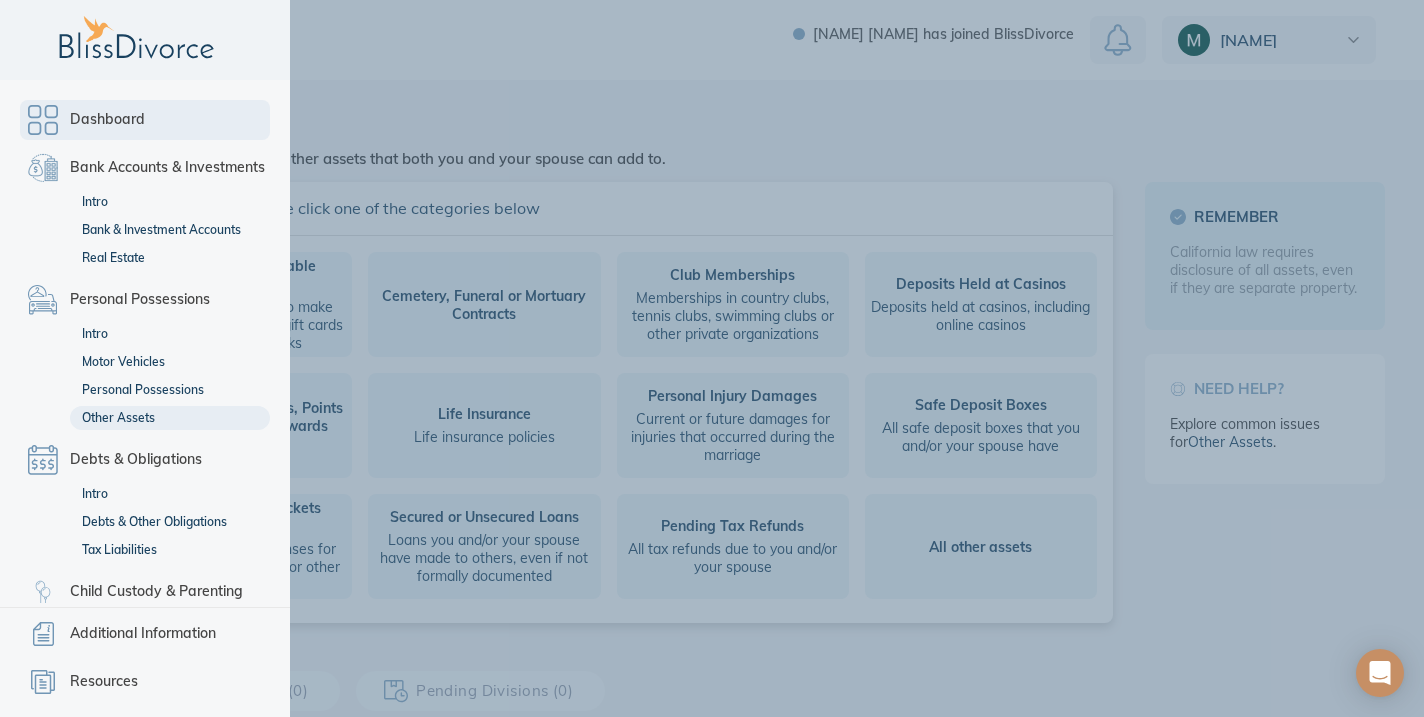 click on "Dashboard" at bounding box center (145, 120) 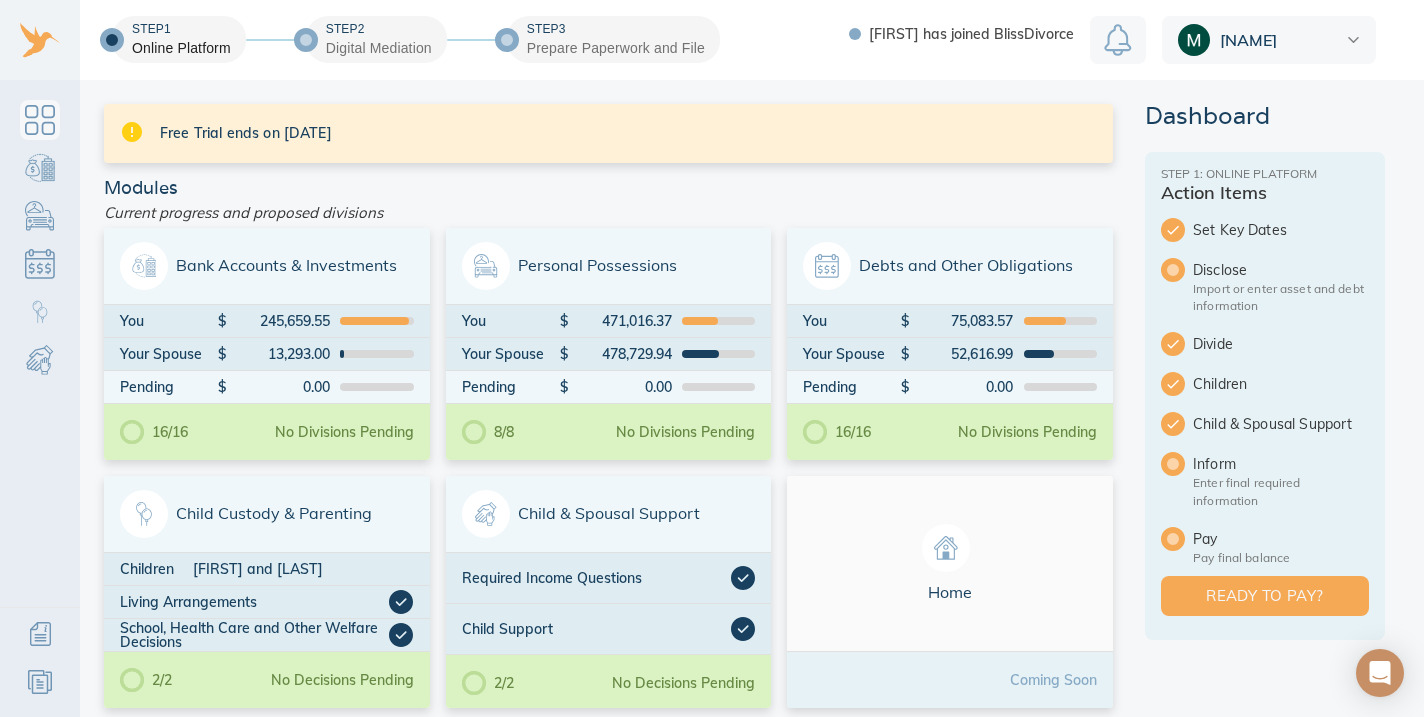 scroll, scrollTop: 0, scrollLeft: 0, axis: both 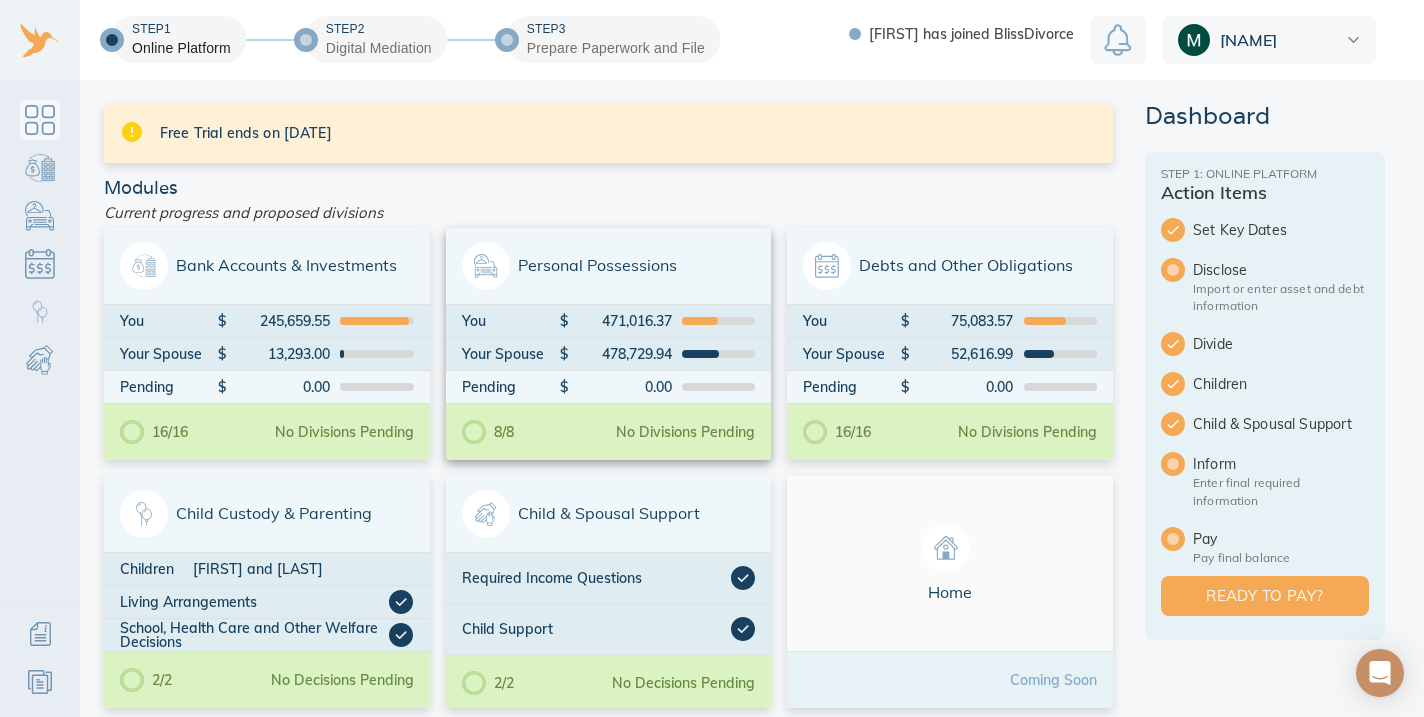 click on "8/8 No Divisions Pending" at bounding box center [609, 432] 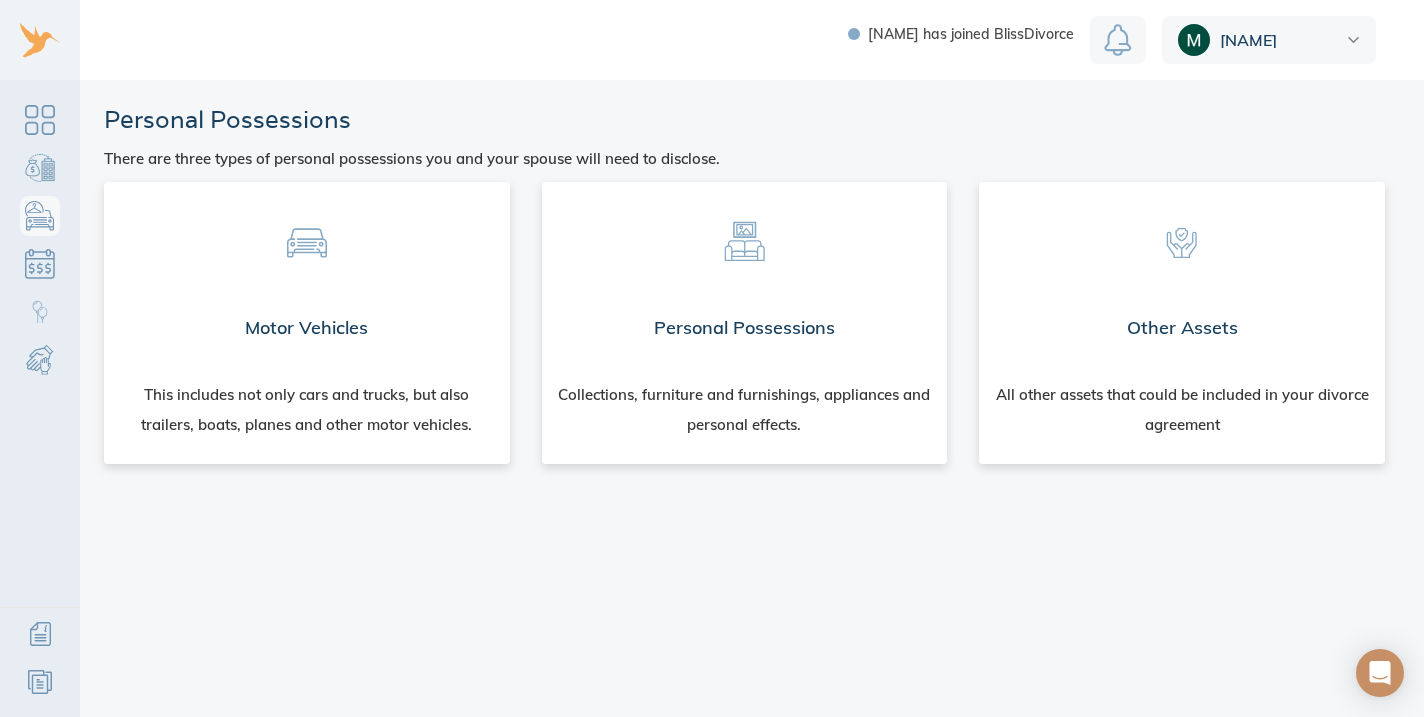 scroll, scrollTop: 0, scrollLeft: 0, axis: both 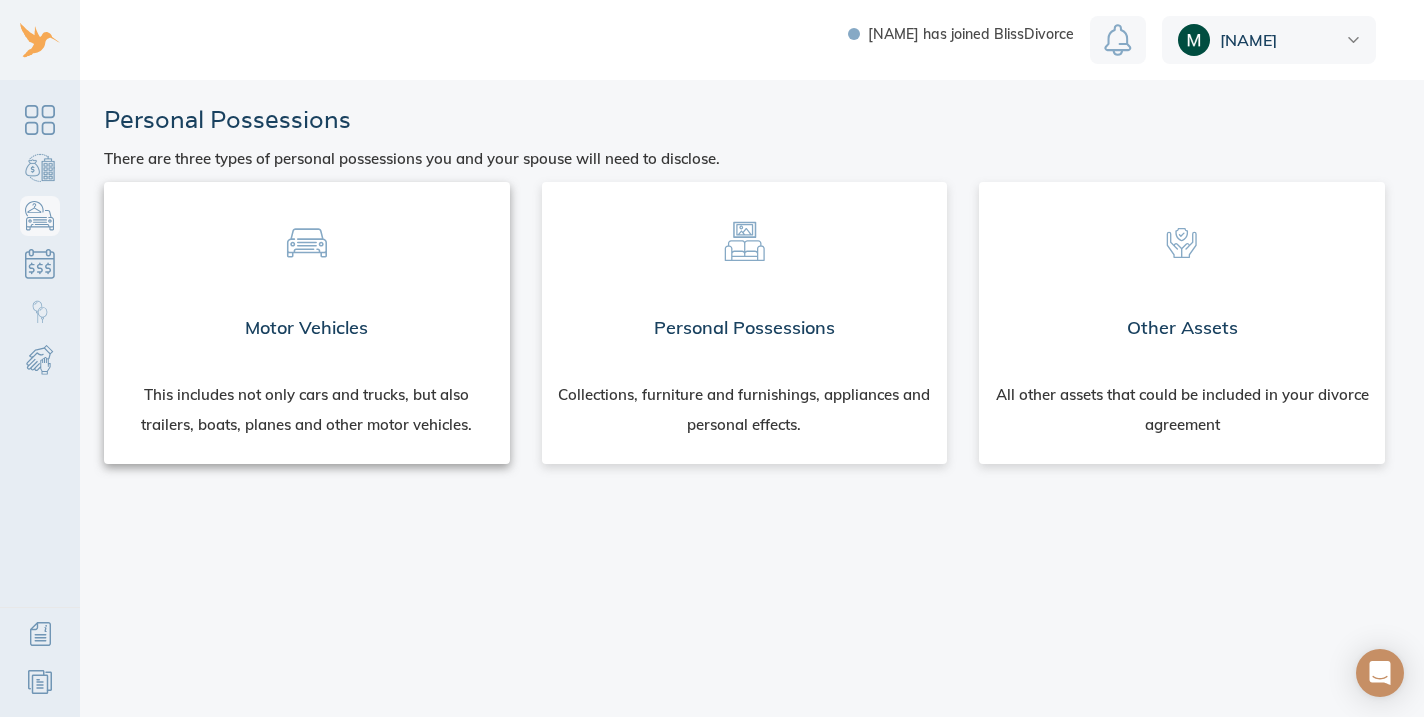click on "Motor Vehicles" at bounding box center (307, 328) 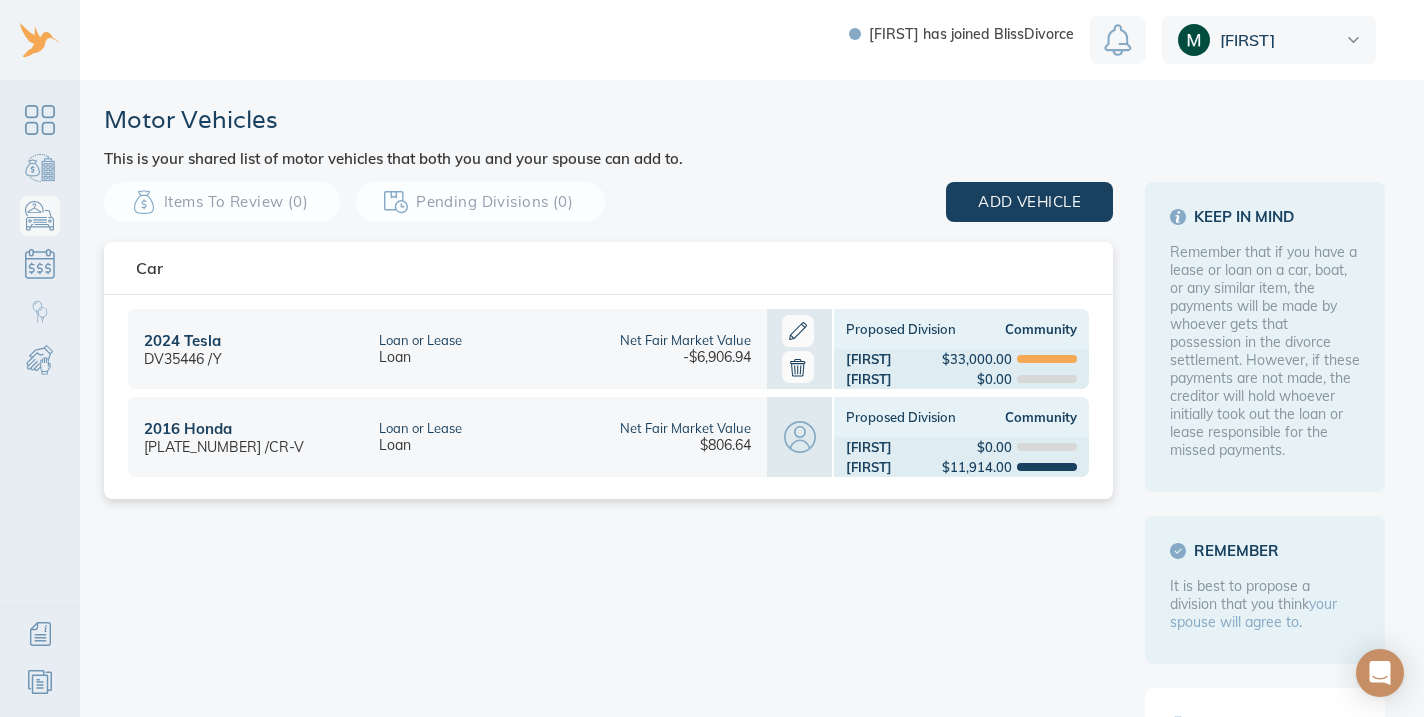scroll, scrollTop: 0, scrollLeft: 0, axis: both 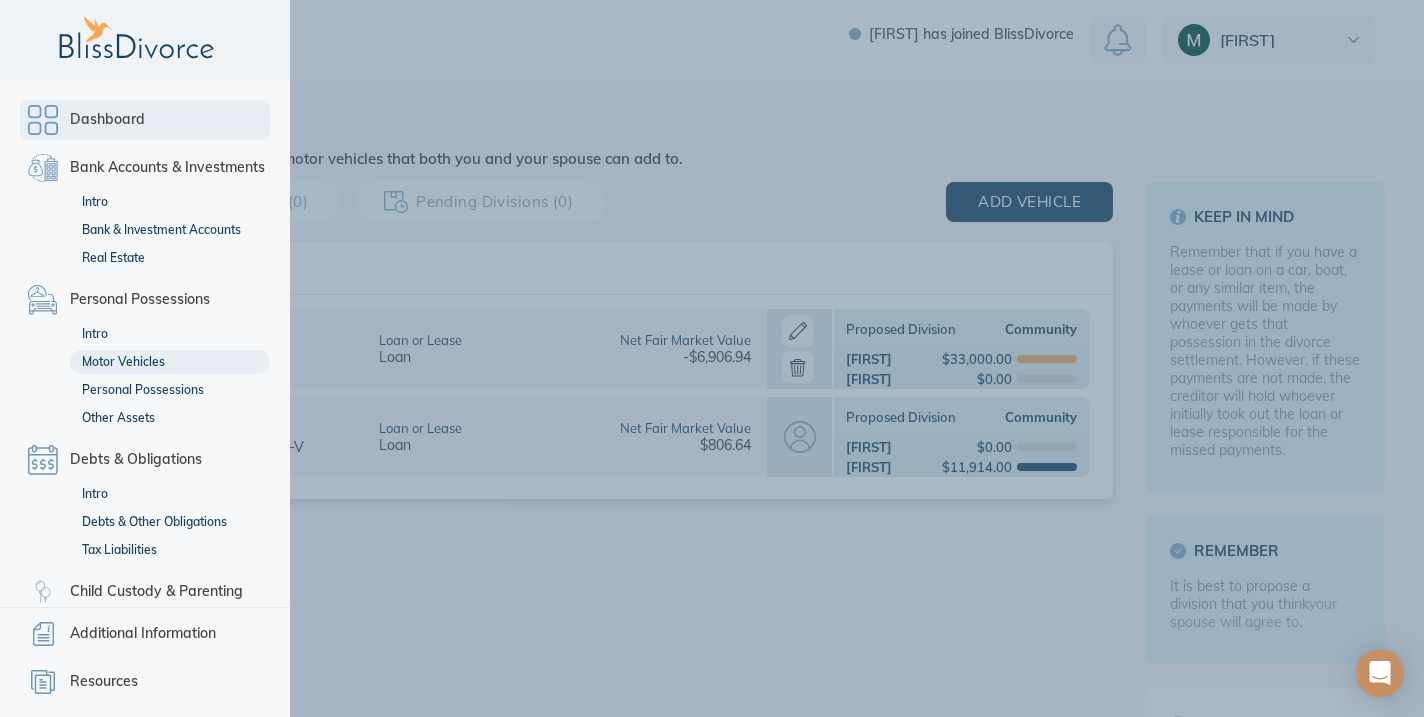 click on "Dashboard" at bounding box center (145, 120) 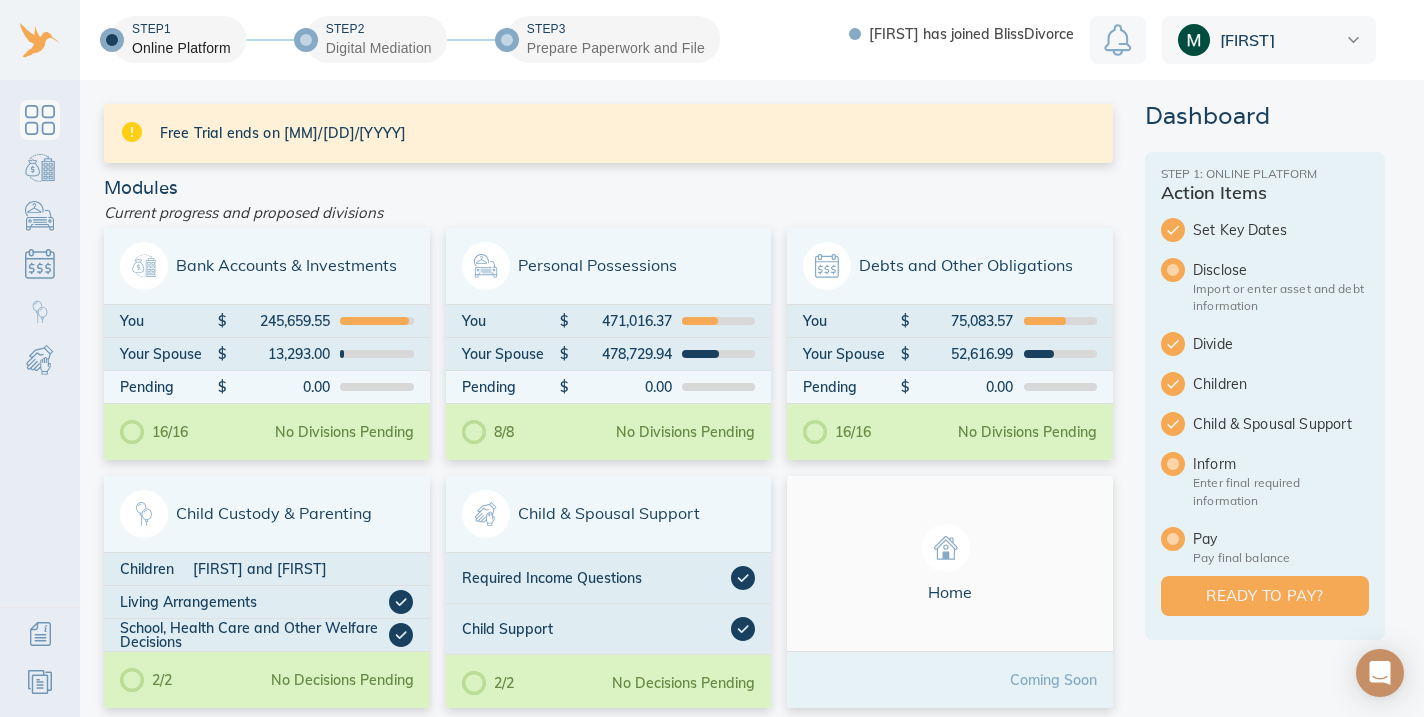 scroll, scrollTop: 0, scrollLeft: 0, axis: both 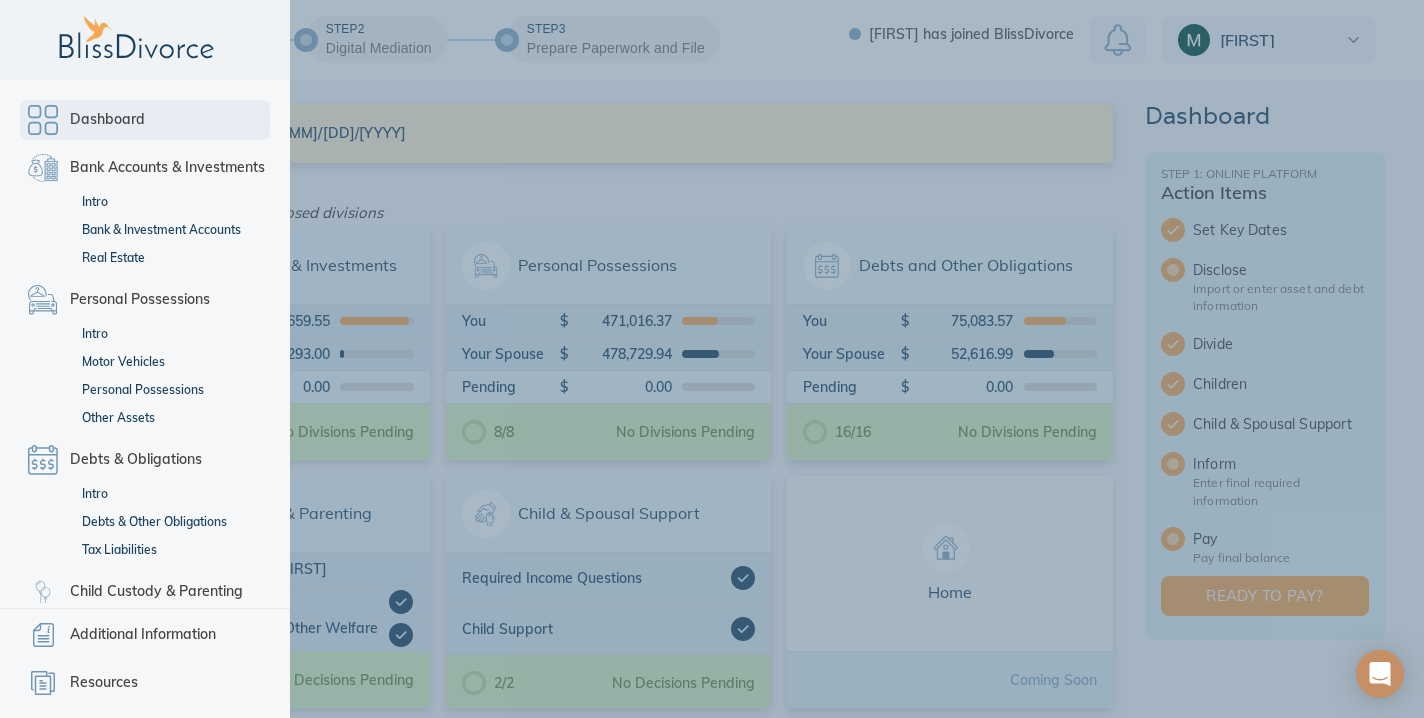 click on "Dashboard" at bounding box center (145, 120) 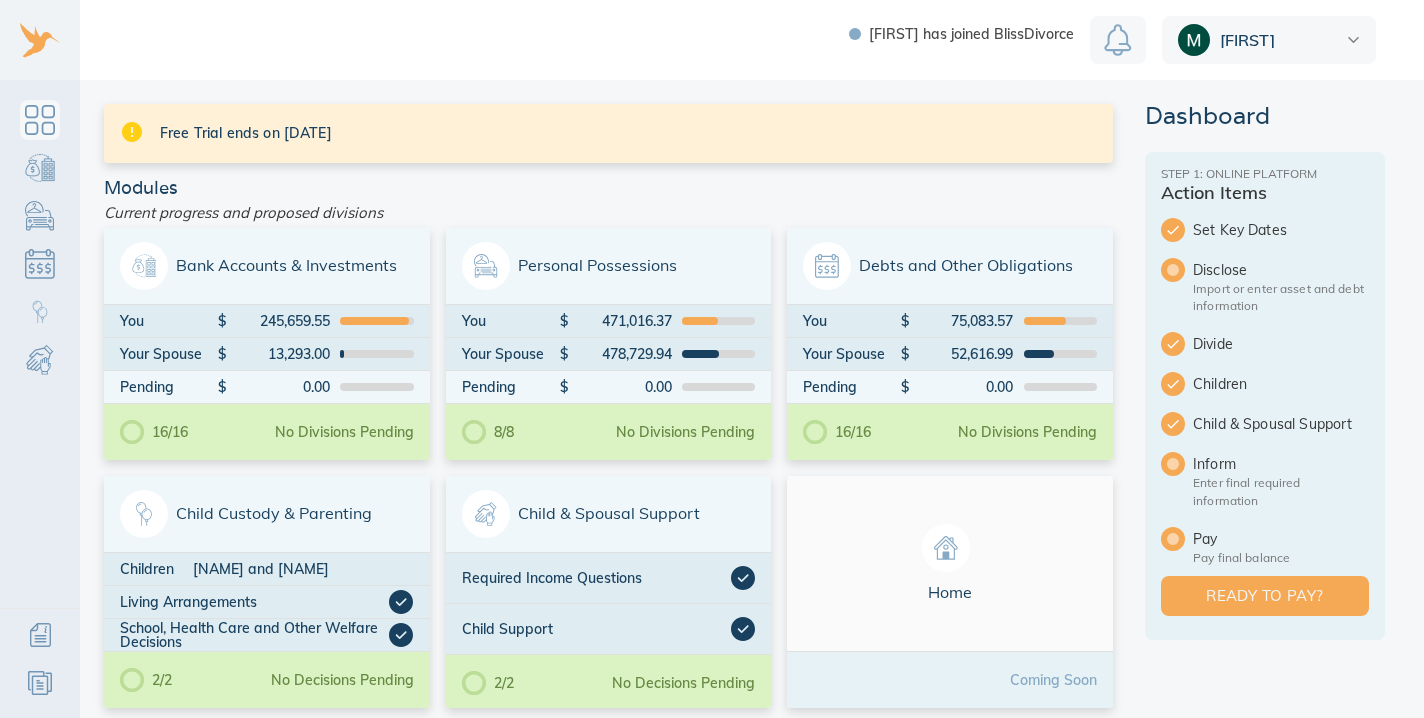 scroll, scrollTop: 0, scrollLeft: 0, axis: both 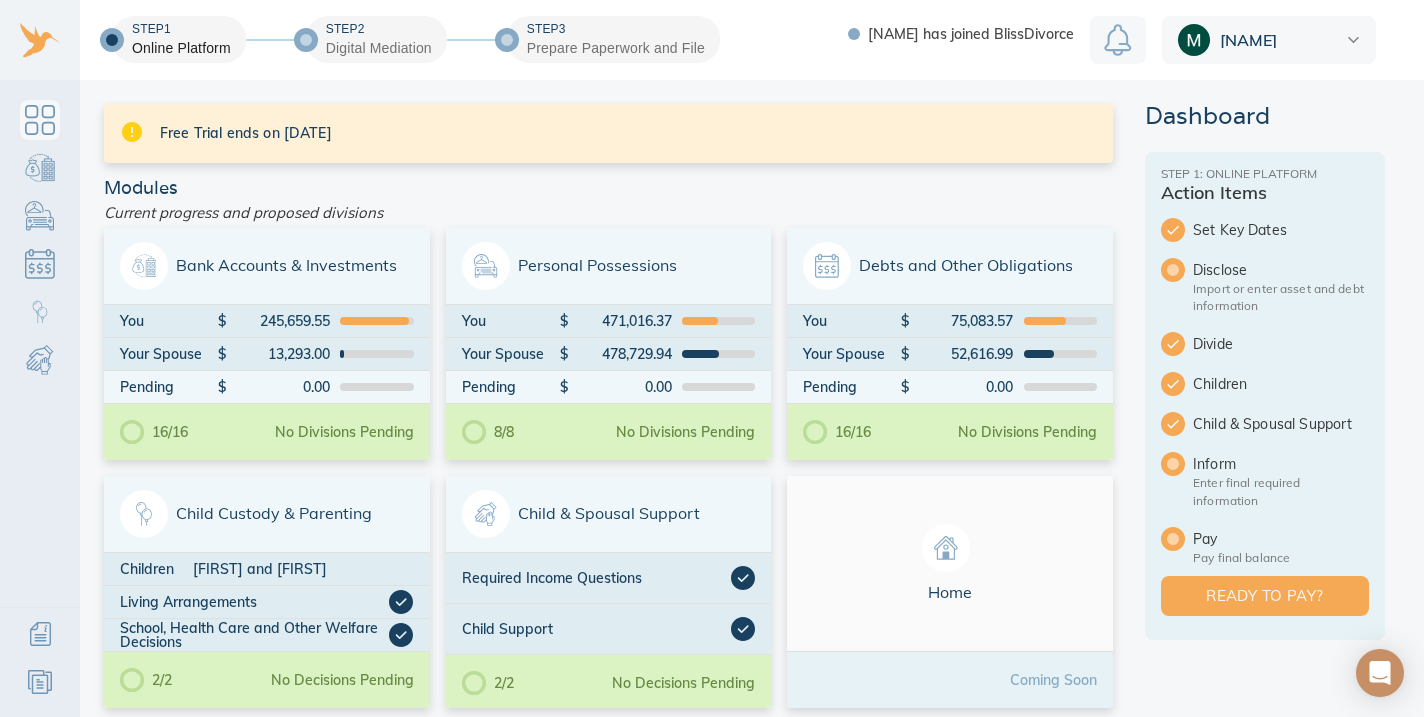 click at bounding box center (1118, 40) 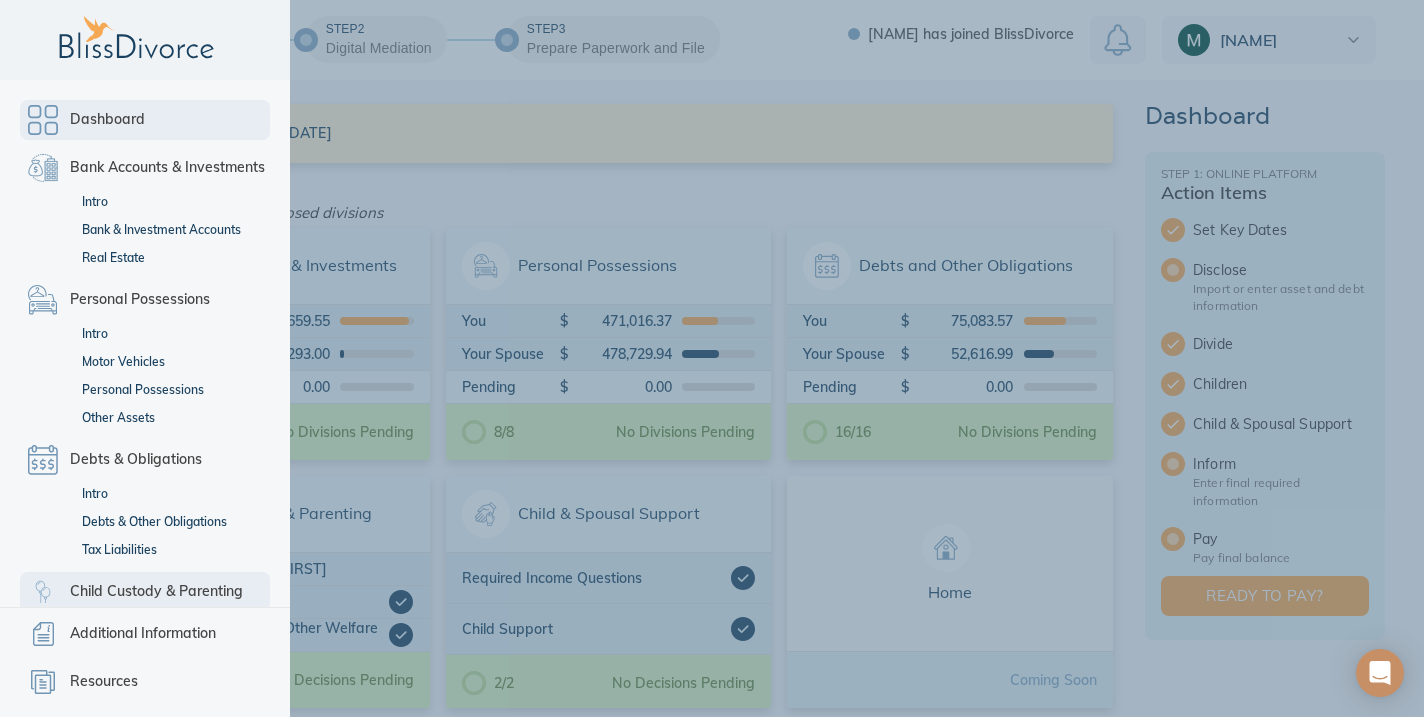 click on "Child Custody & Parenting" at bounding box center (156, 592) 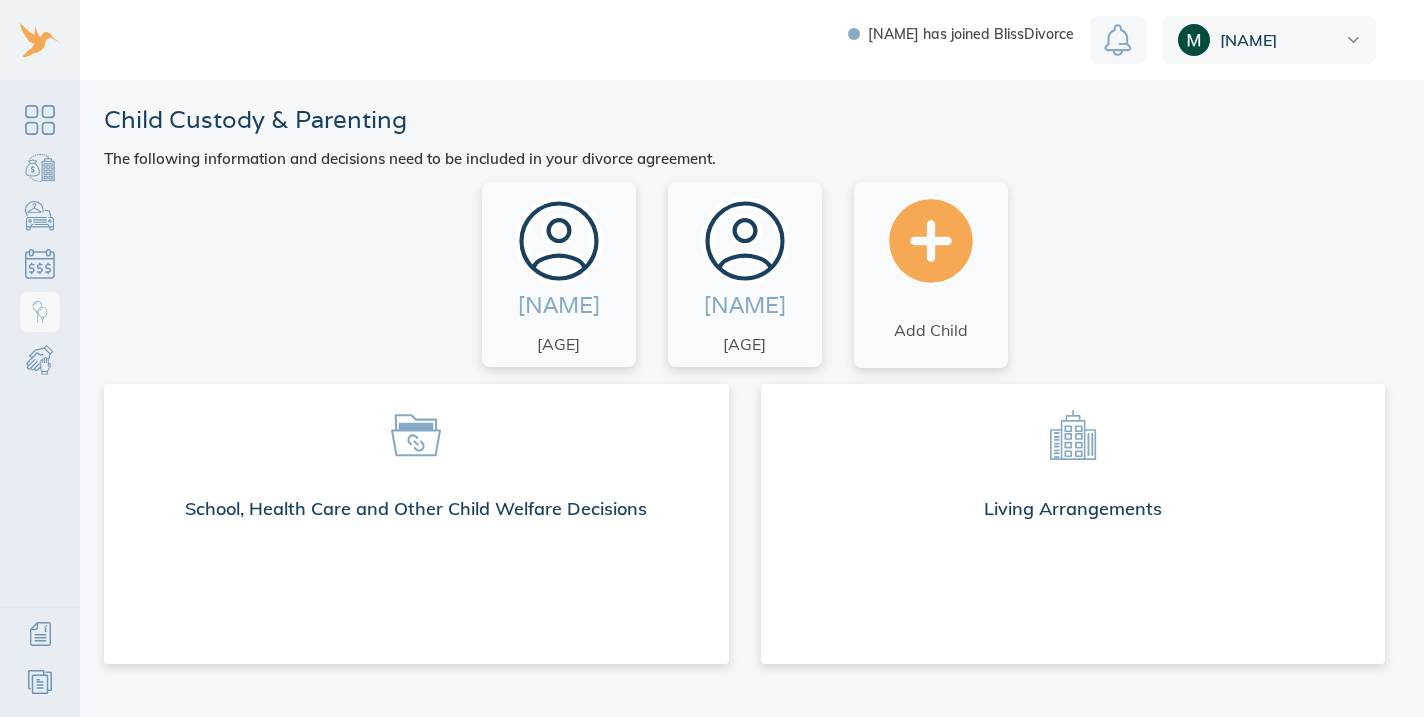 scroll, scrollTop: 0, scrollLeft: 0, axis: both 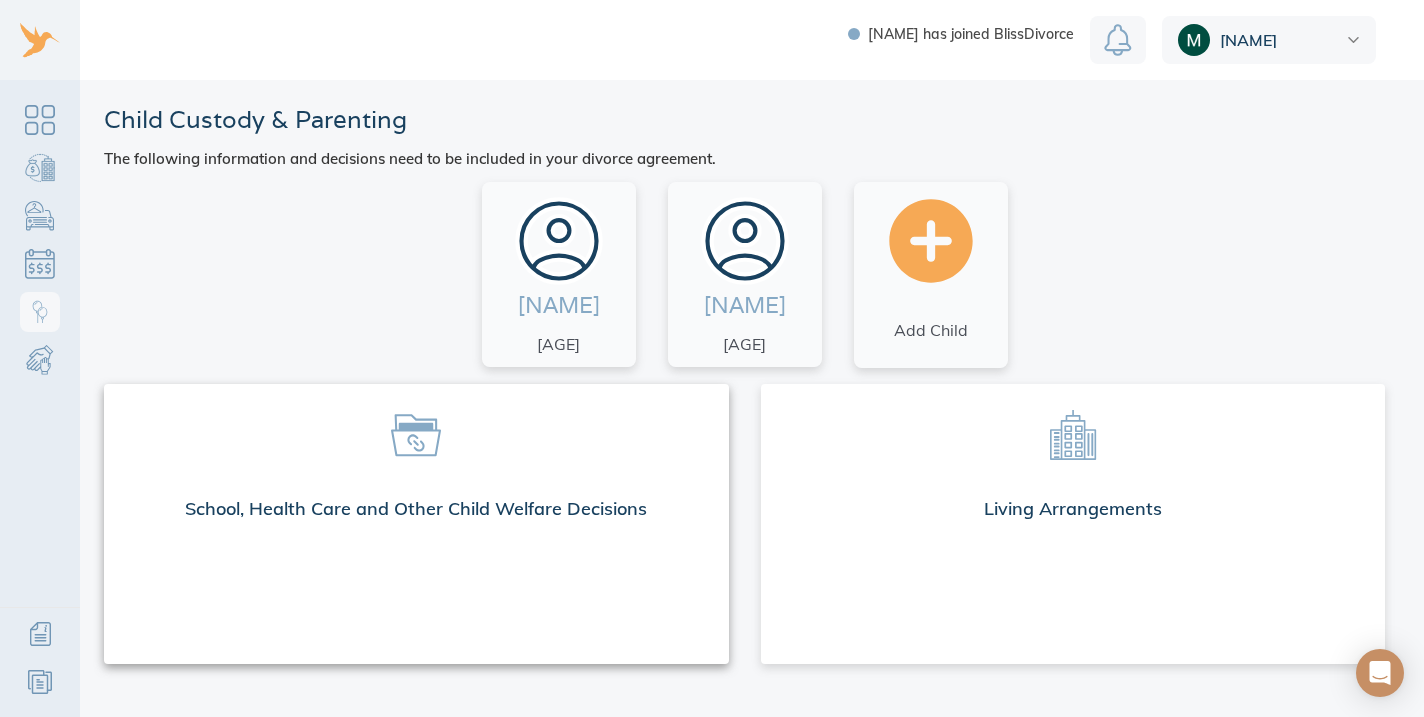 click at bounding box center (416, 434) 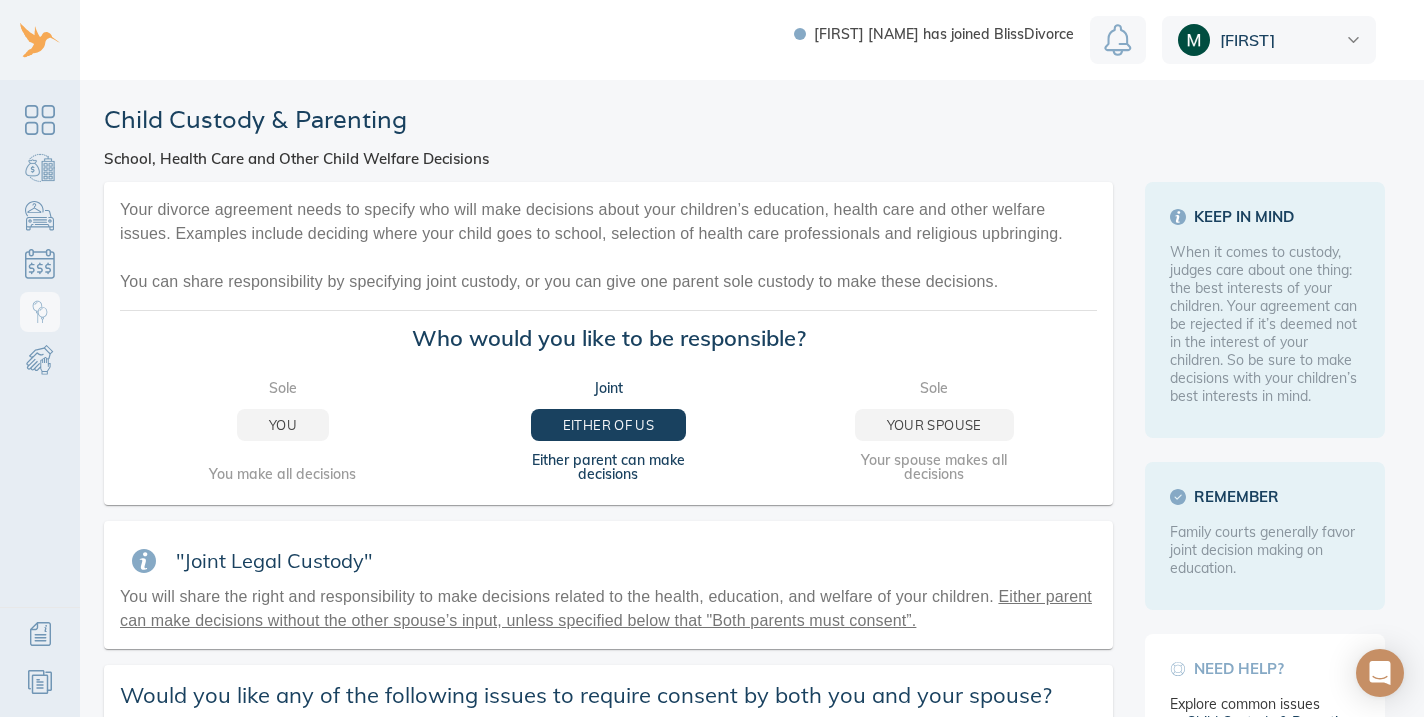 scroll, scrollTop: 0, scrollLeft: 0, axis: both 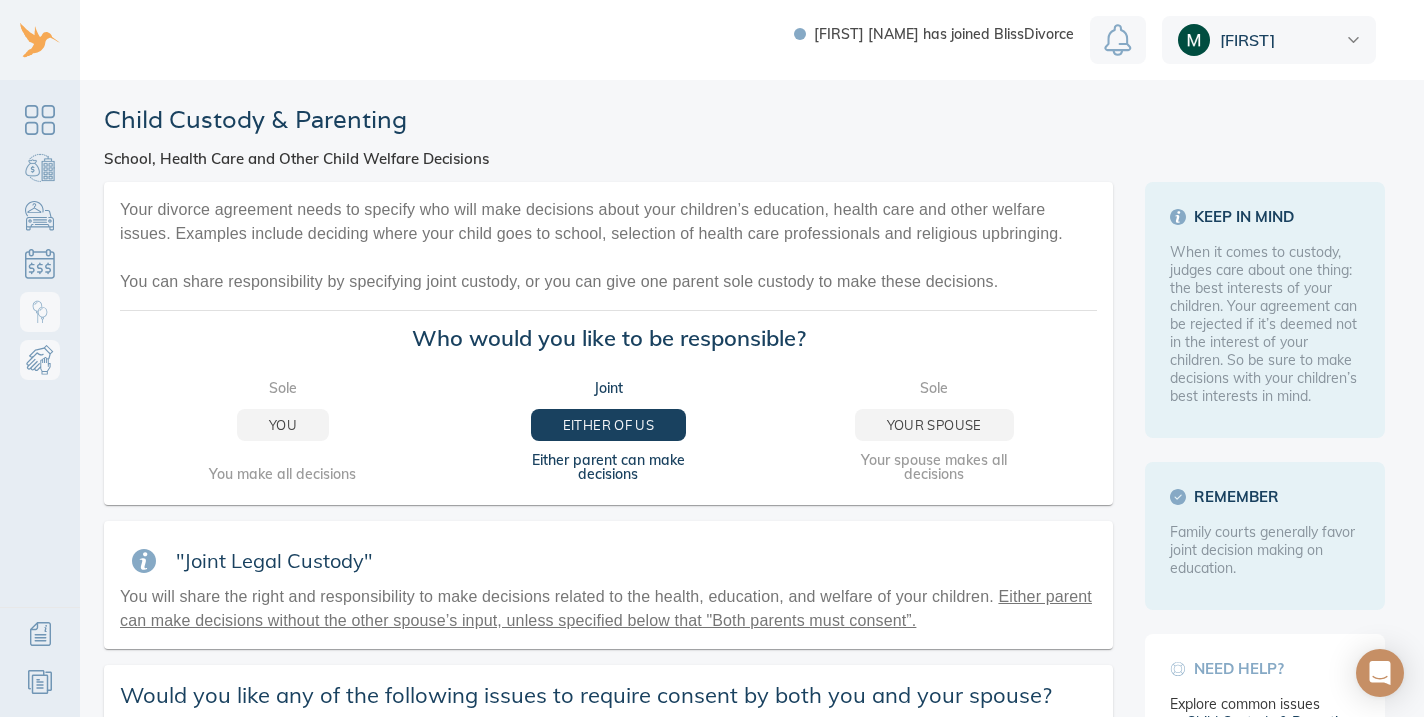 click at bounding box center (40, 343) 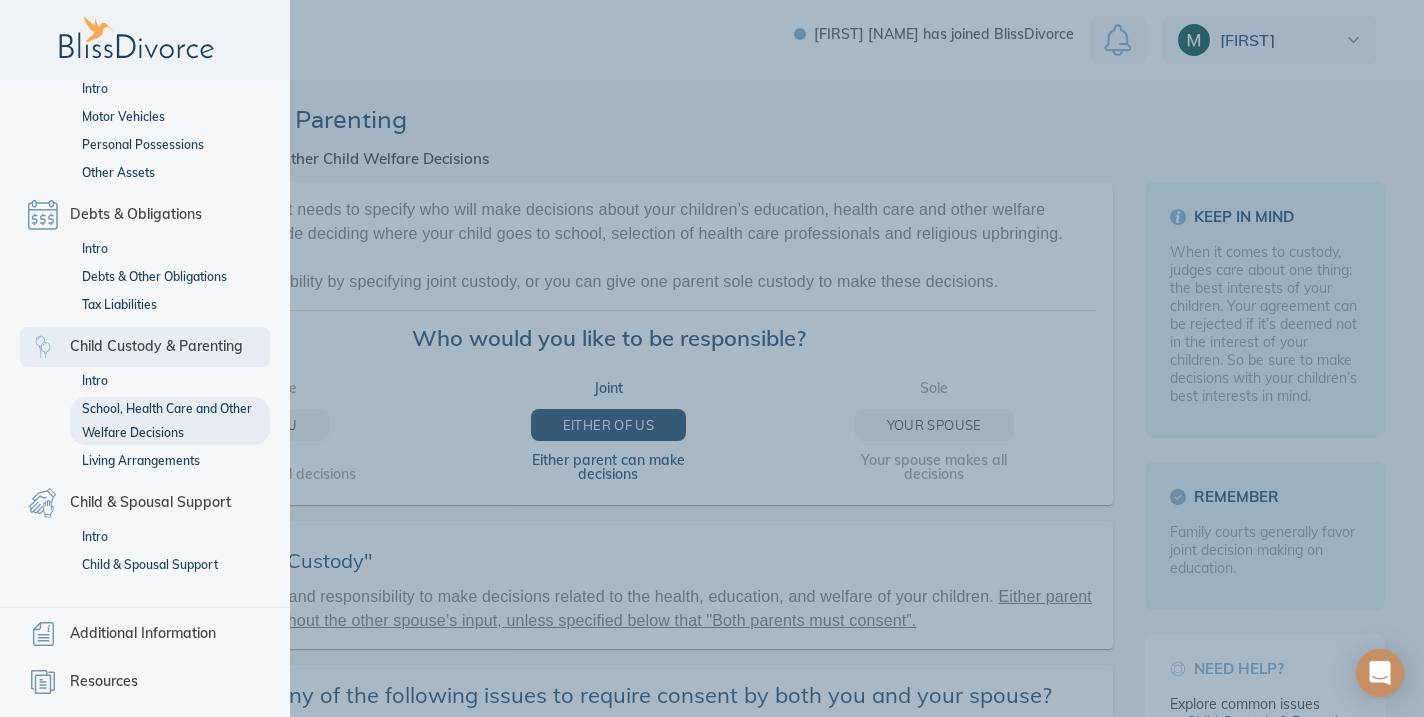 scroll, scrollTop: 245, scrollLeft: 0, axis: vertical 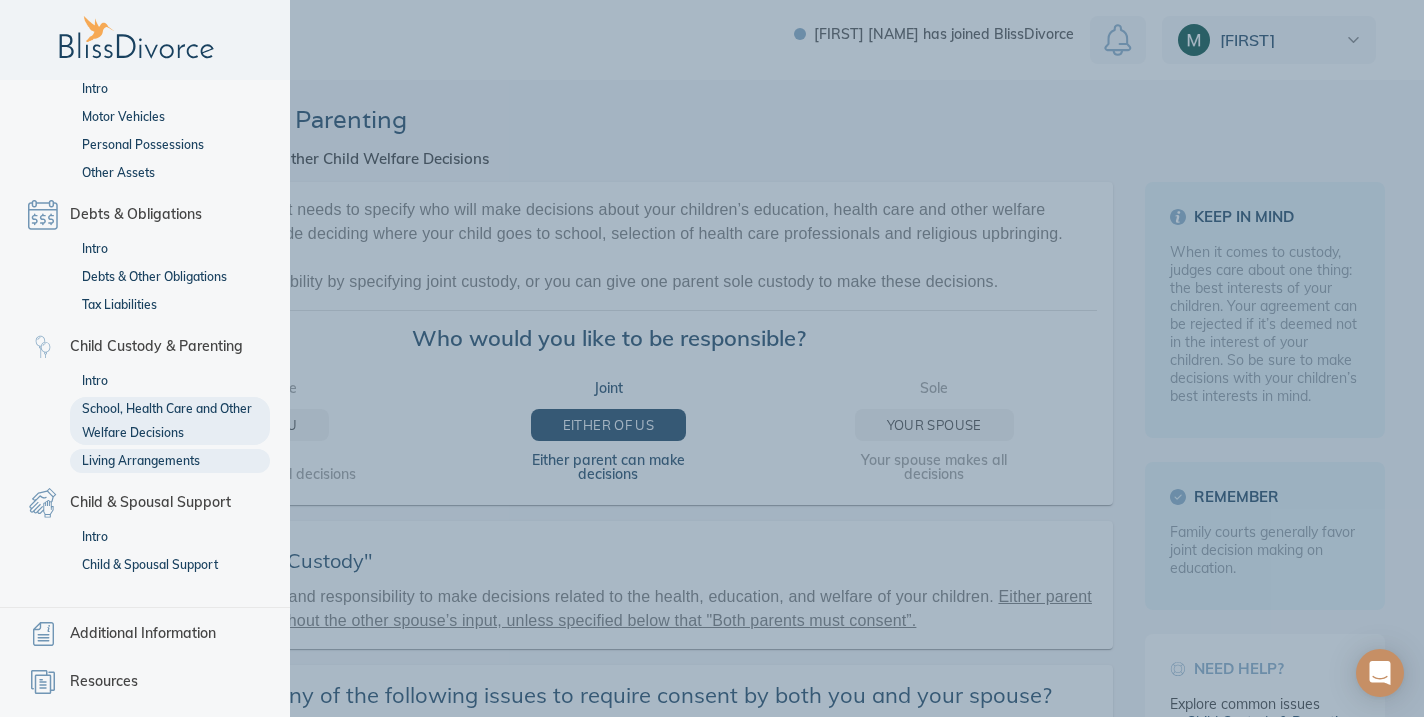 click on "Living Arrangements" at bounding box center (170, 461) 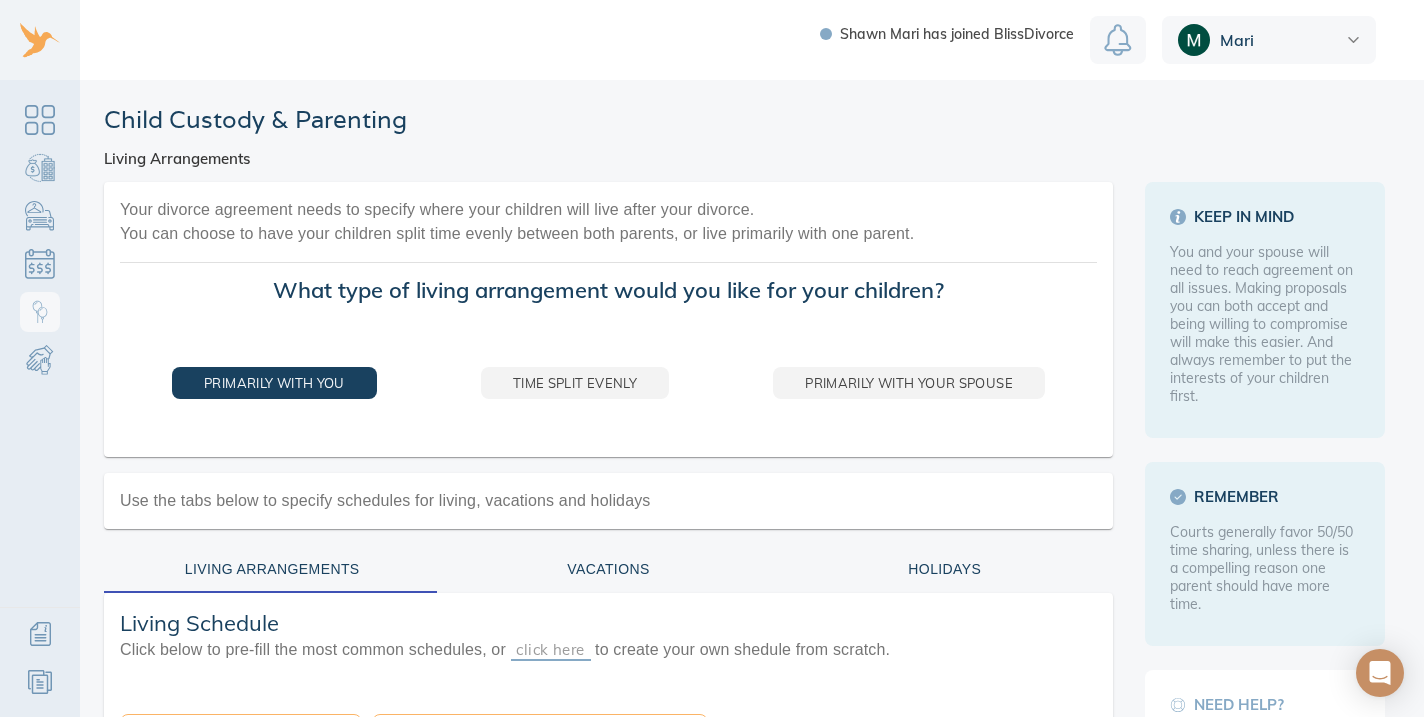 scroll, scrollTop: 0, scrollLeft: 0, axis: both 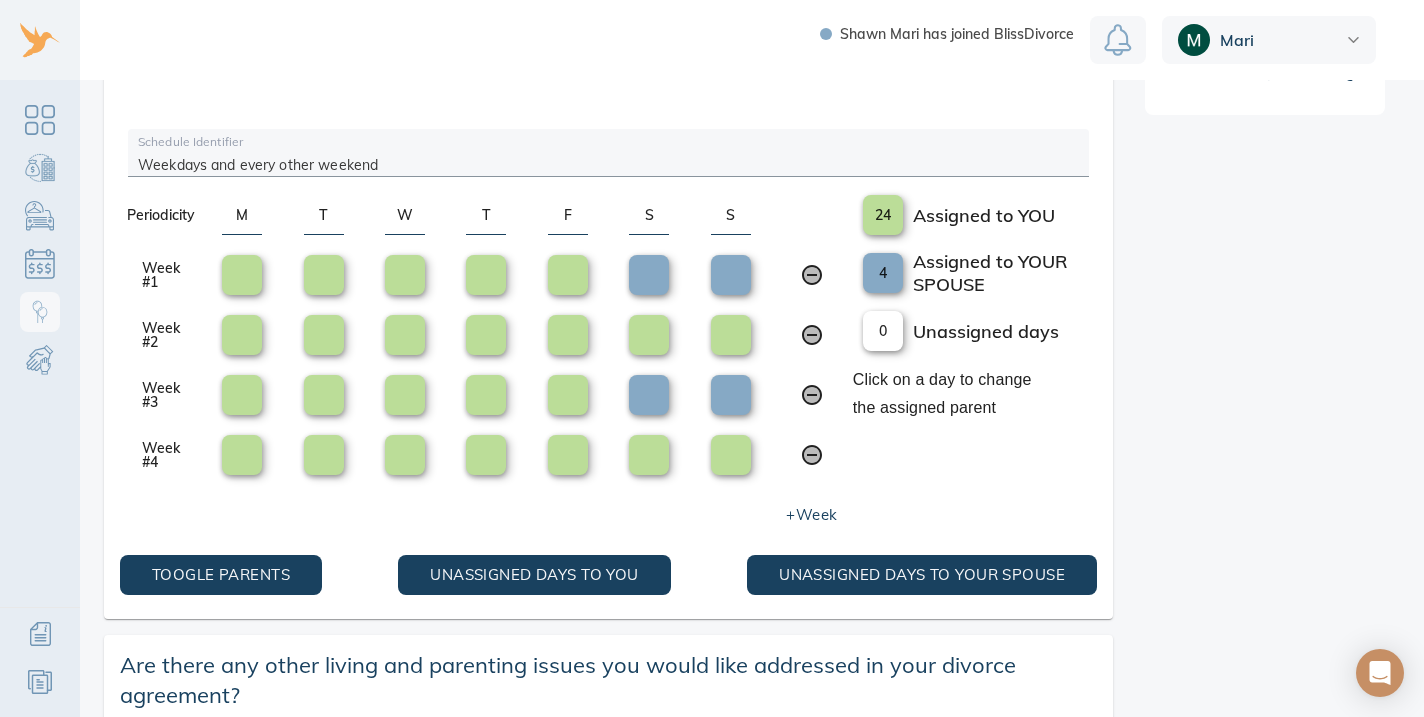 click at bounding box center [568, 275] 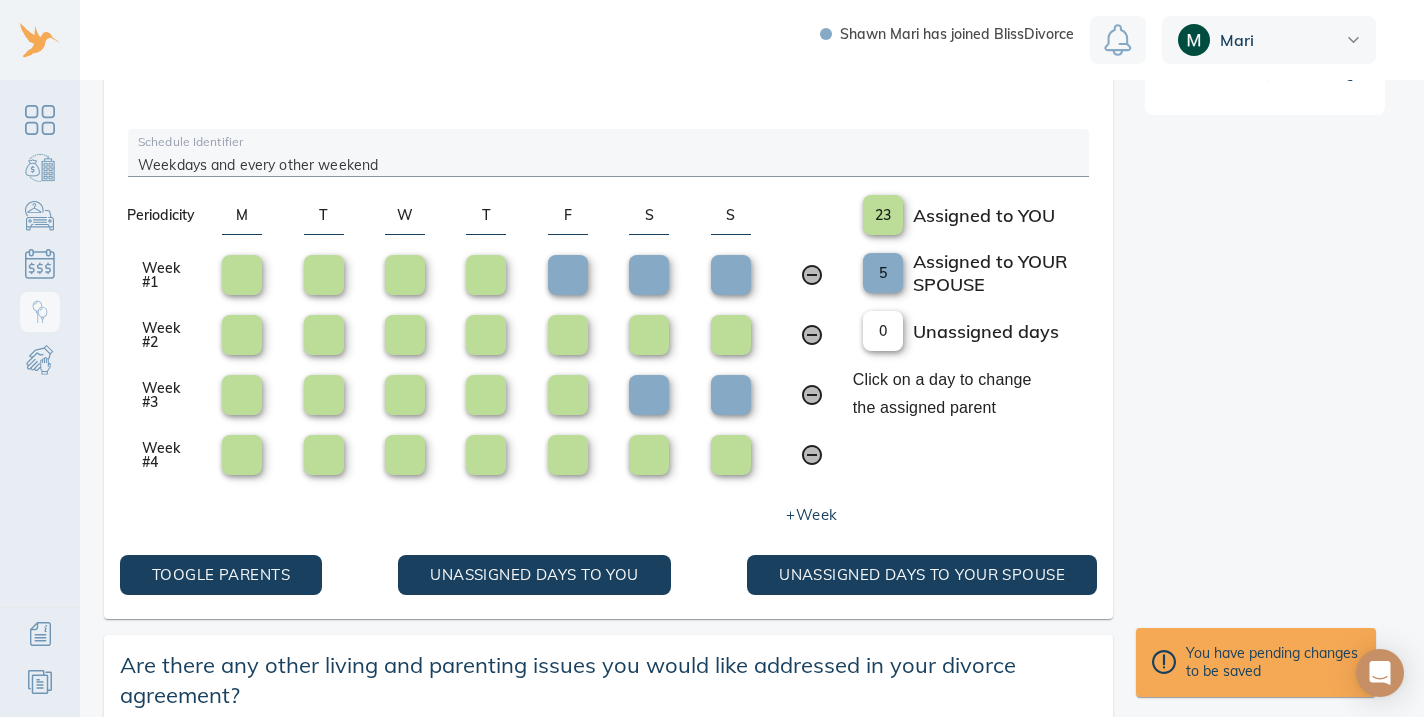 click on "Periodicity M T W T F S S   Week #  1               Week #  2               Week #  3               Week #  4                               +Week" at bounding box center (486, 375) 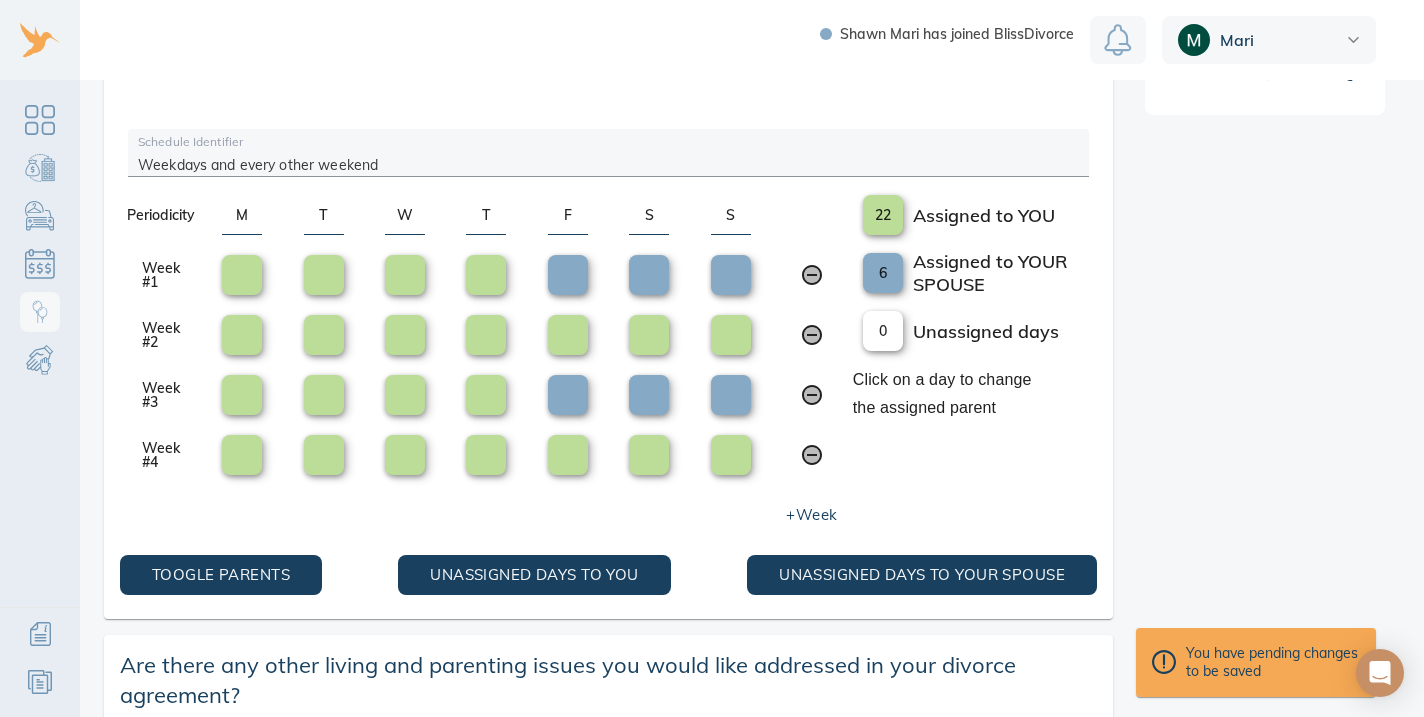 click at bounding box center [568, 275] 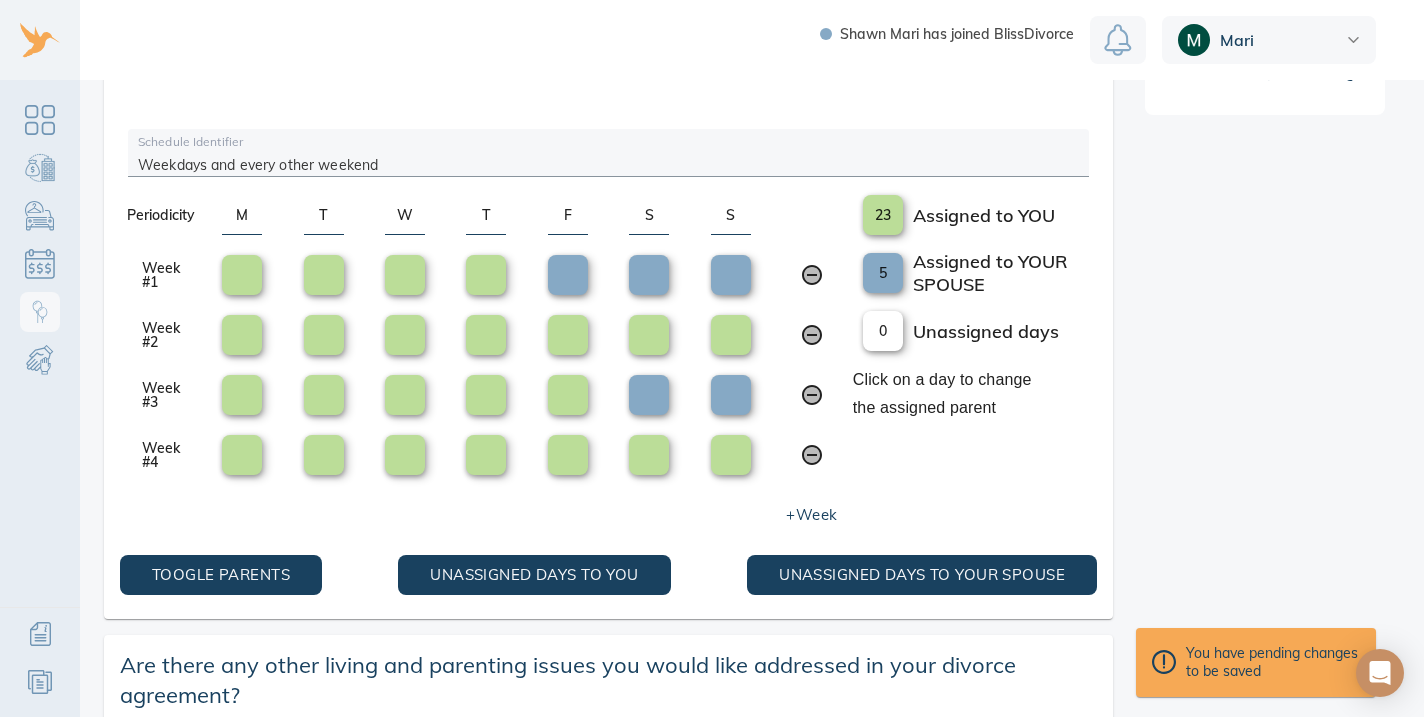 click at bounding box center [568, 335] 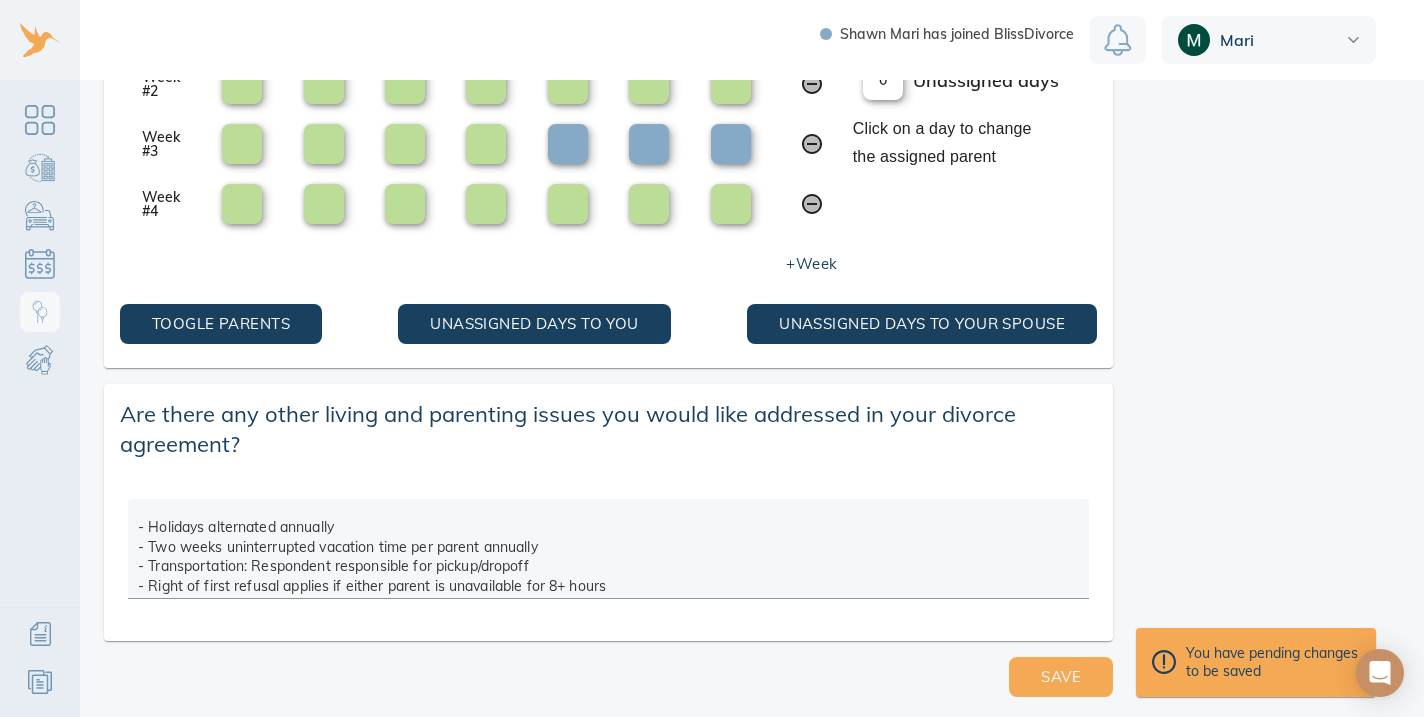 scroll, scrollTop: 935, scrollLeft: 0, axis: vertical 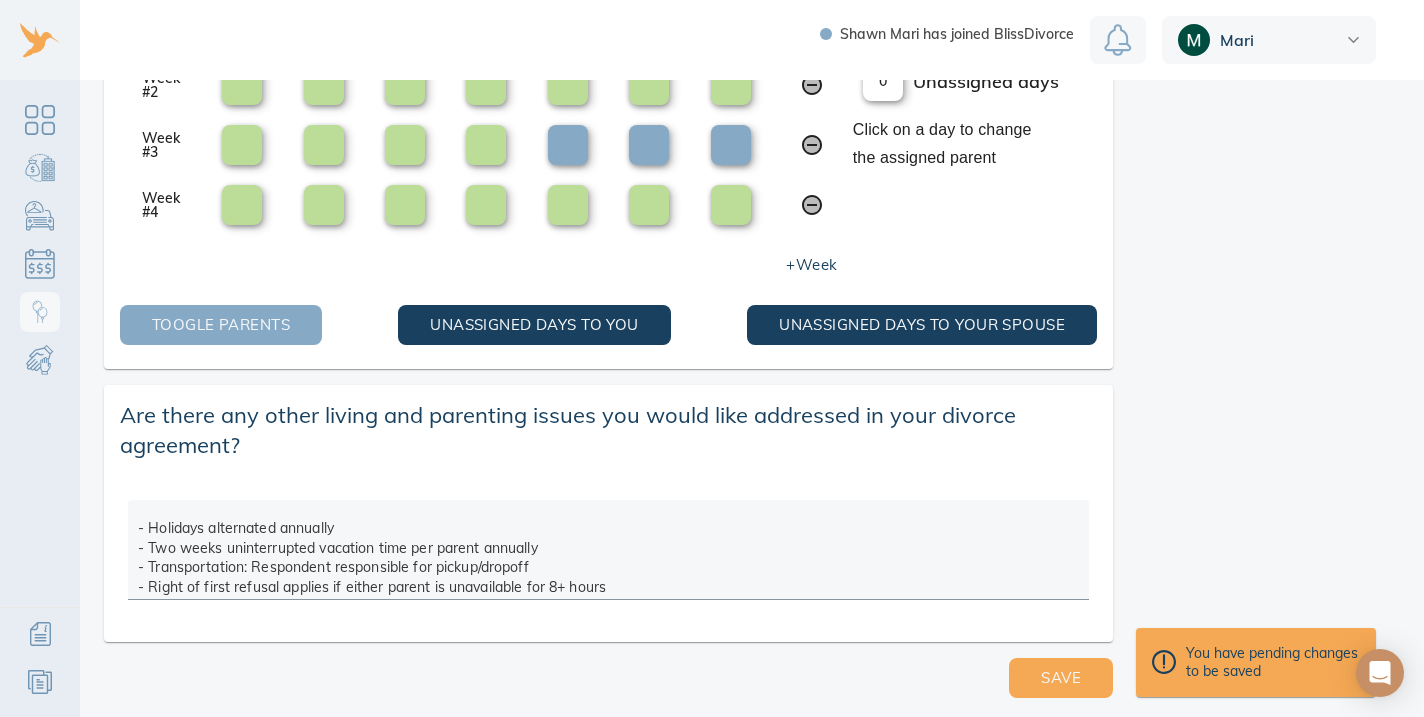 click on "Toogle Parents" at bounding box center (221, 325) 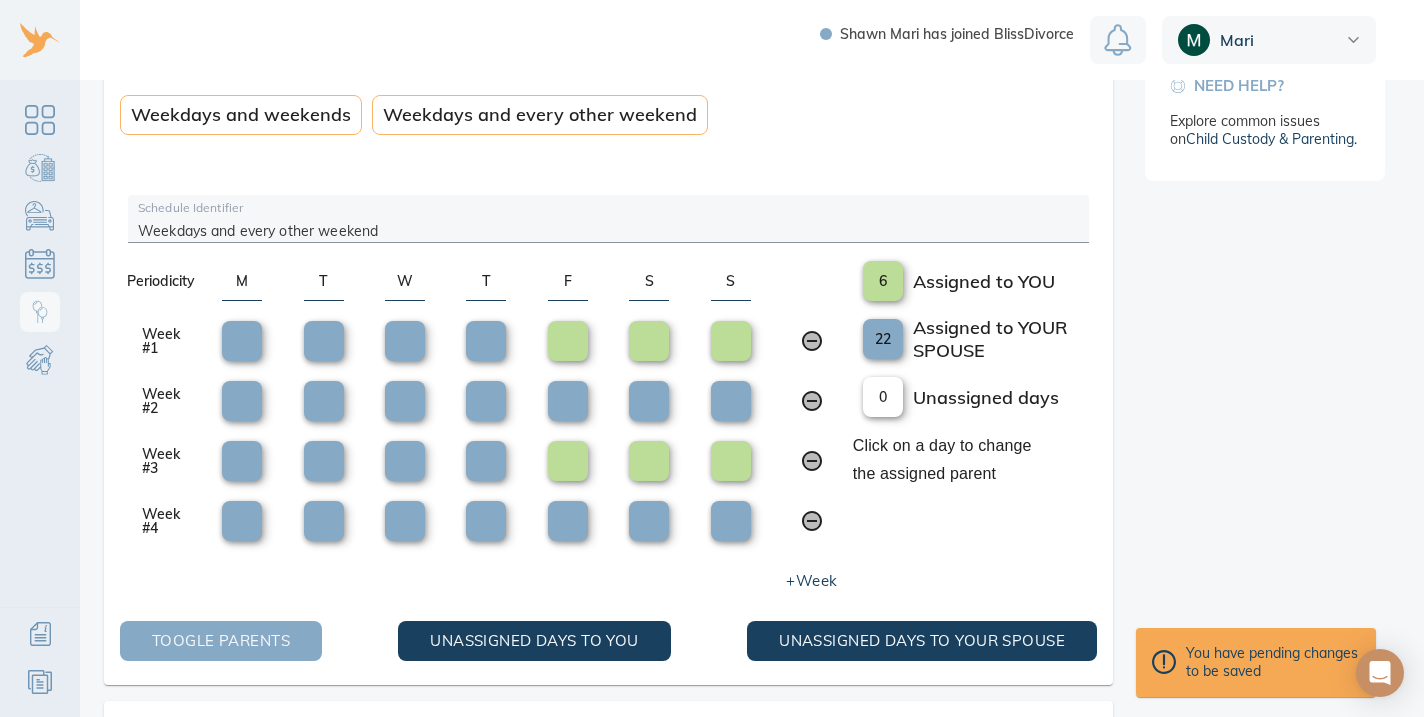 scroll, scrollTop: 616, scrollLeft: 0, axis: vertical 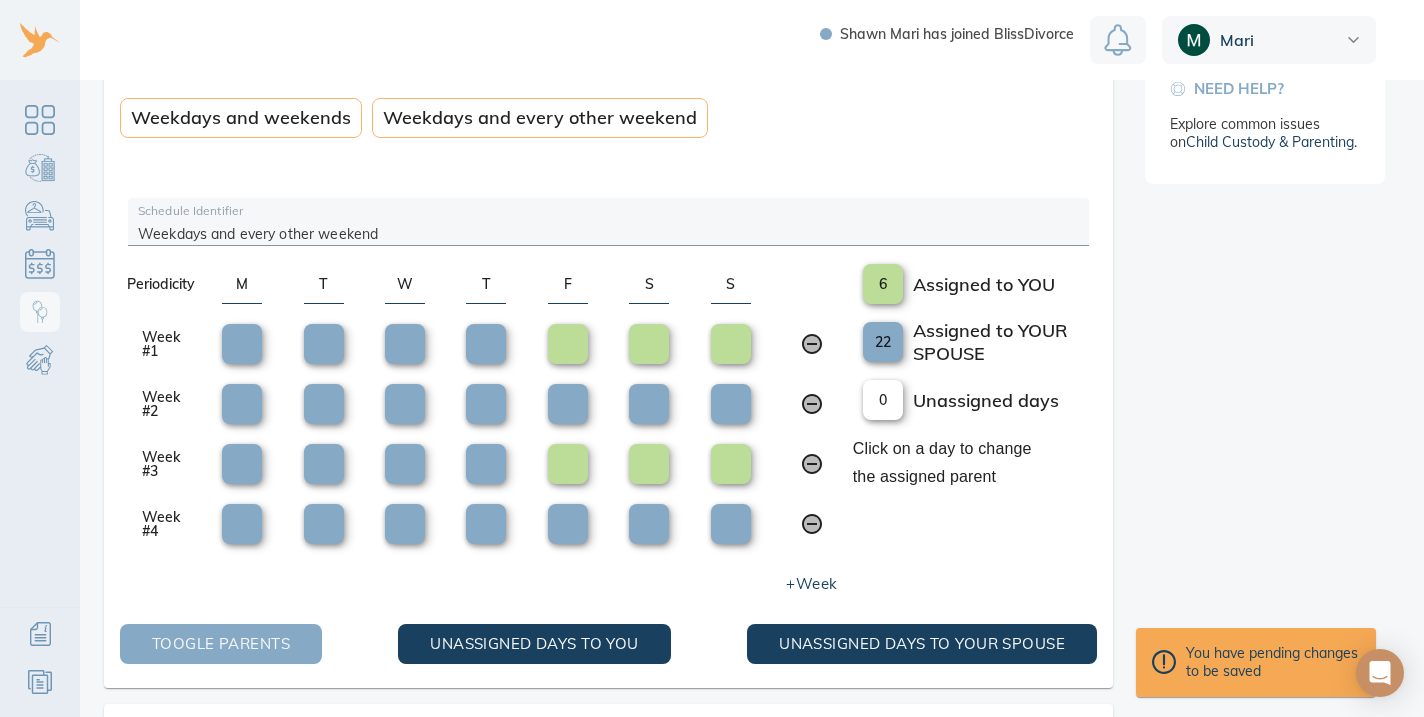 click on "Toogle Parents" at bounding box center [221, 644] 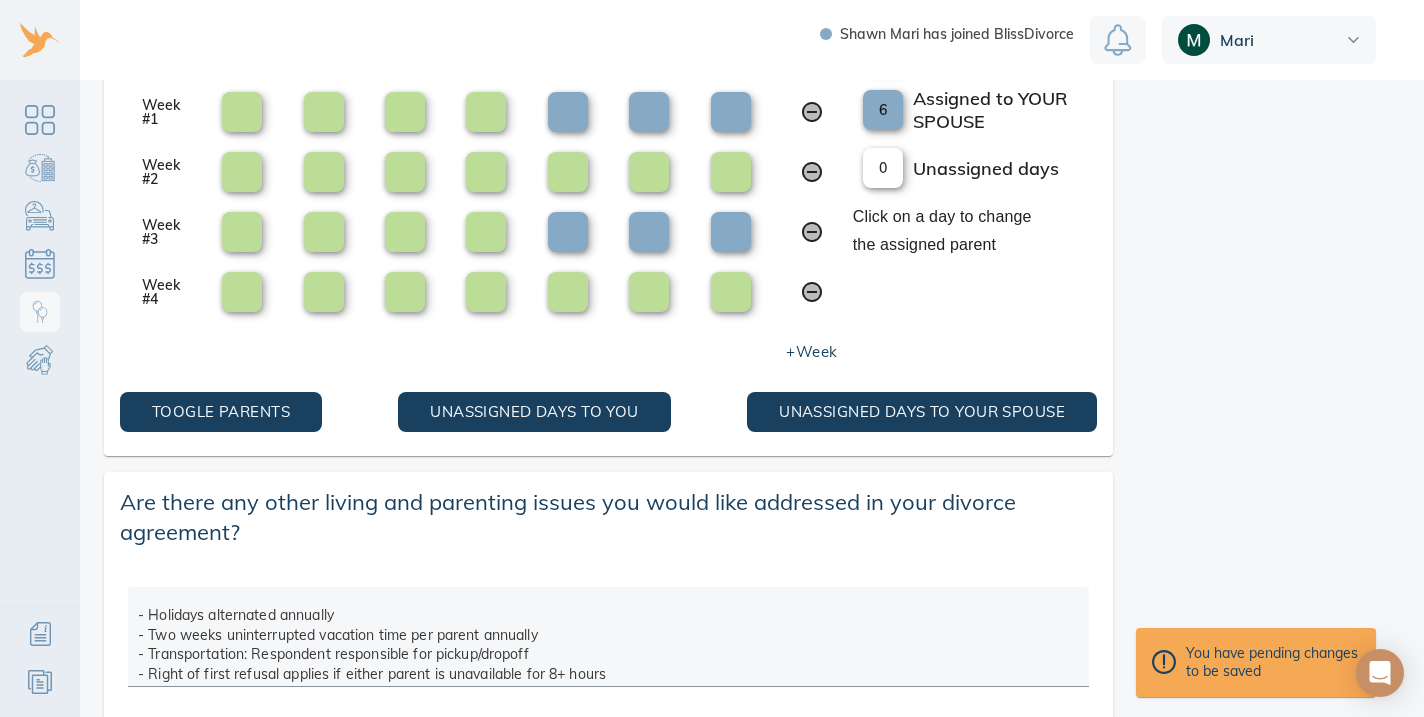 scroll, scrollTop: 849, scrollLeft: 0, axis: vertical 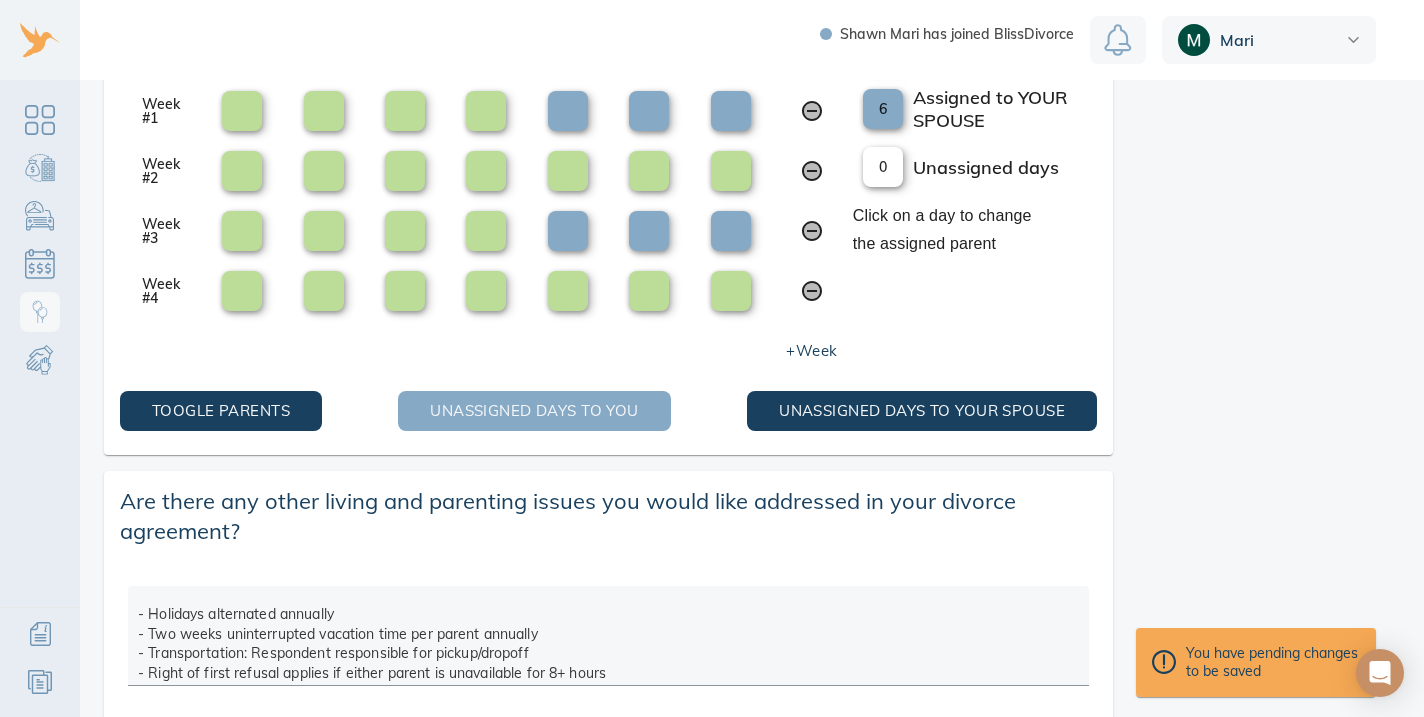 click on "Unassigned days to You" at bounding box center [221, 411] 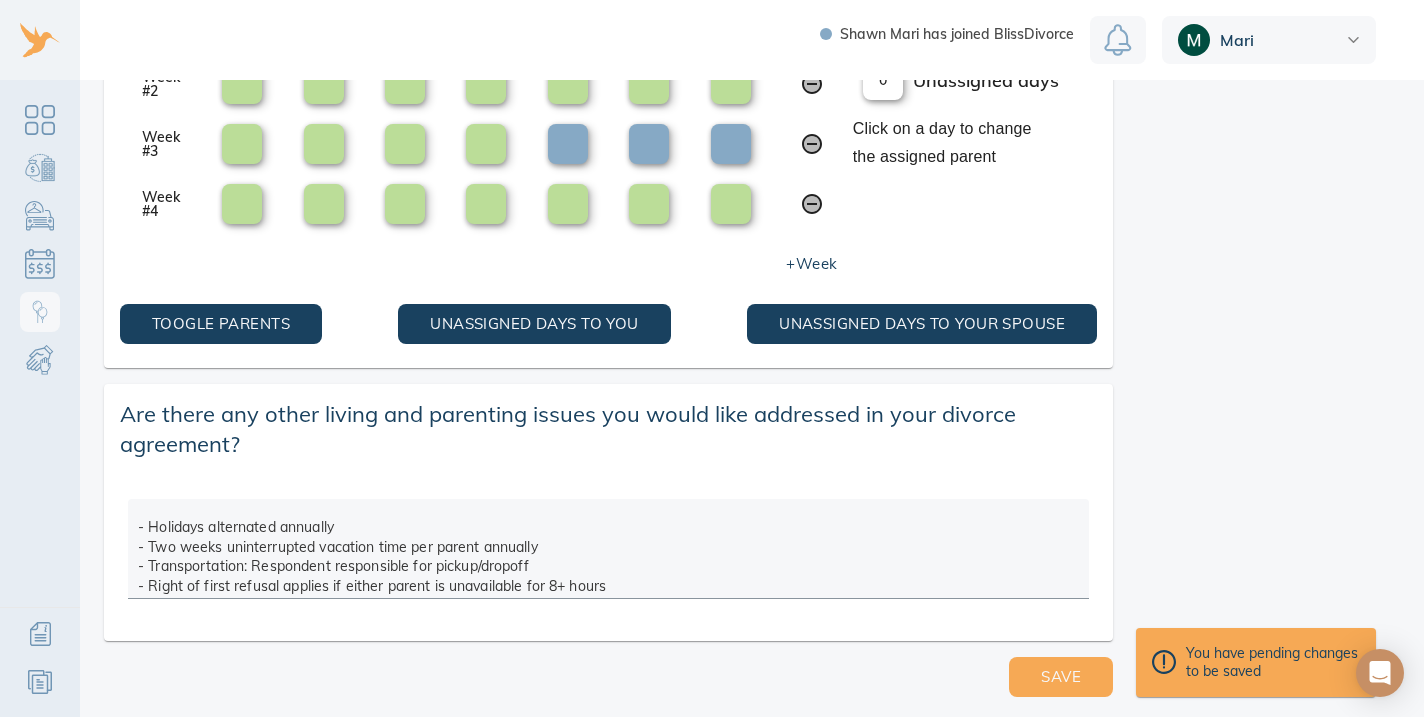 scroll, scrollTop: 935, scrollLeft: 0, axis: vertical 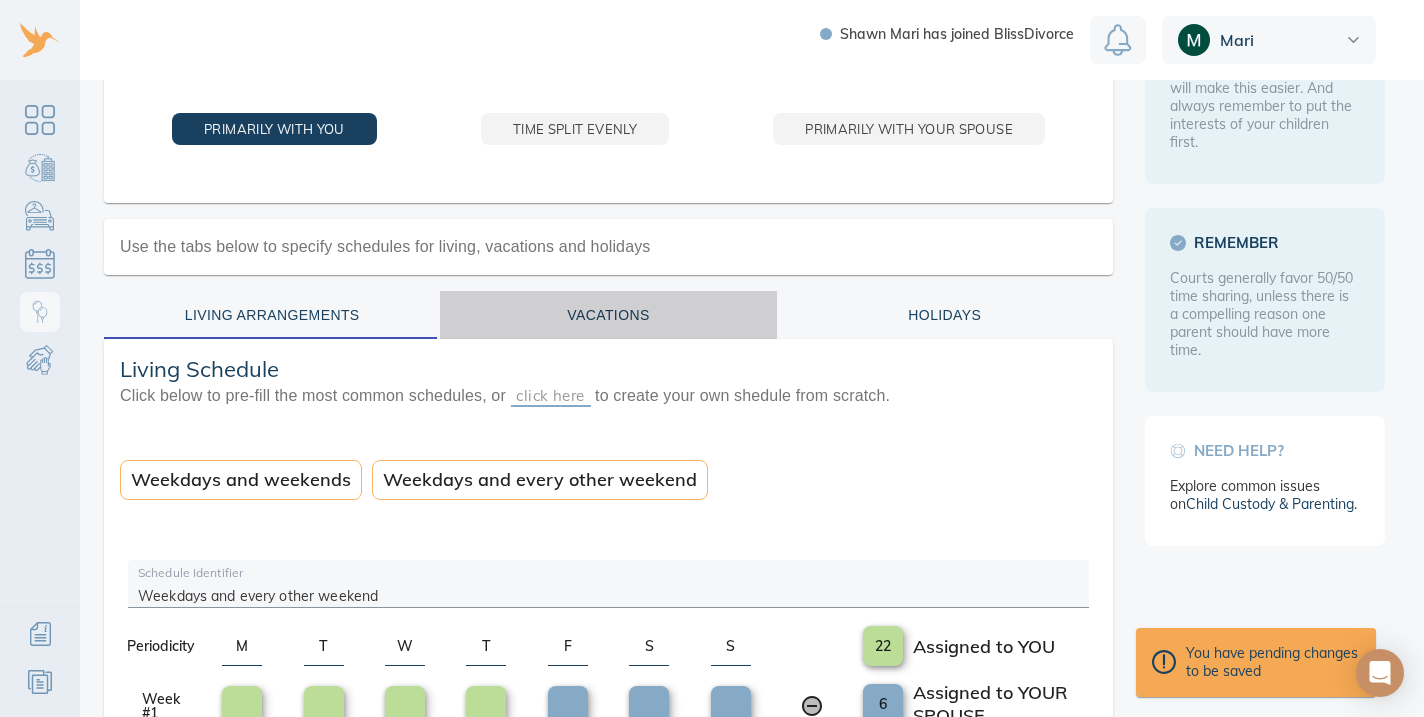 click on "Vacations" at bounding box center (608, 315) 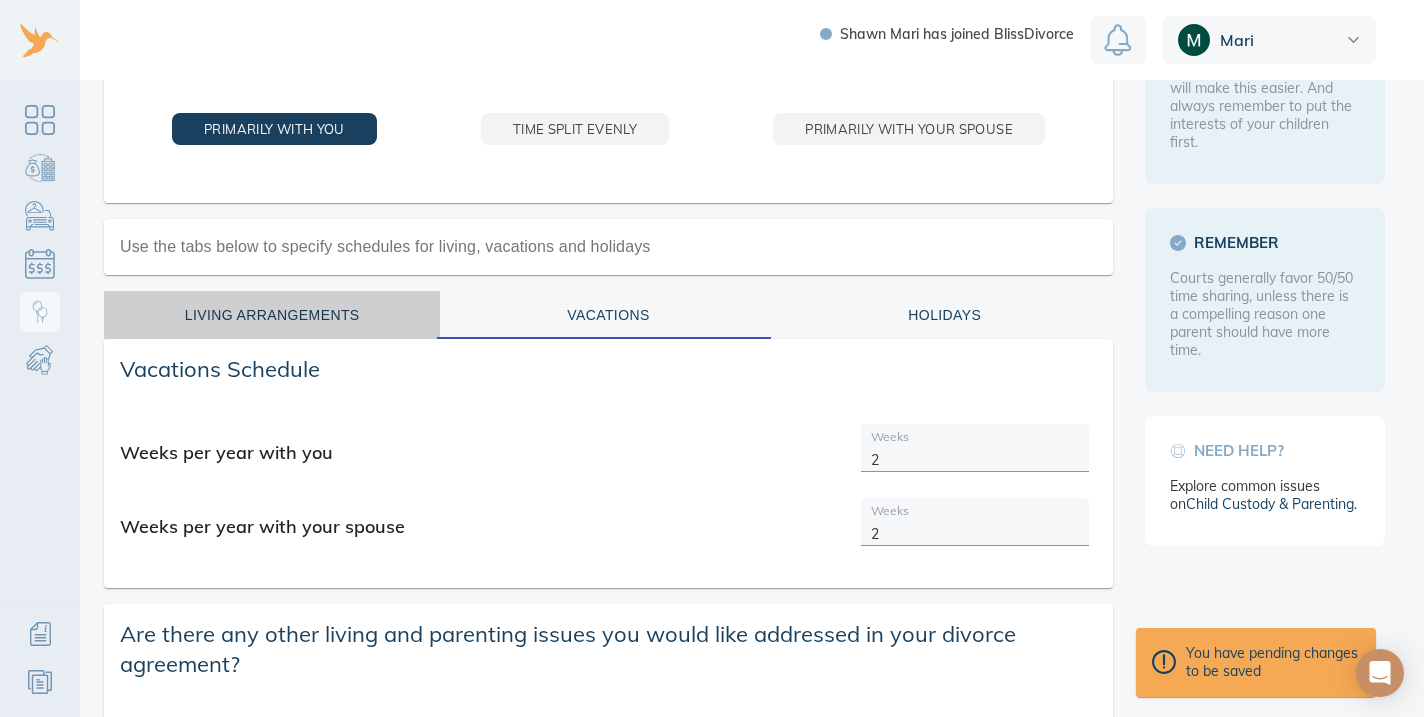 click on "Living Arrangements" at bounding box center [272, 315] 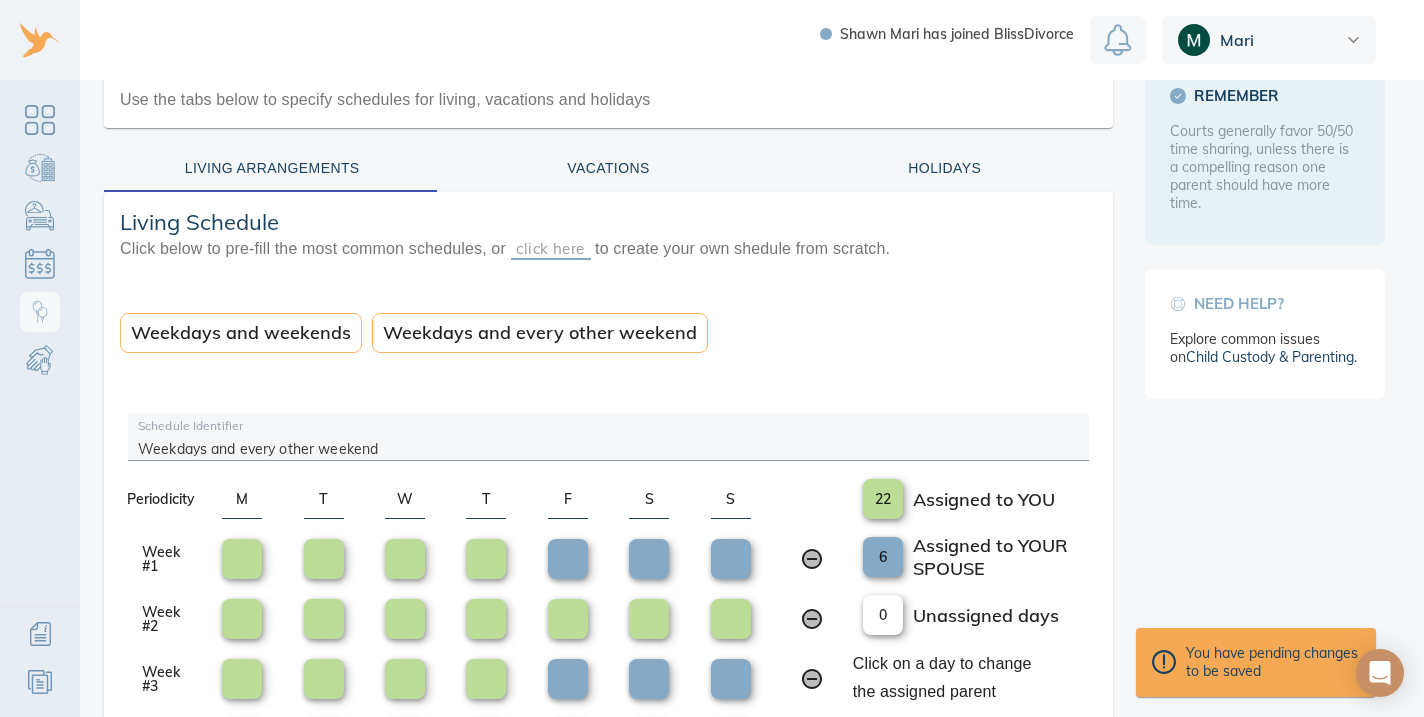 scroll, scrollTop: 406, scrollLeft: 0, axis: vertical 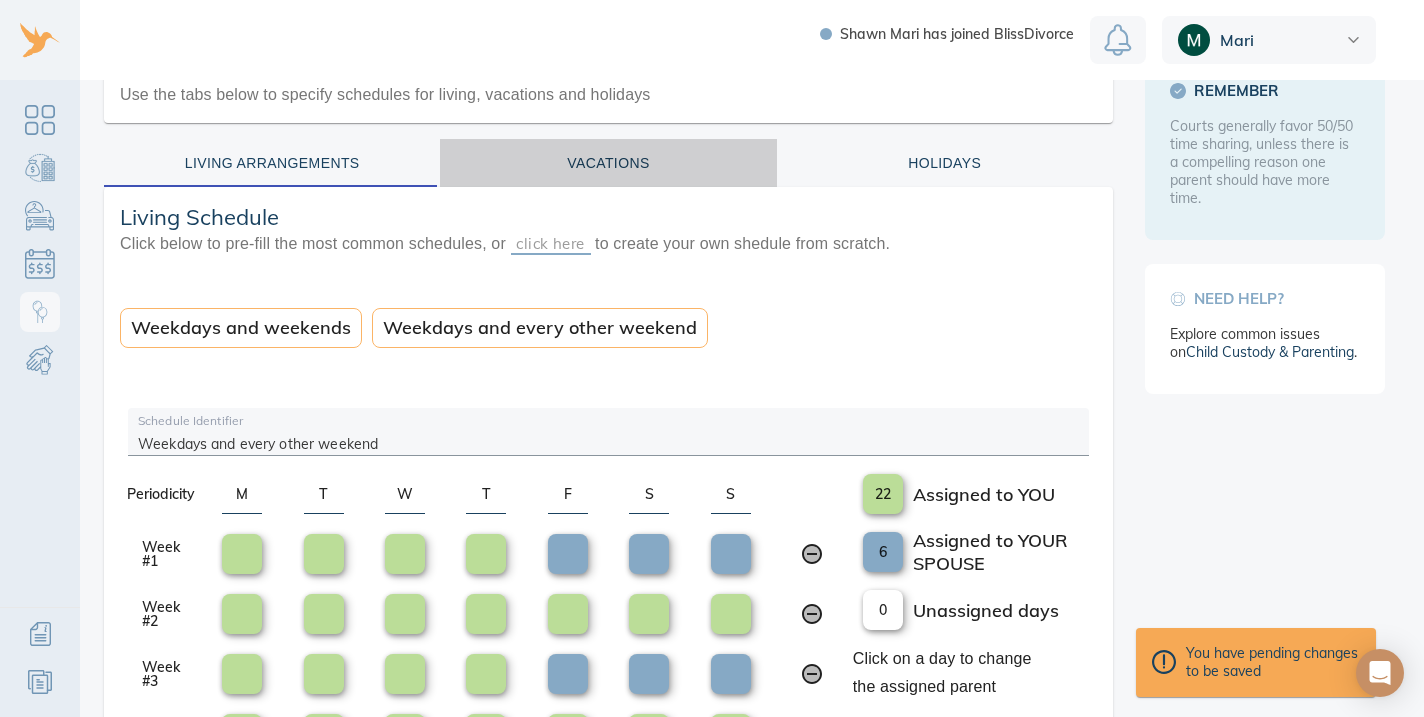 click on "Vacations" at bounding box center [608, 163] 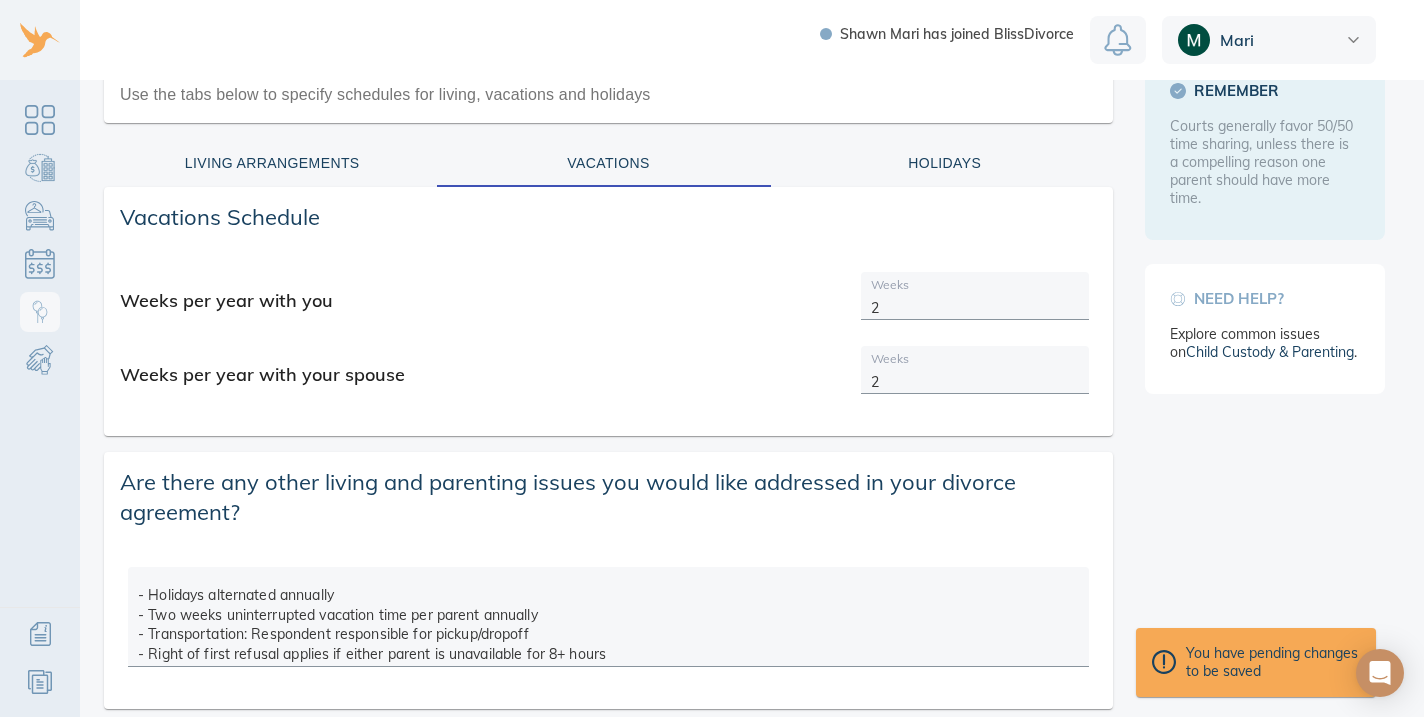 click on "2" at bounding box center [975, 376] 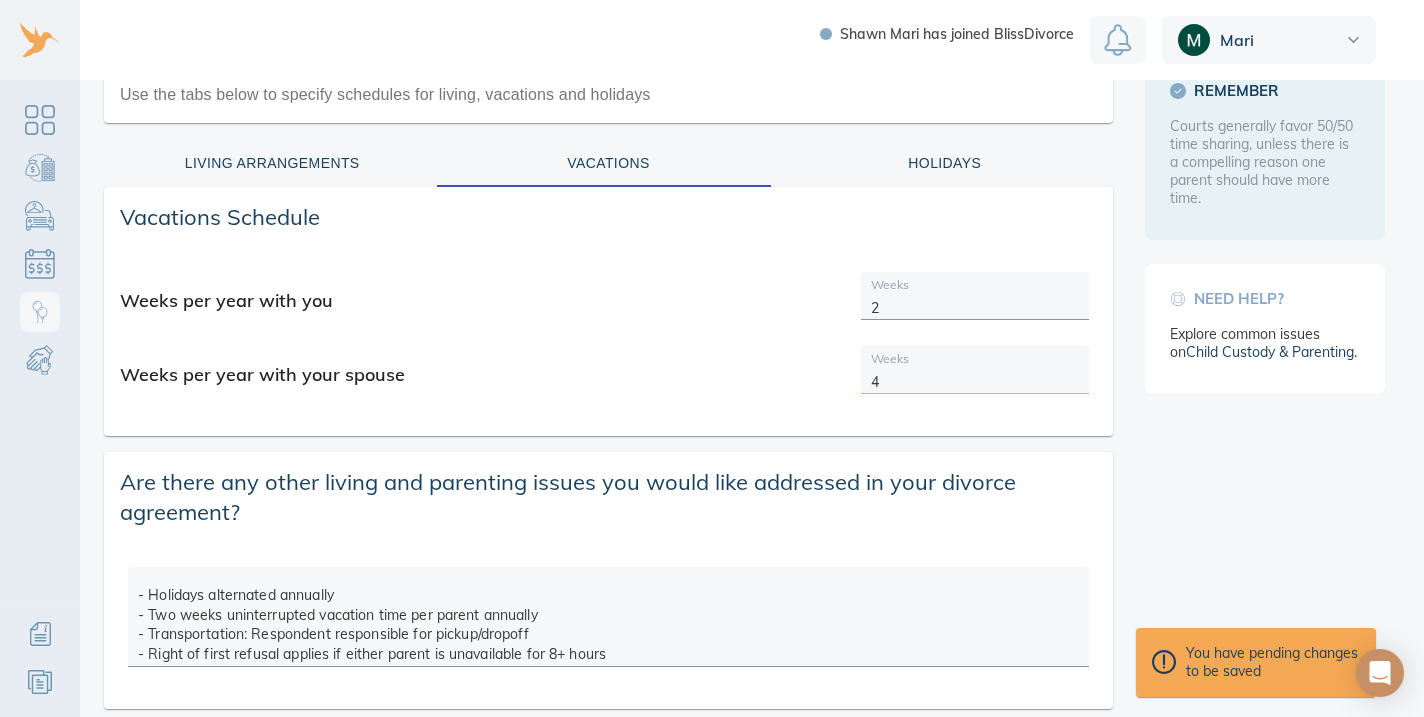 type on "4" 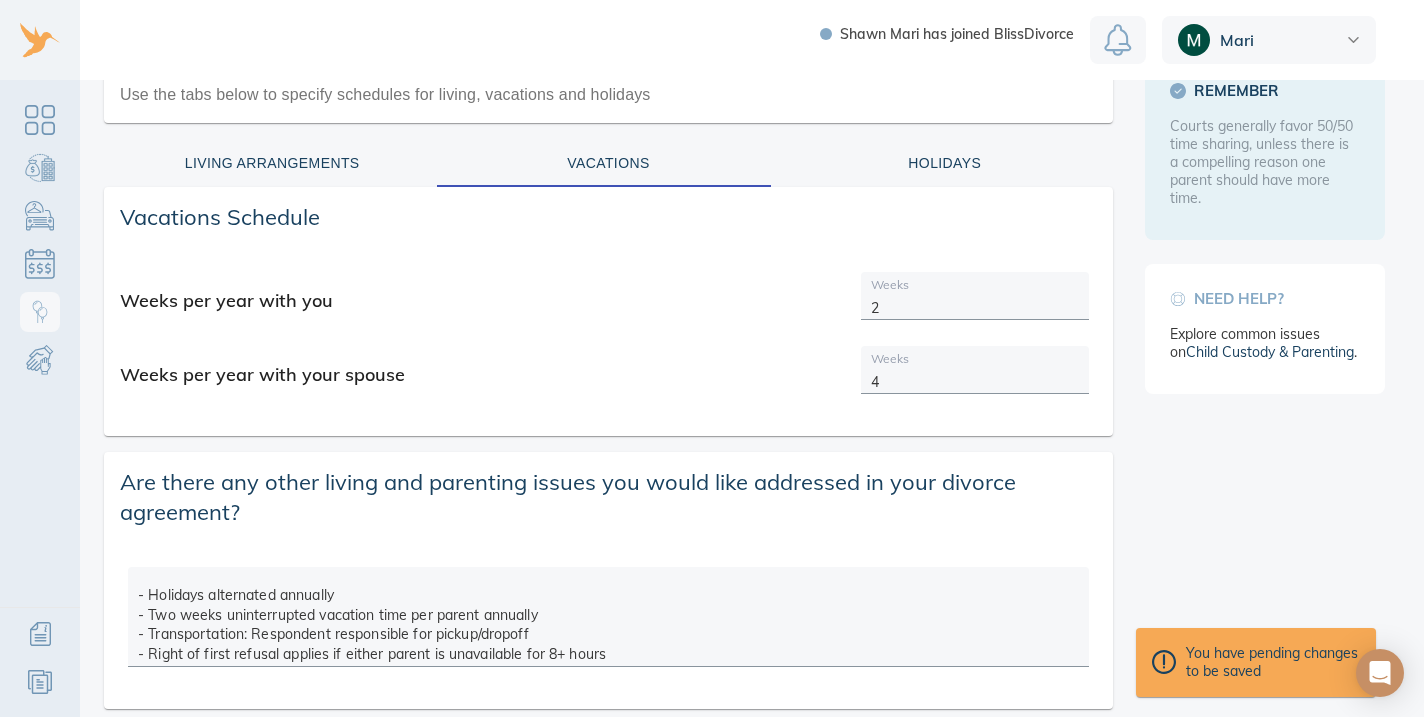 click on "2" at bounding box center [975, 302] 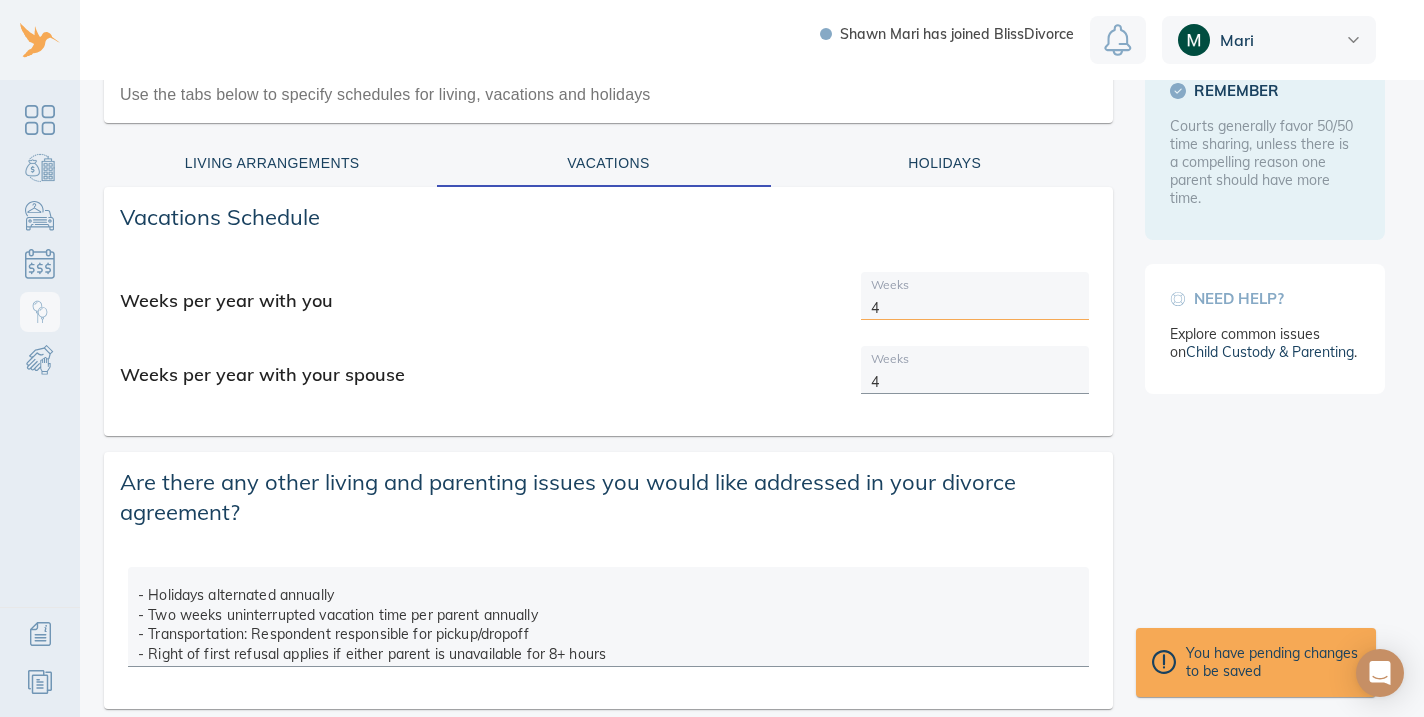 type on "4" 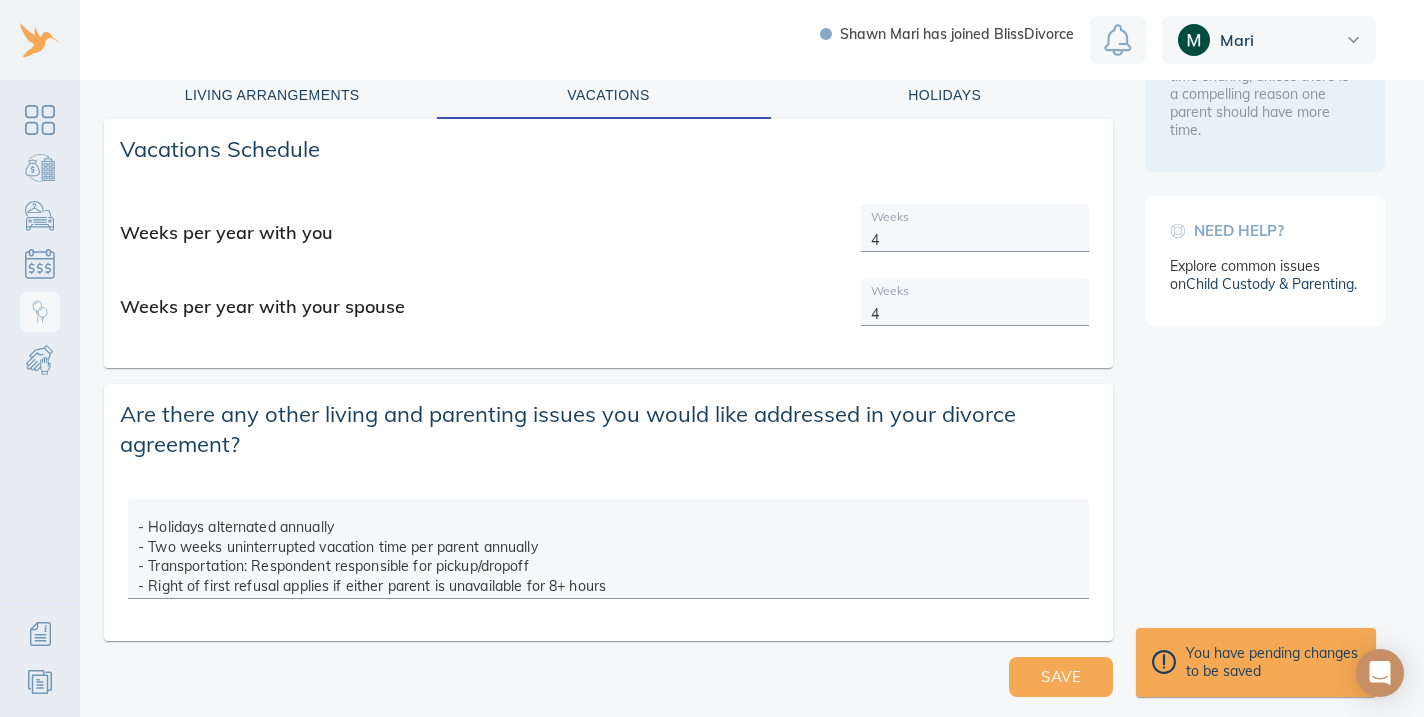 scroll, scrollTop: 473, scrollLeft: 0, axis: vertical 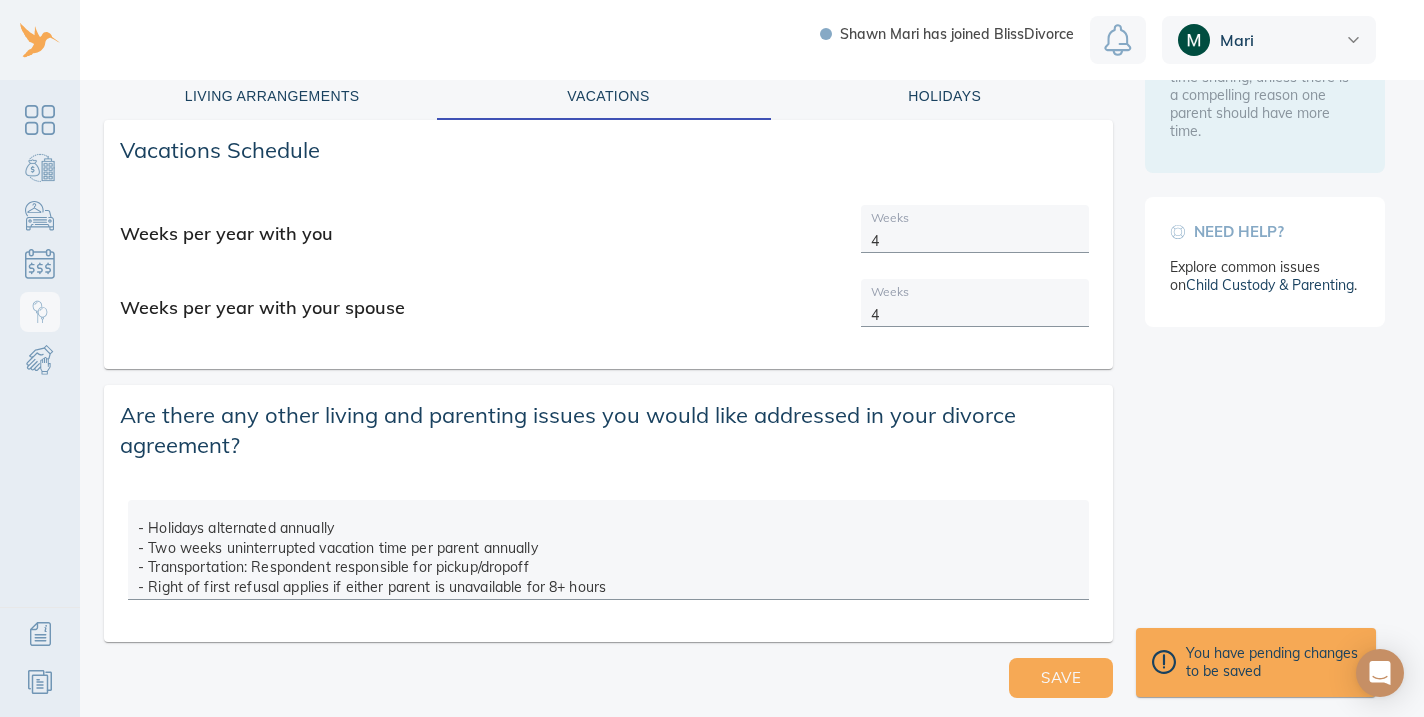 click on "Holidays" at bounding box center [945, 96] 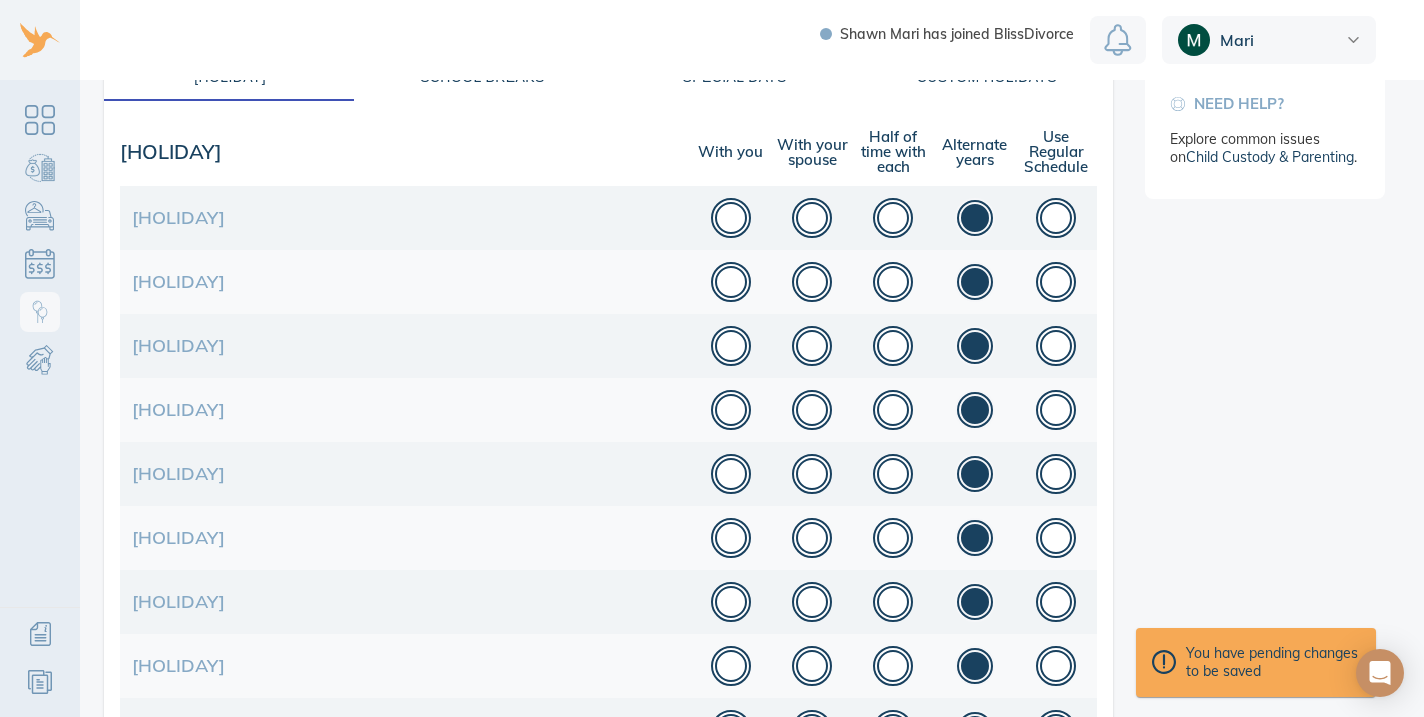 scroll, scrollTop: 594, scrollLeft: 0, axis: vertical 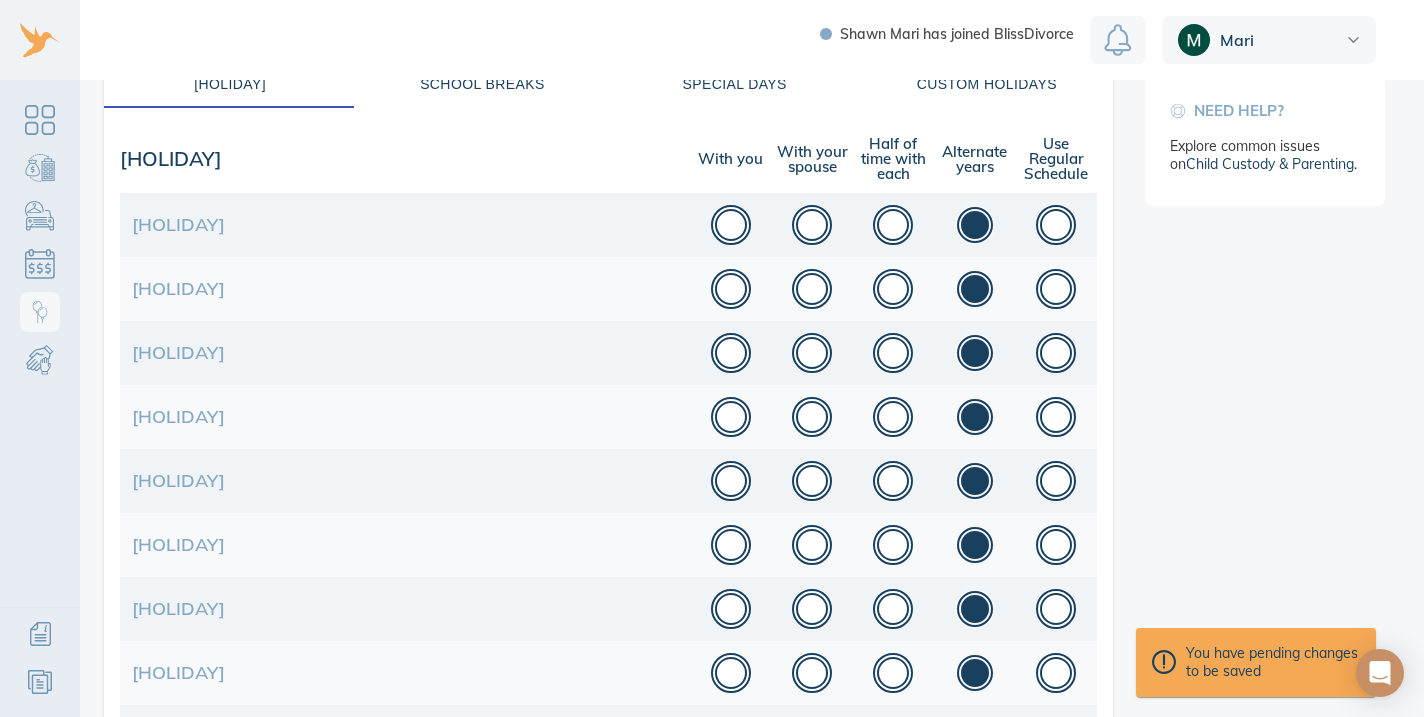 click on "Shawn    has joined BlissDivorce Mari" at bounding box center [712, 40] 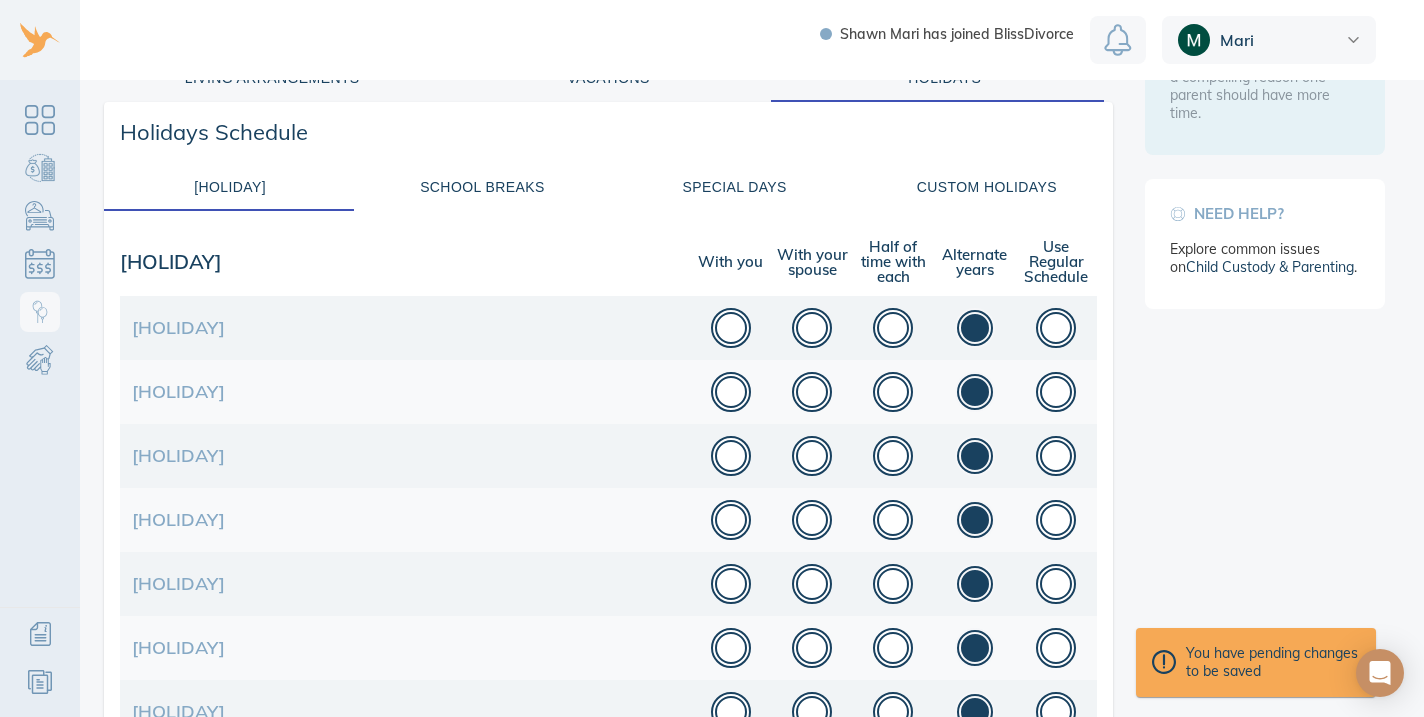 scroll, scrollTop: 492, scrollLeft: 0, axis: vertical 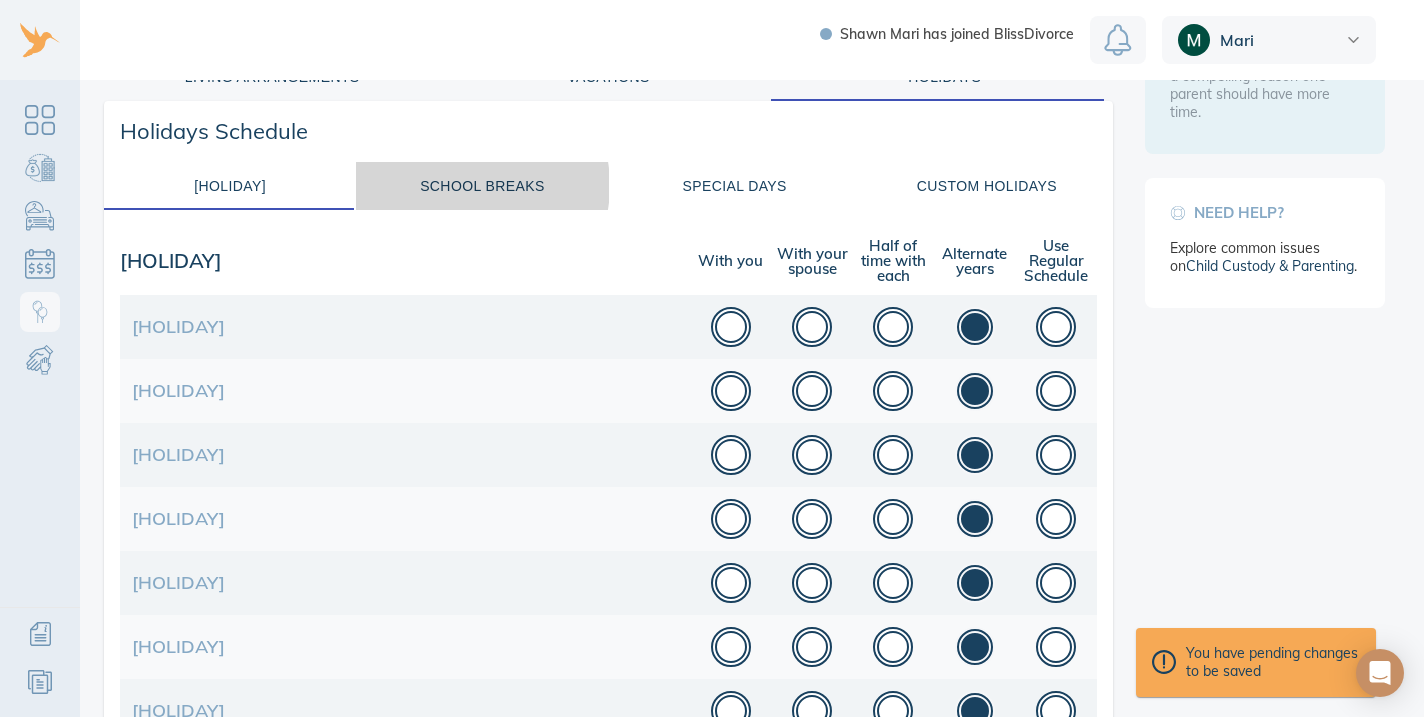 click on "School Breaks" at bounding box center [482, 186] 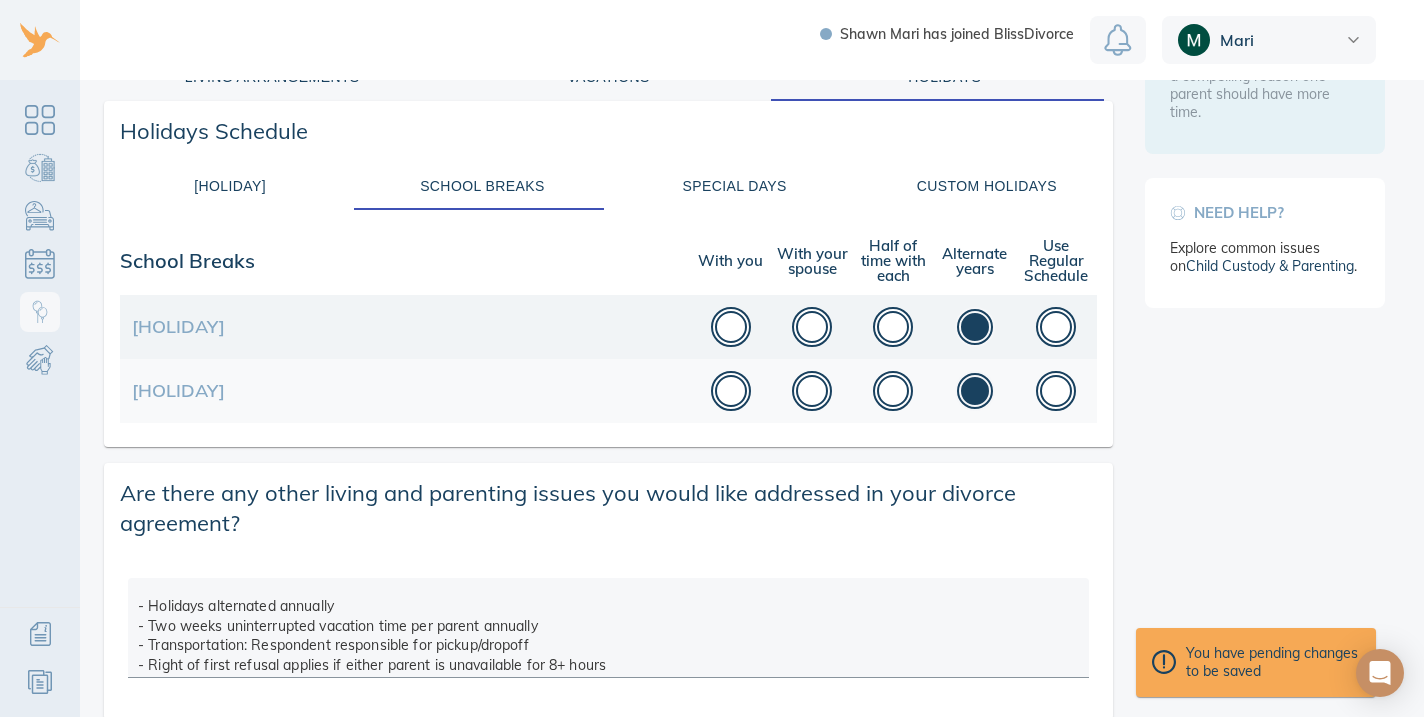 click on "Special Days" at bounding box center (735, 186) 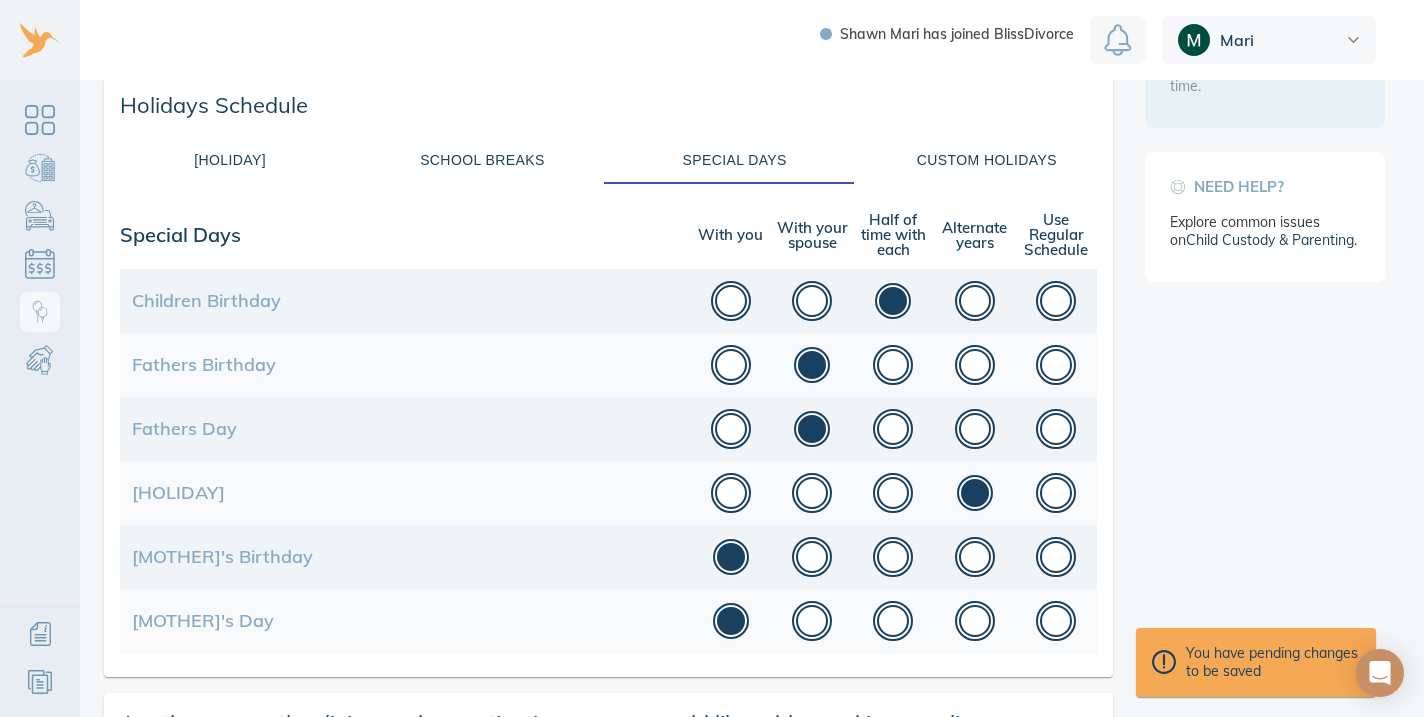 scroll, scrollTop: 541, scrollLeft: 0, axis: vertical 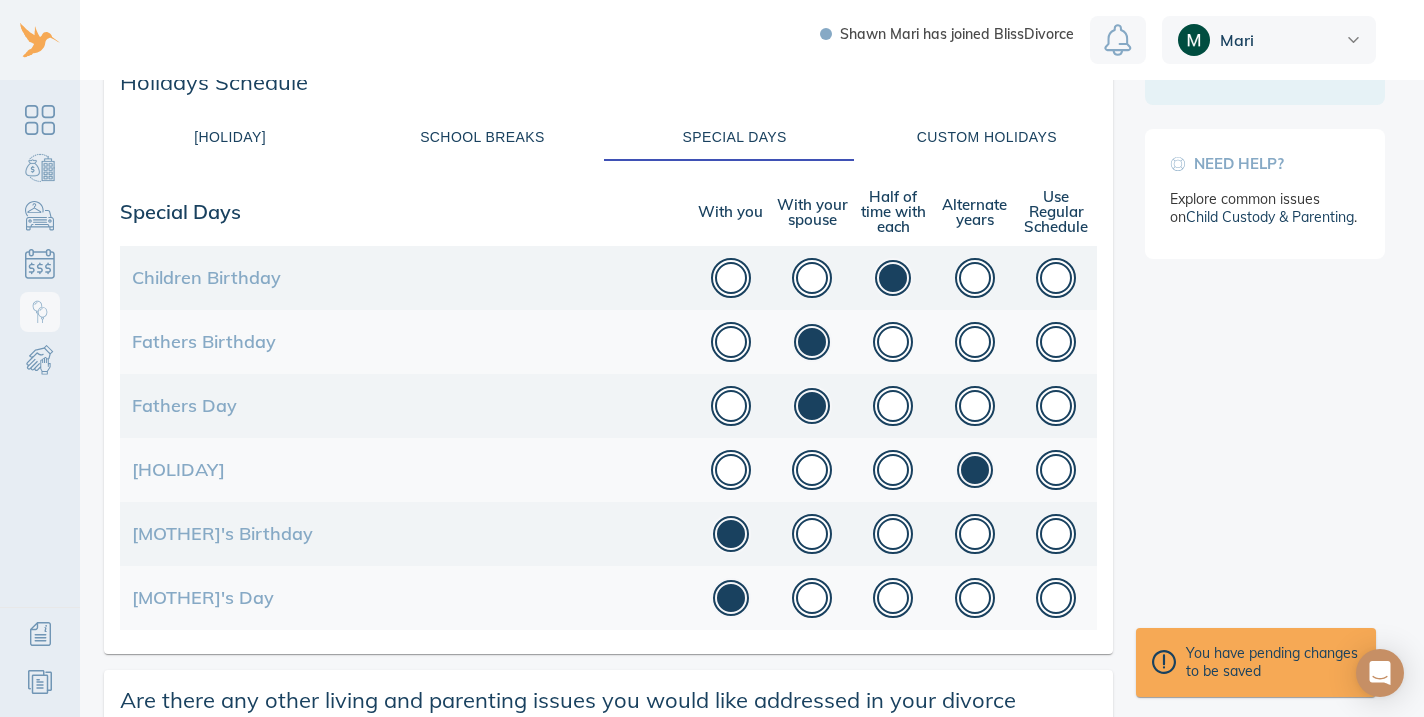 click on "Custom Holidays" at bounding box center (987, 137) 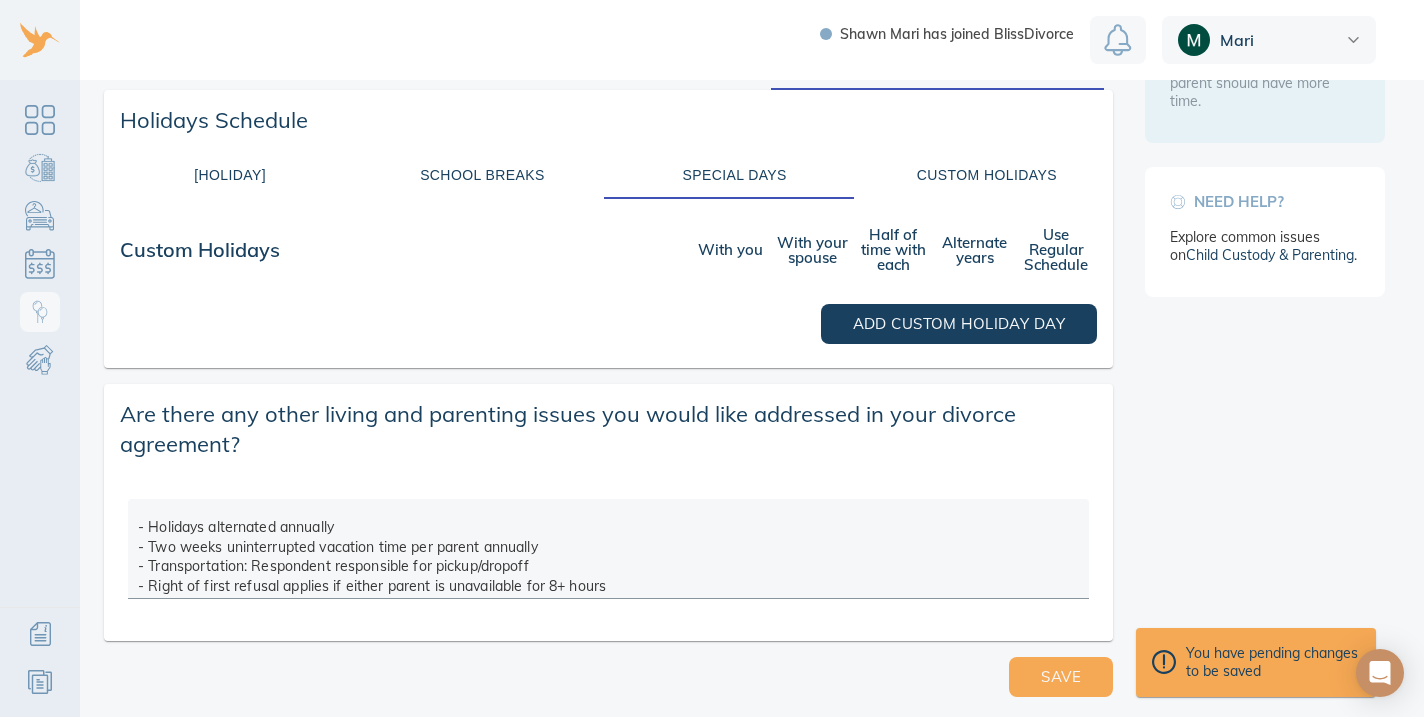 scroll, scrollTop: 502, scrollLeft: 0, axis: vertical 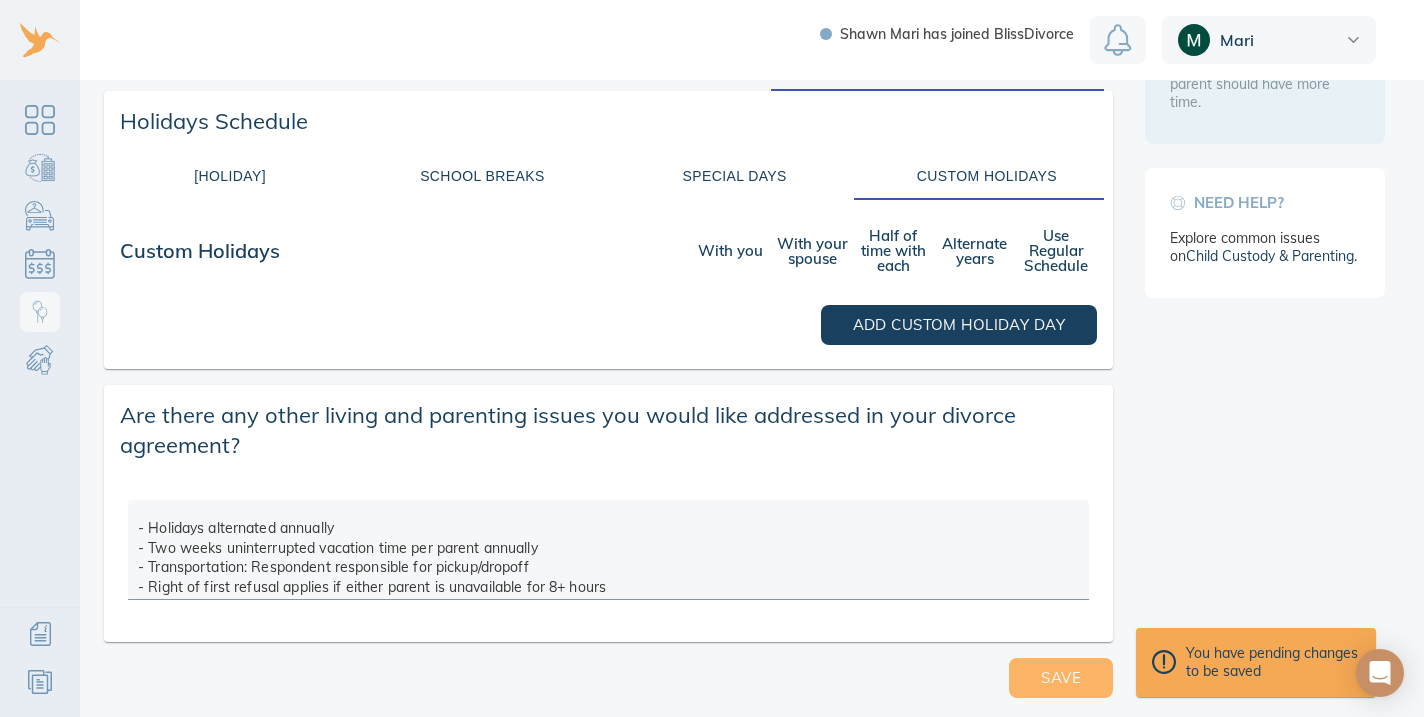 click on "Save" at bounding box center [1061, 678] 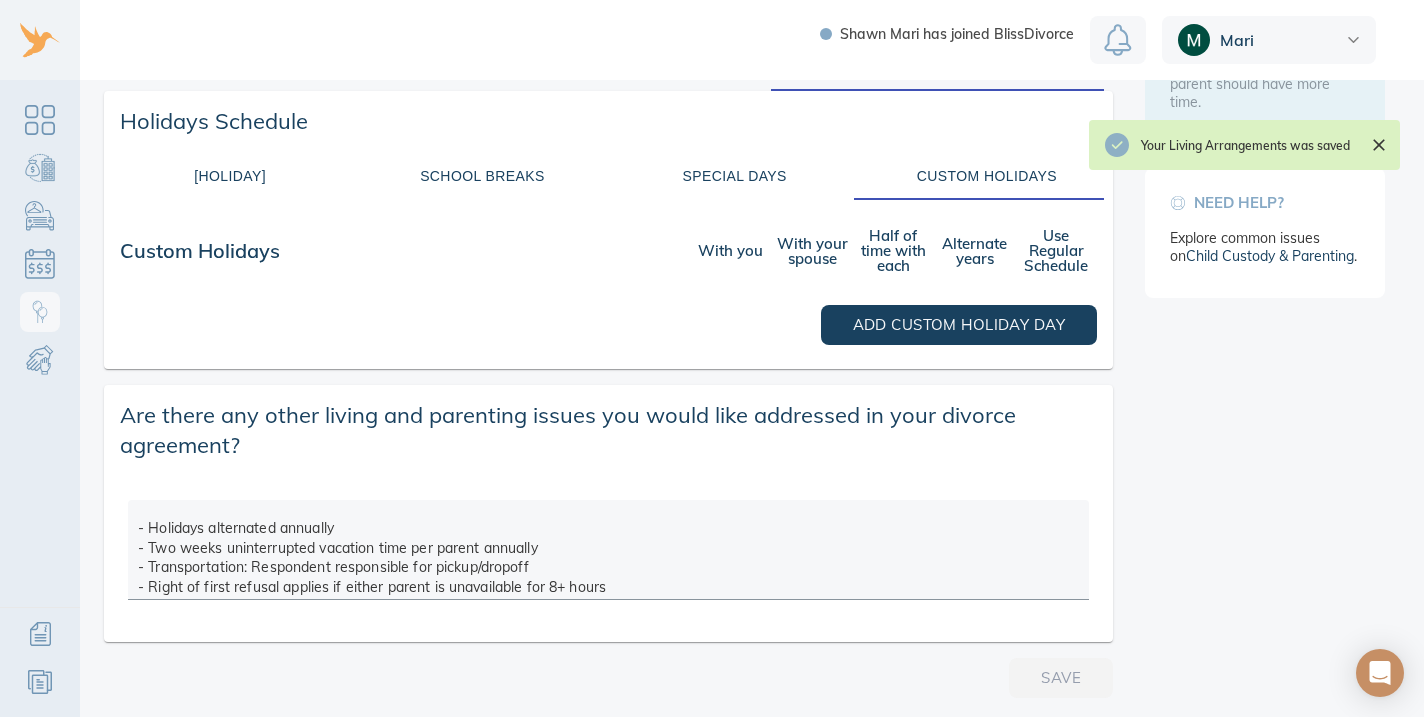 scroll, scrollTop: 0, scrollLeft: 0, axis: both 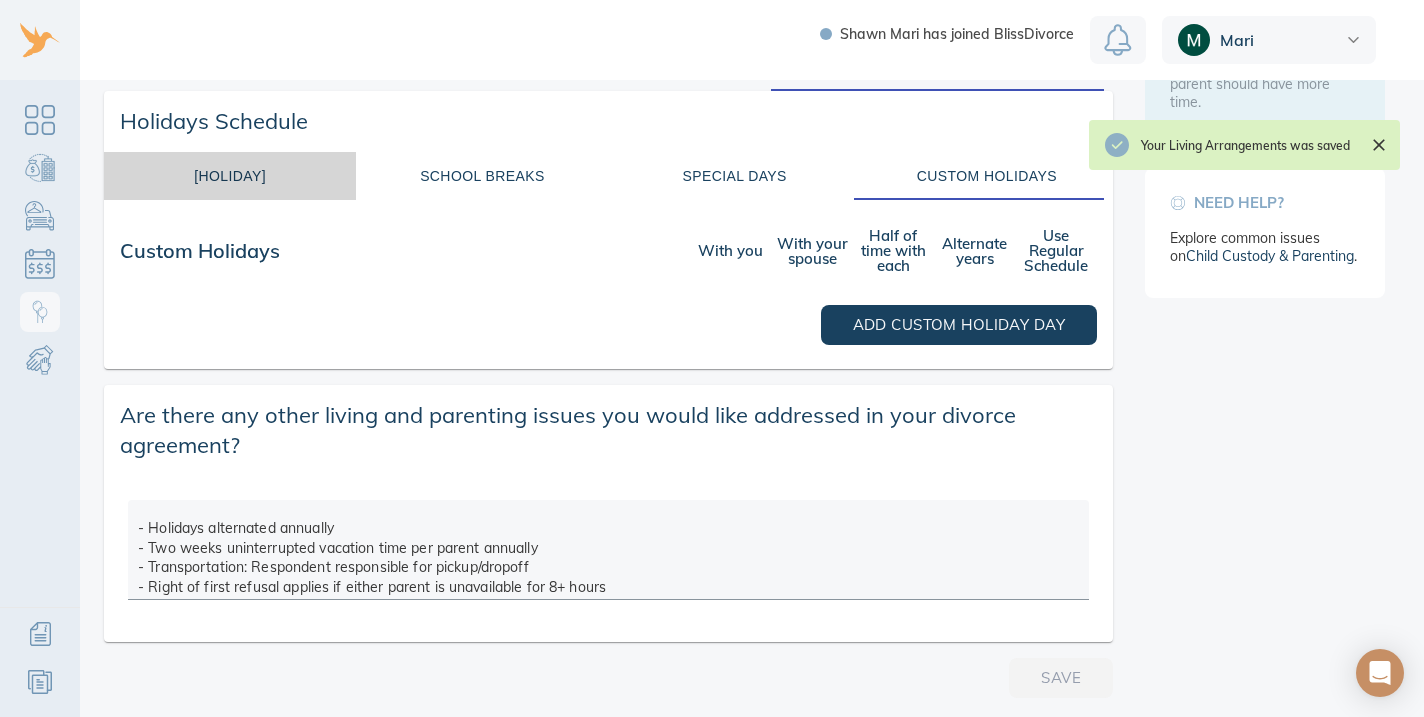 click on "Legal Holidays" at bounding box center [230, 176] 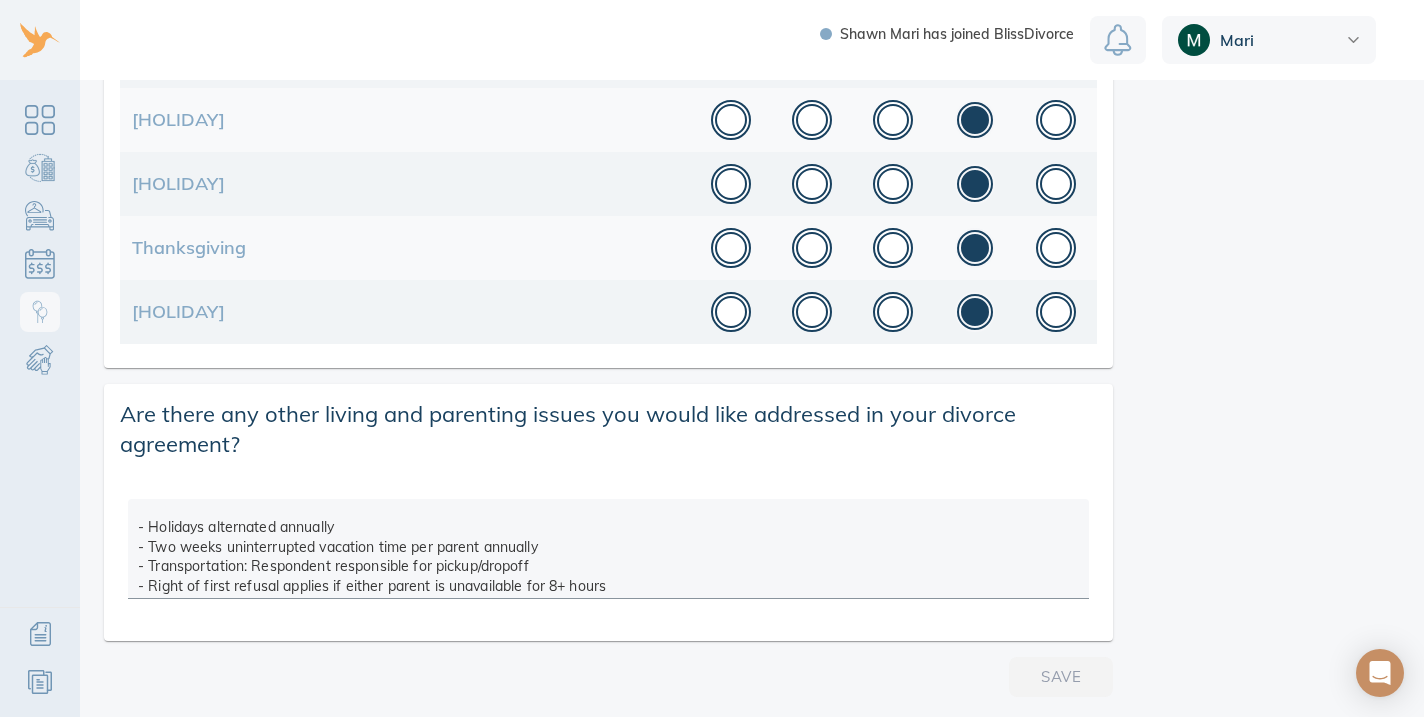 scroll, scrollTop: 1146, scrollLeft: 0, axis: vertical 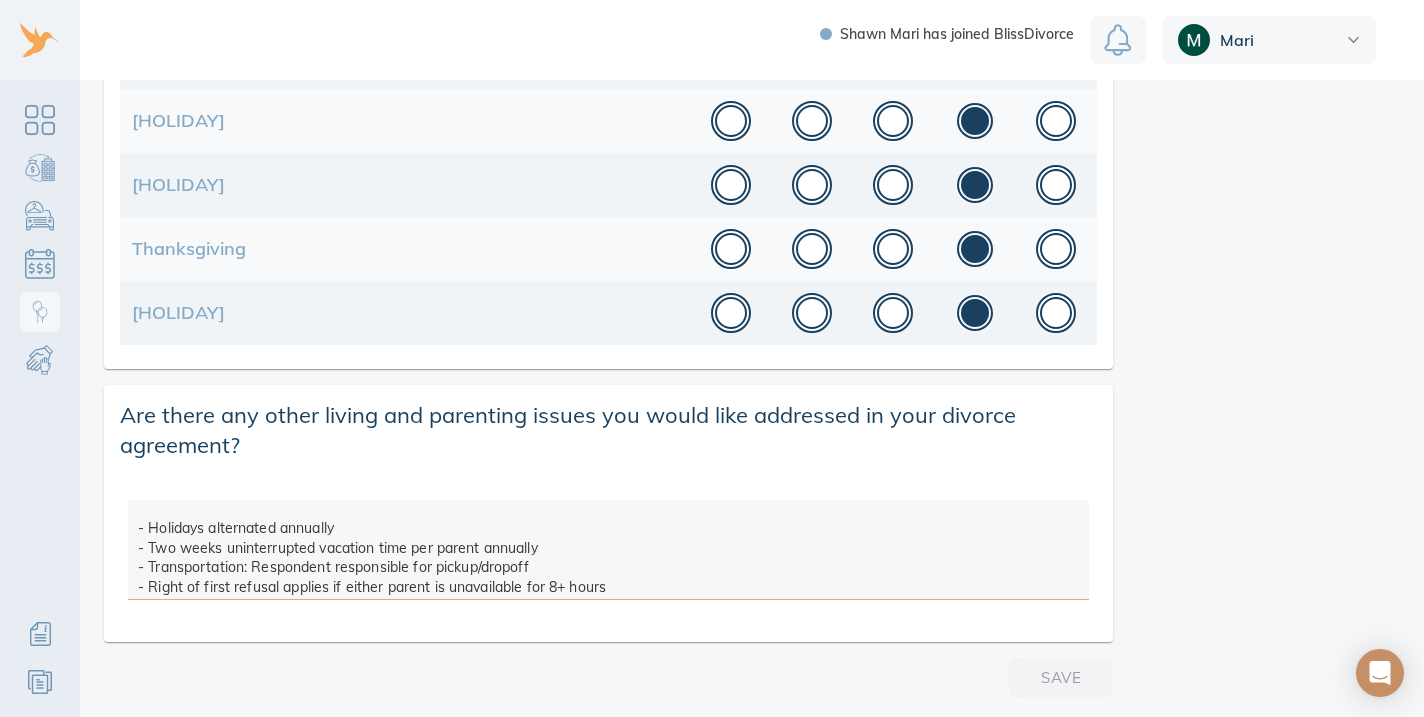 click on "- Holidays alternated annually
- Two weeks uninterrupted vacation time per parent annually
- Transportation: Respondent responsible for pickup/dropoff
- Right of first refusal applies if either parent is unavailable for 8+ hours" at bounding box center (608, 553) 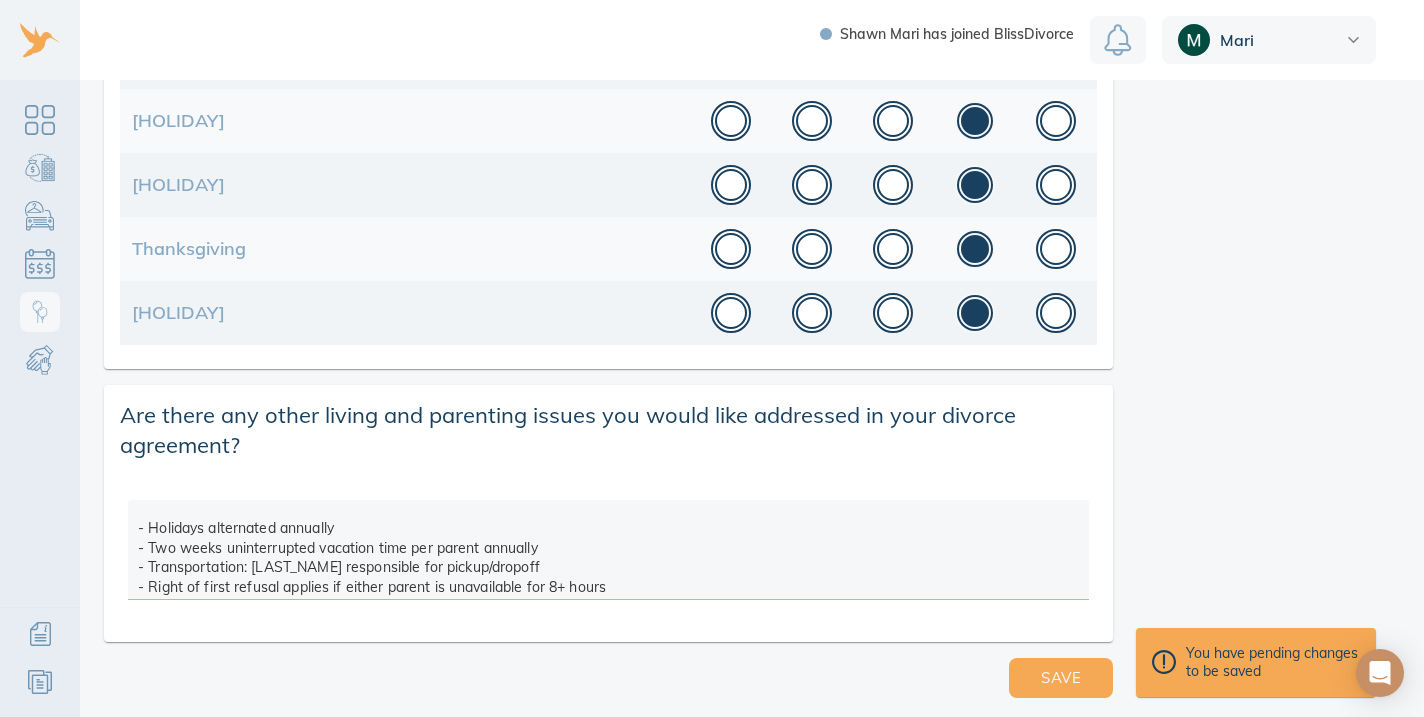 type on "- Holidays alternated annually
- Two weeks uninterrupted vacation time per parent annually
- Transportation: Father responsible for pickup/dropoff
- Right of first refusal applies if either parent is unavailable for 8+ hours" 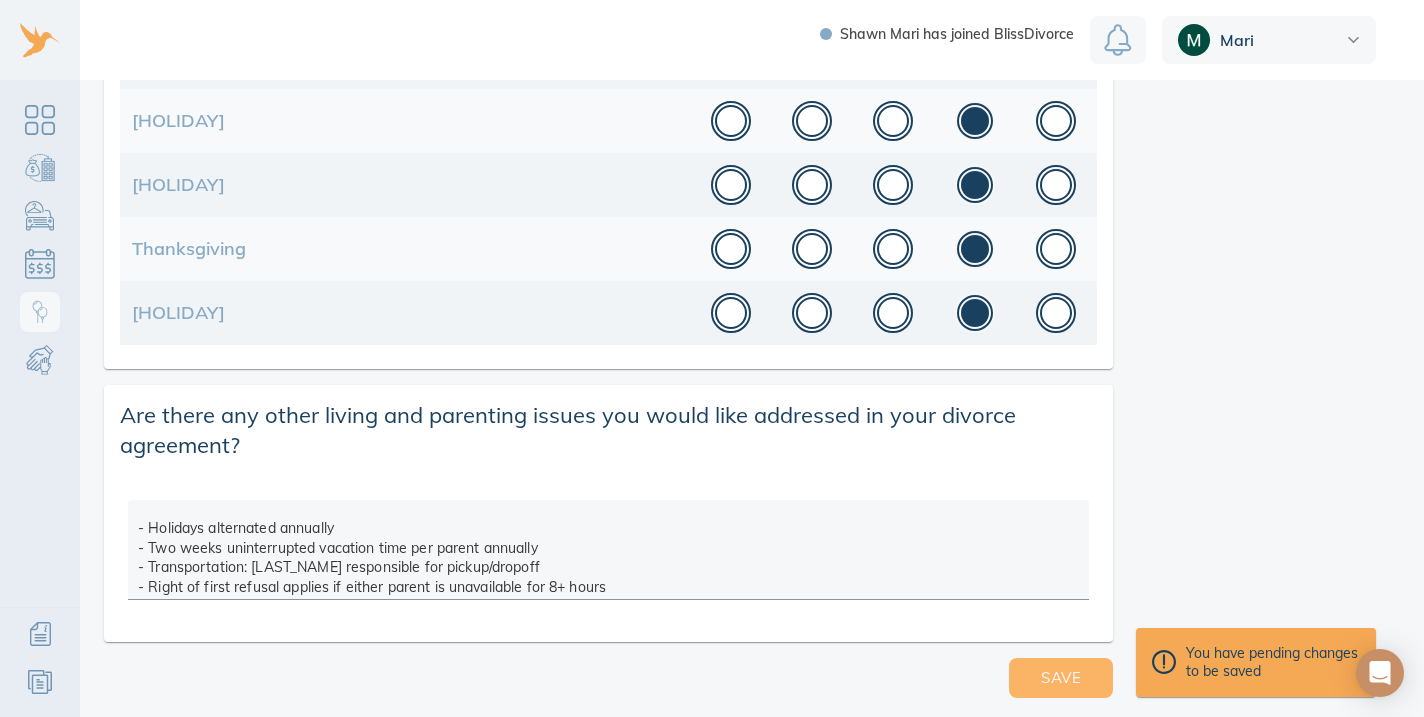 click on "Save" at bounding box center (1061, 678) 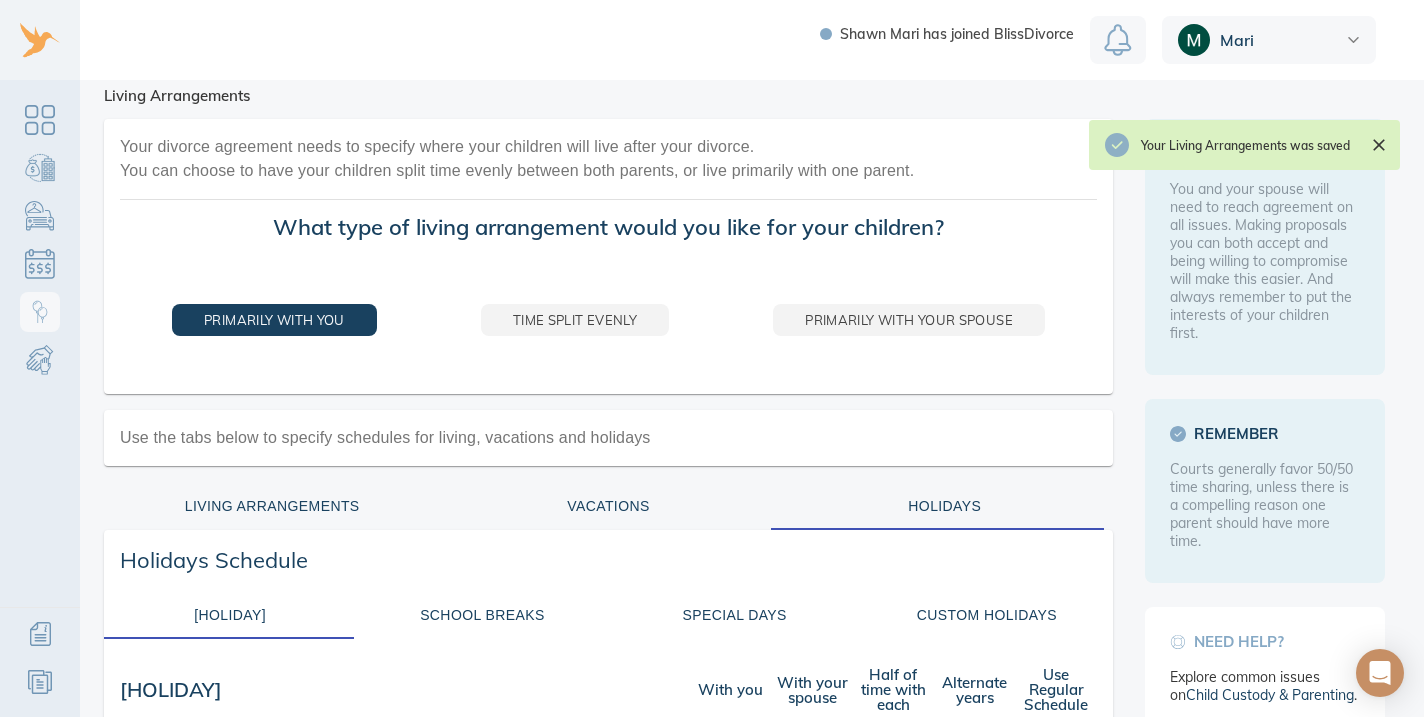 scroll, scrollTop: 91, scrollLeft: 0, axis: vertical 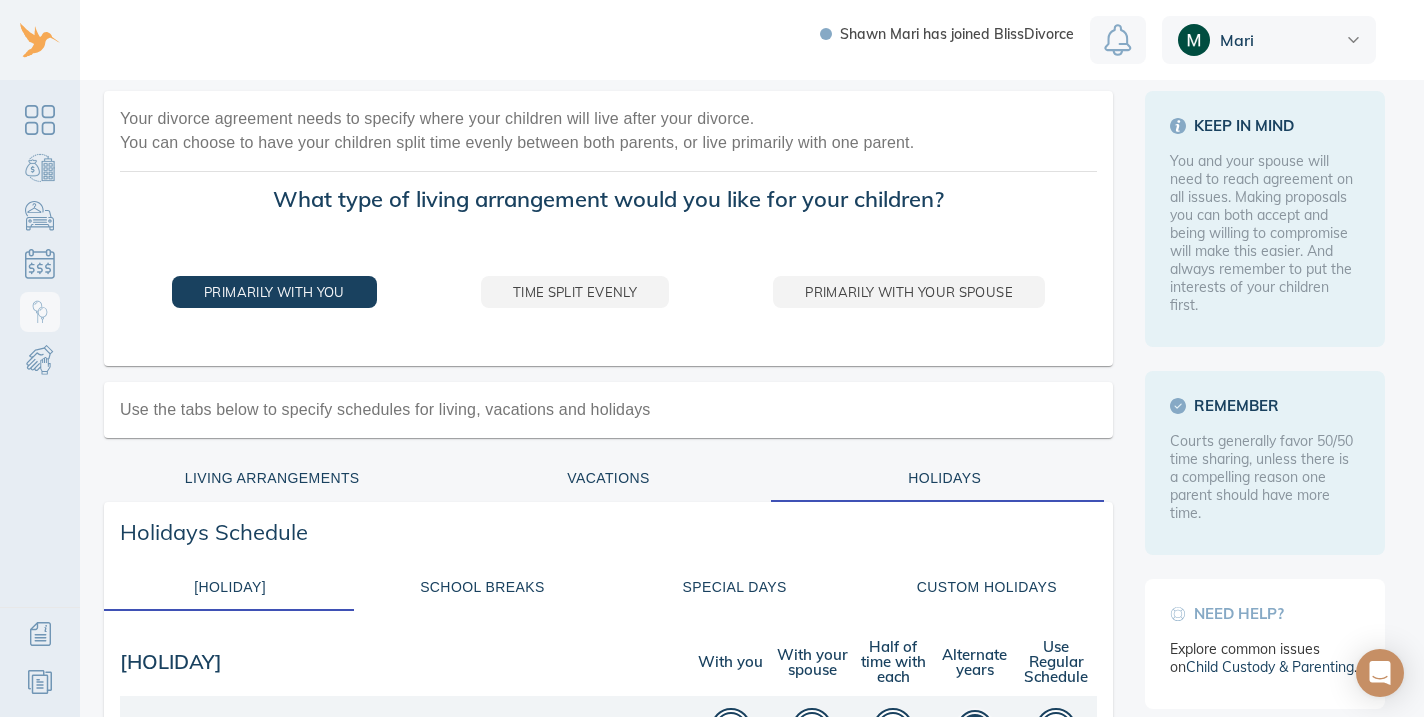 click on "Vacations" at bounding box center [608, 478] 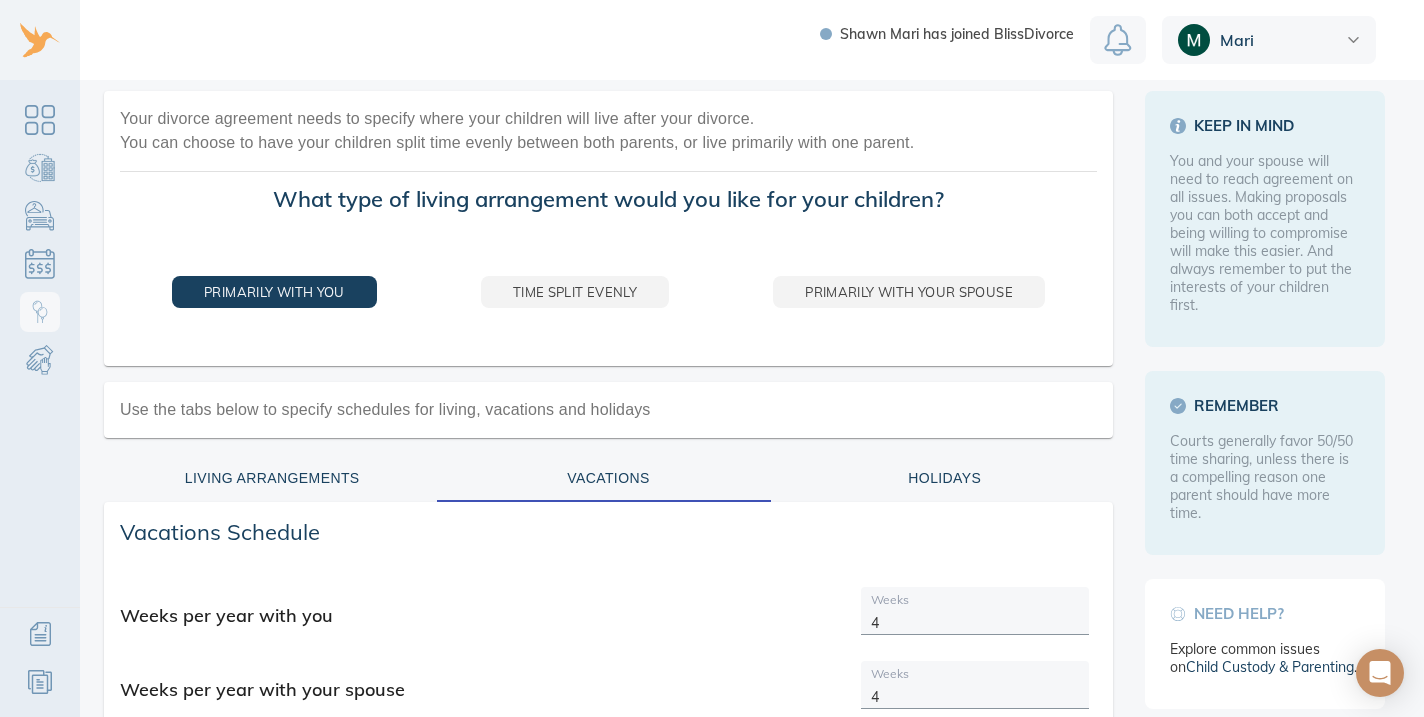 click on "Living Arrangements" at bounding box center (272, 478) 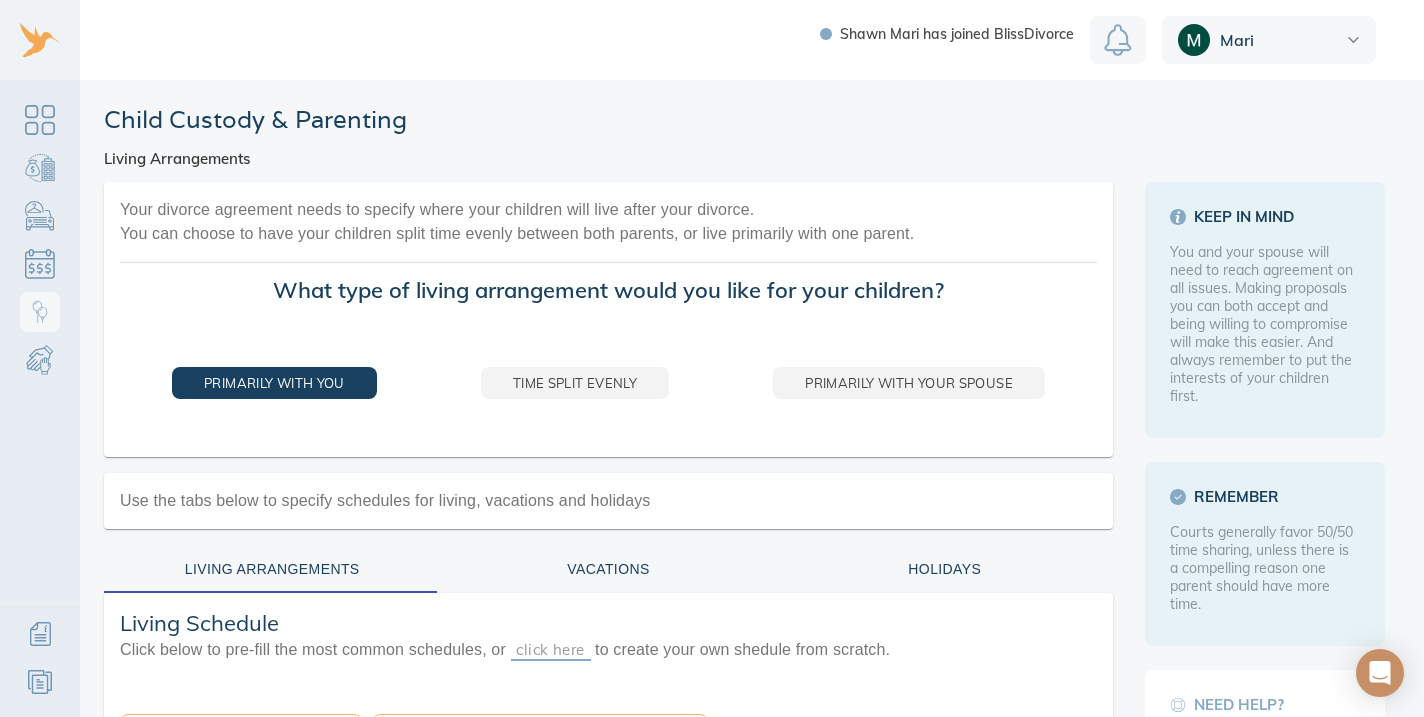 scroll, scrollTop: 0, scrollLeft: 0, axis: both 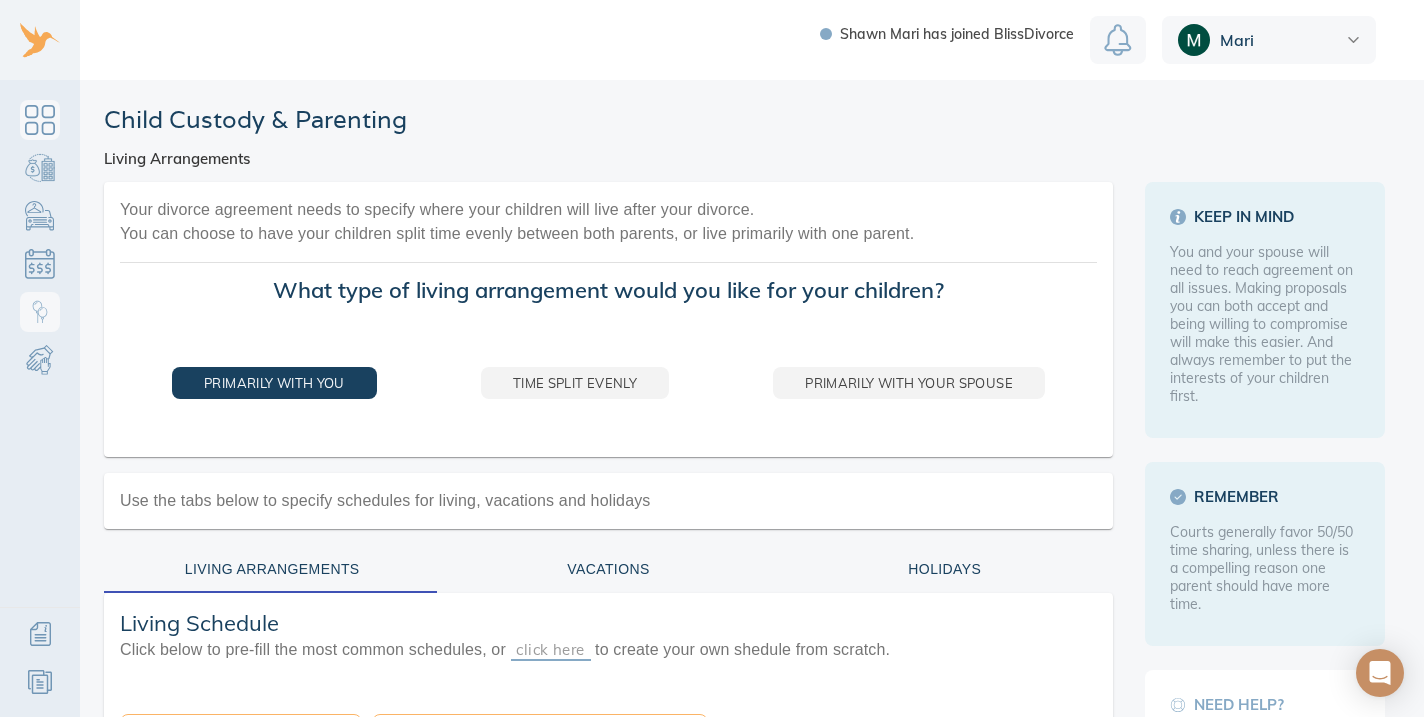 click at bounding box center (40, 120) 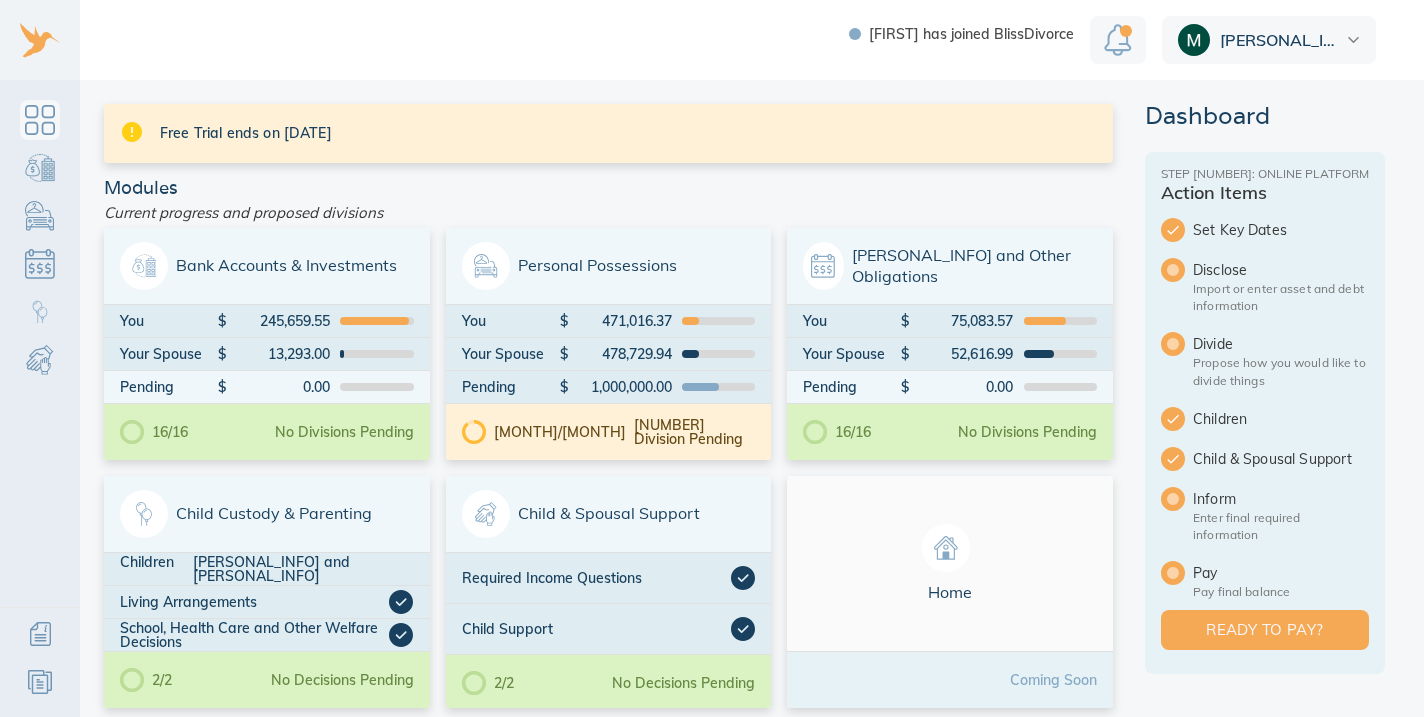 scroll, scrollTop: 0, scrollLeft: 0, axis: both 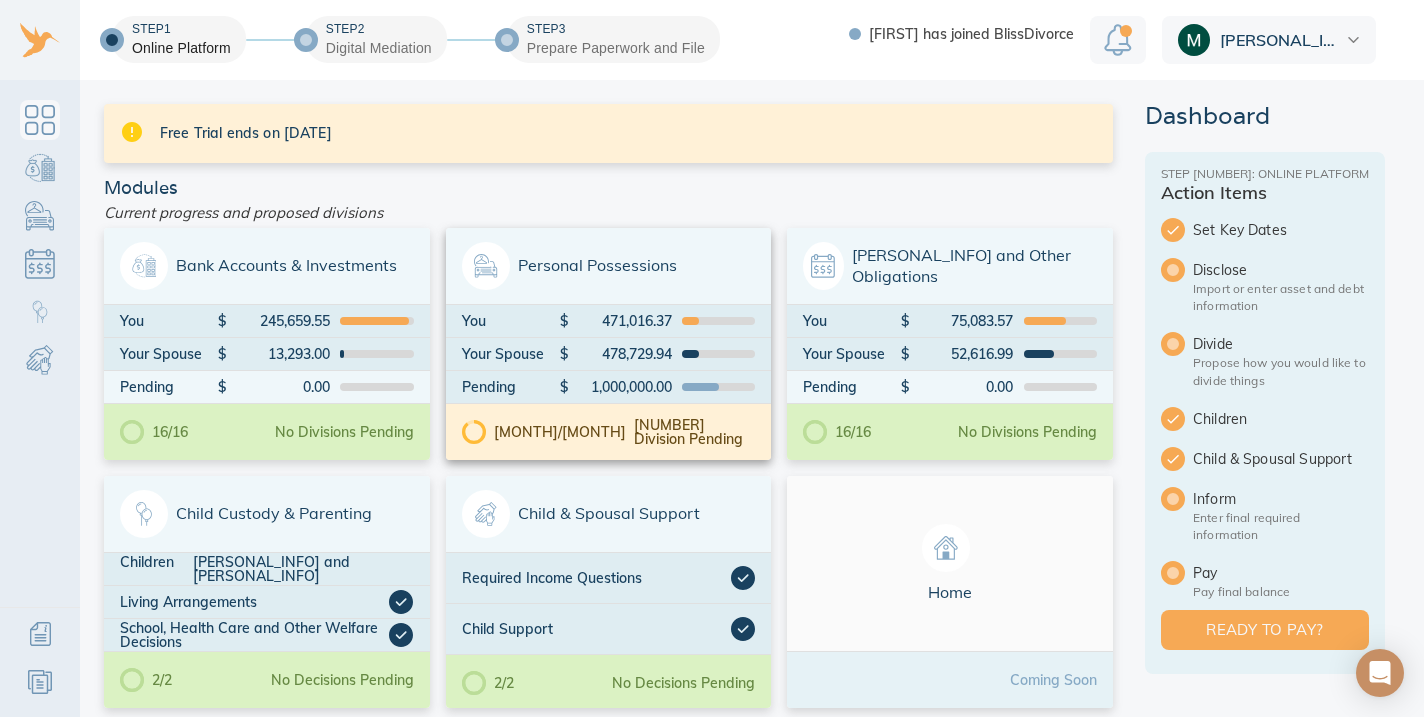 click on "[MONTH]/[MONTH] [NUMBER] Division Pending" at bounding box center [609, 432] 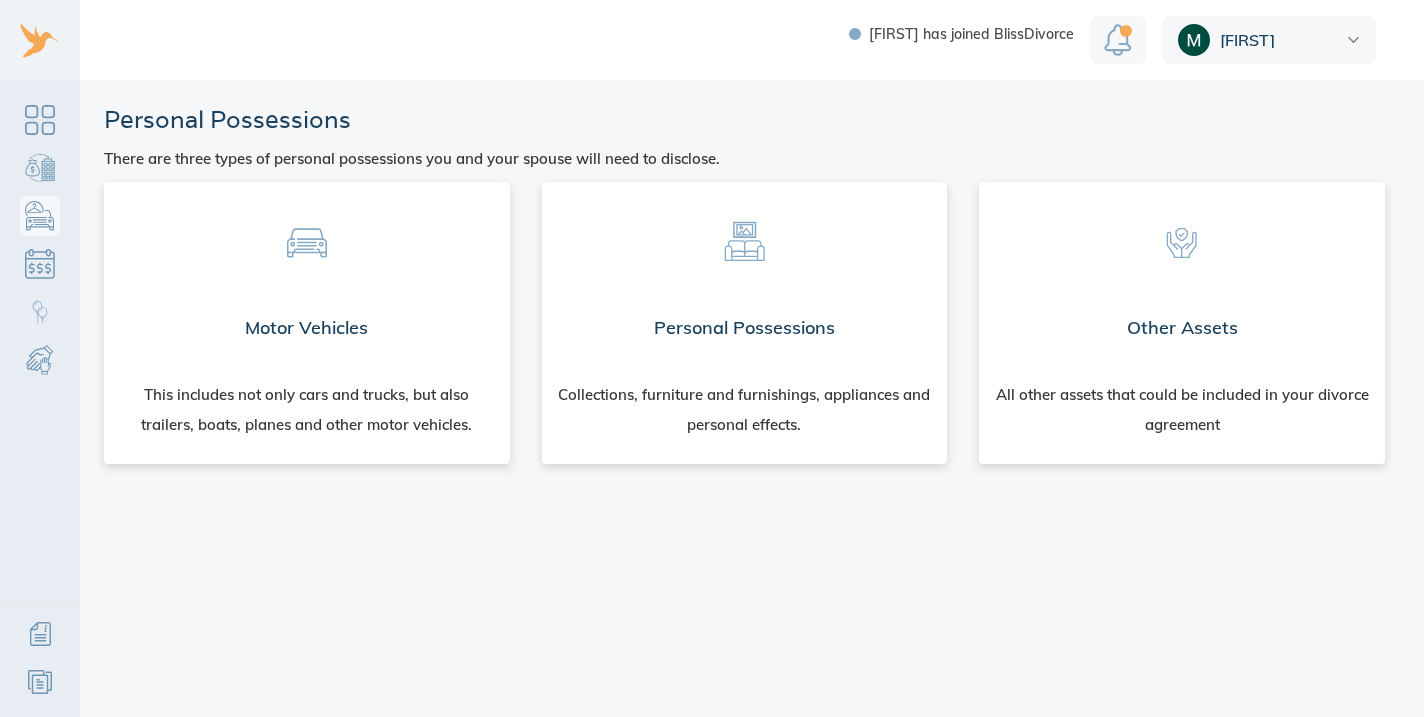 scroll, scrollTop: 0, scrollLeft: 0, axis: both 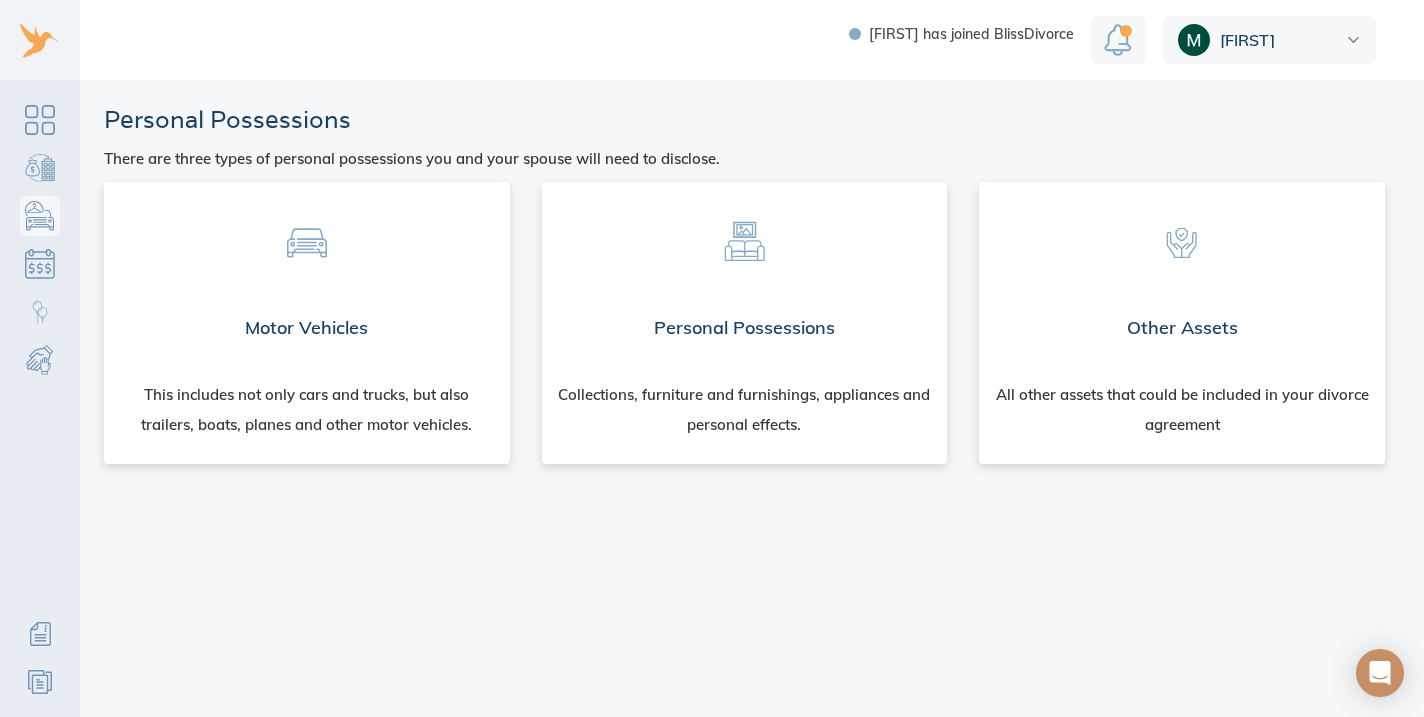 click at bounding box center (1118, 40) 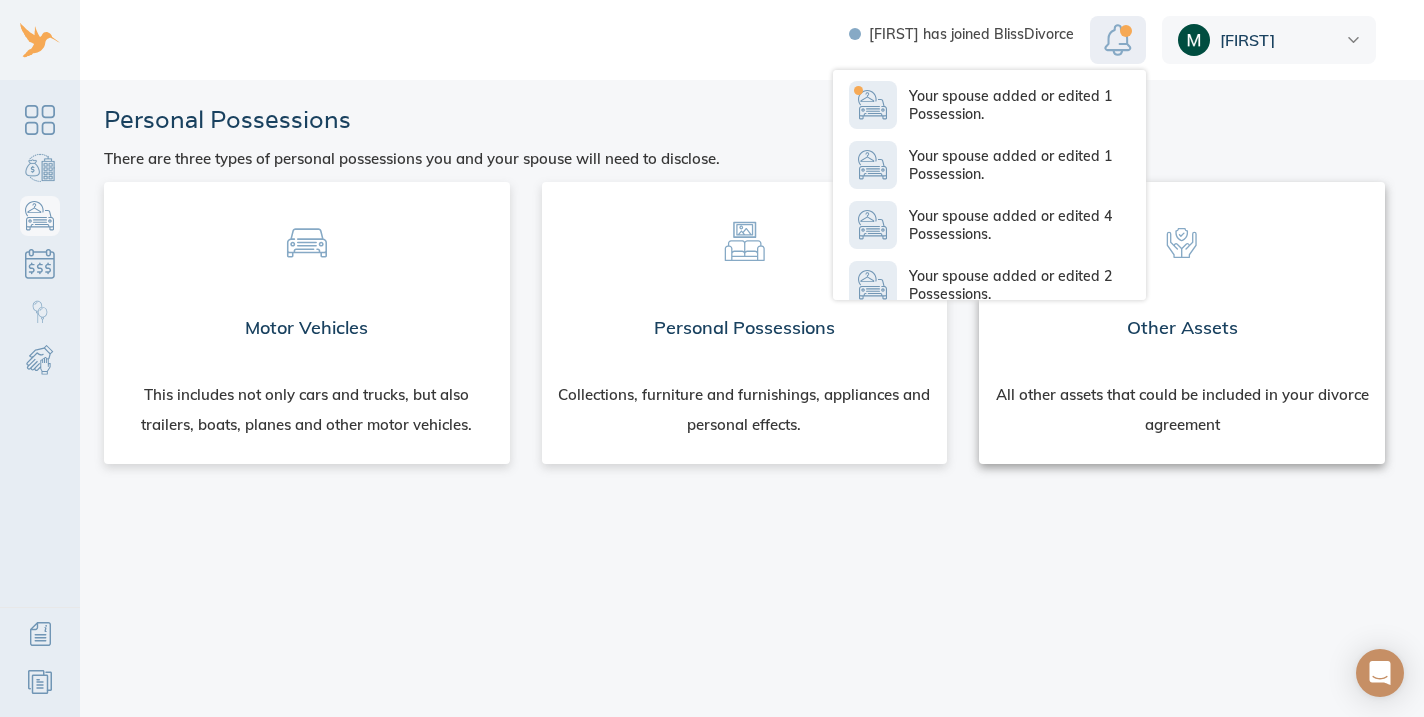 click on "Other Assets" at bounding box center (1182, 328) 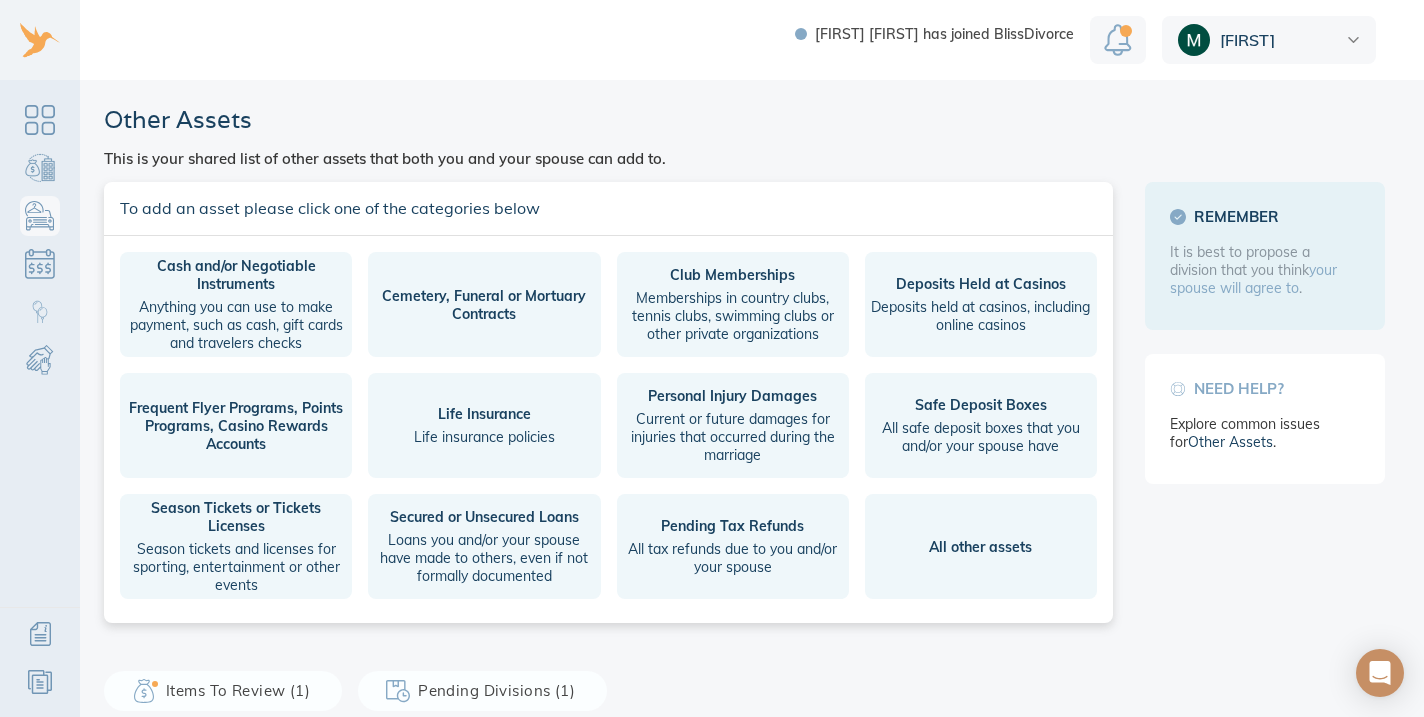 scroll, scrollTop: 0, scrollLeft: 0, axis: both 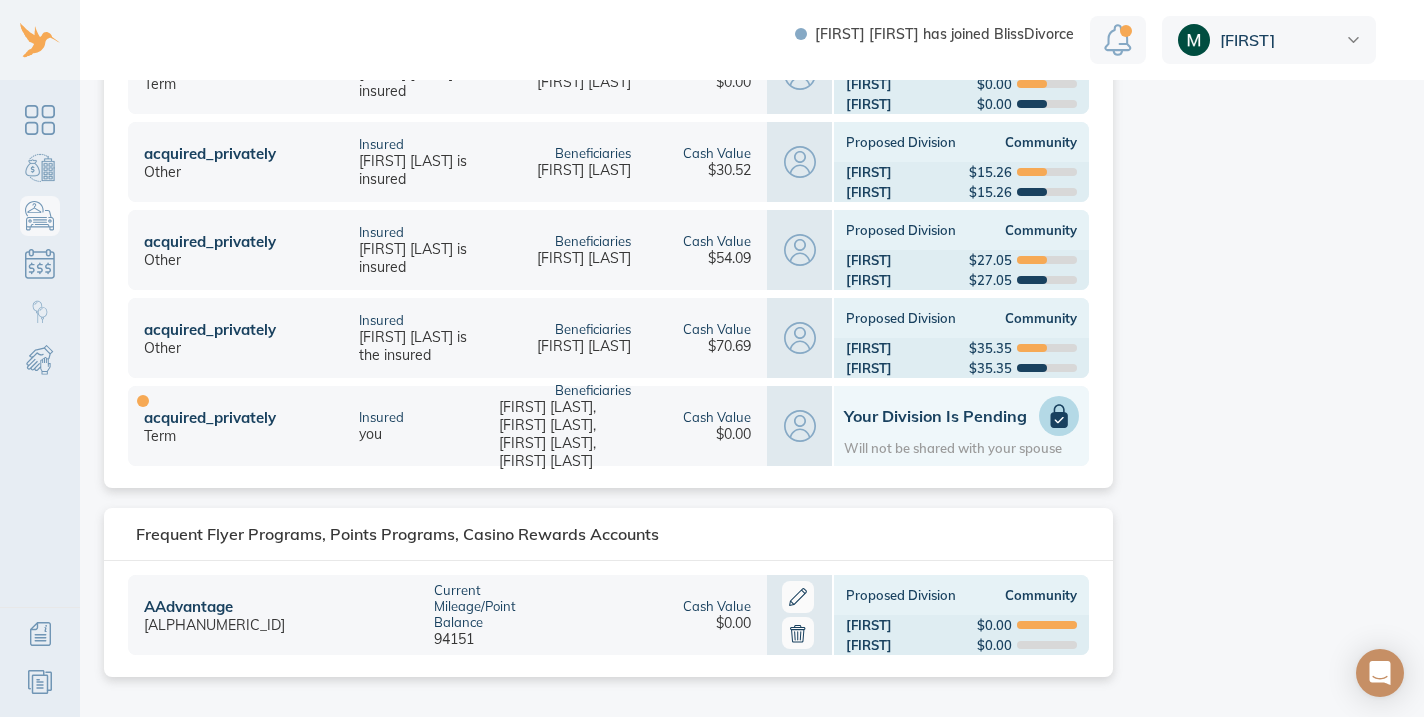 click on "Your Division is Pending Will not be shared with your spouse" at bounding box center [961, 426] 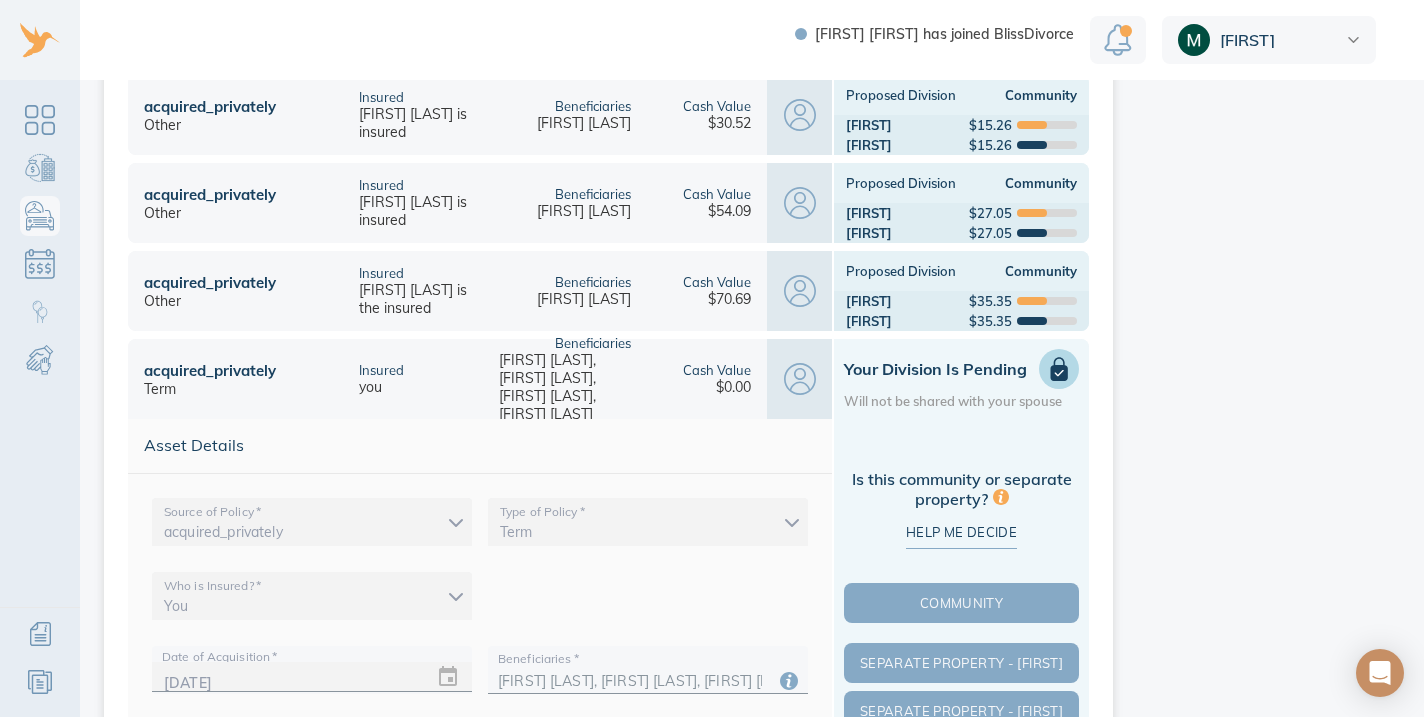 scroll, scrollTop: 923, scrollLeft: 0, axis: vertical 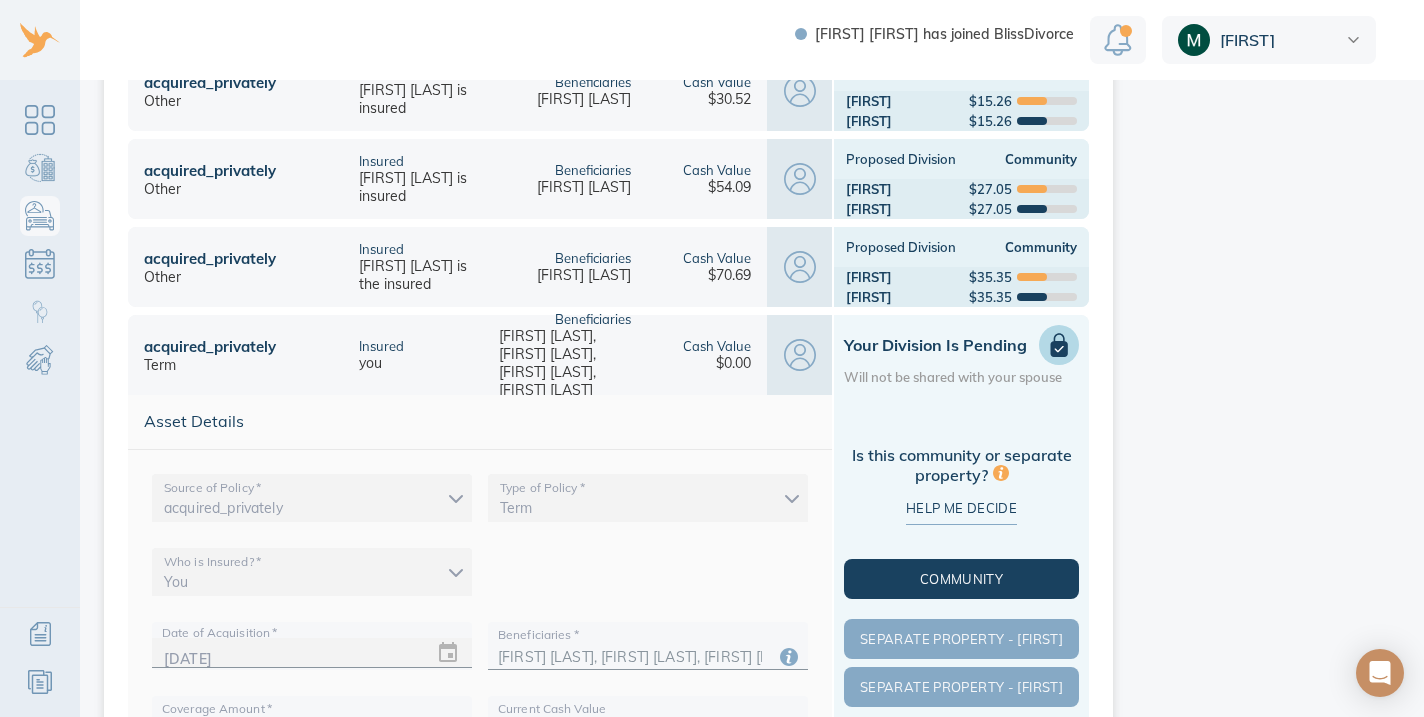 click on "Community" at bounding box center [961, 579] 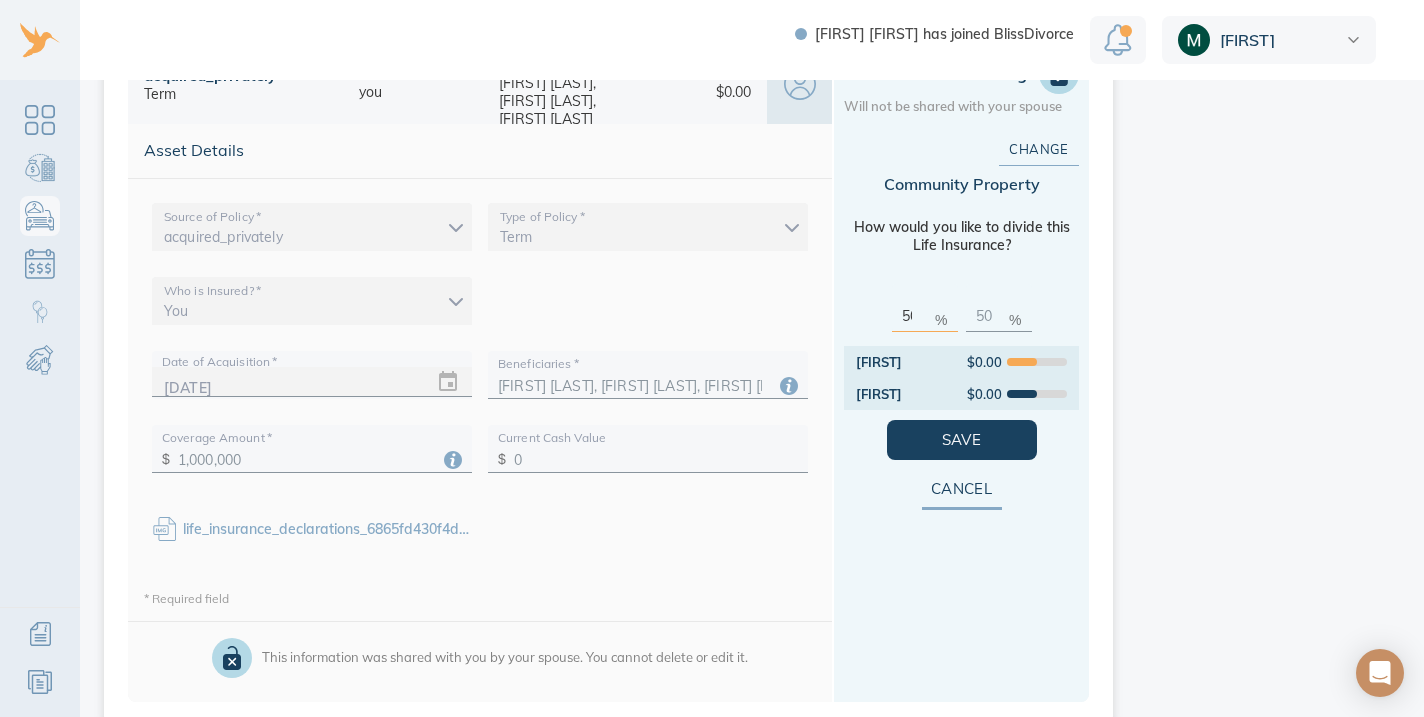 scroll, scrollTop: 1187, scrollLeft: 0, axis: vertical 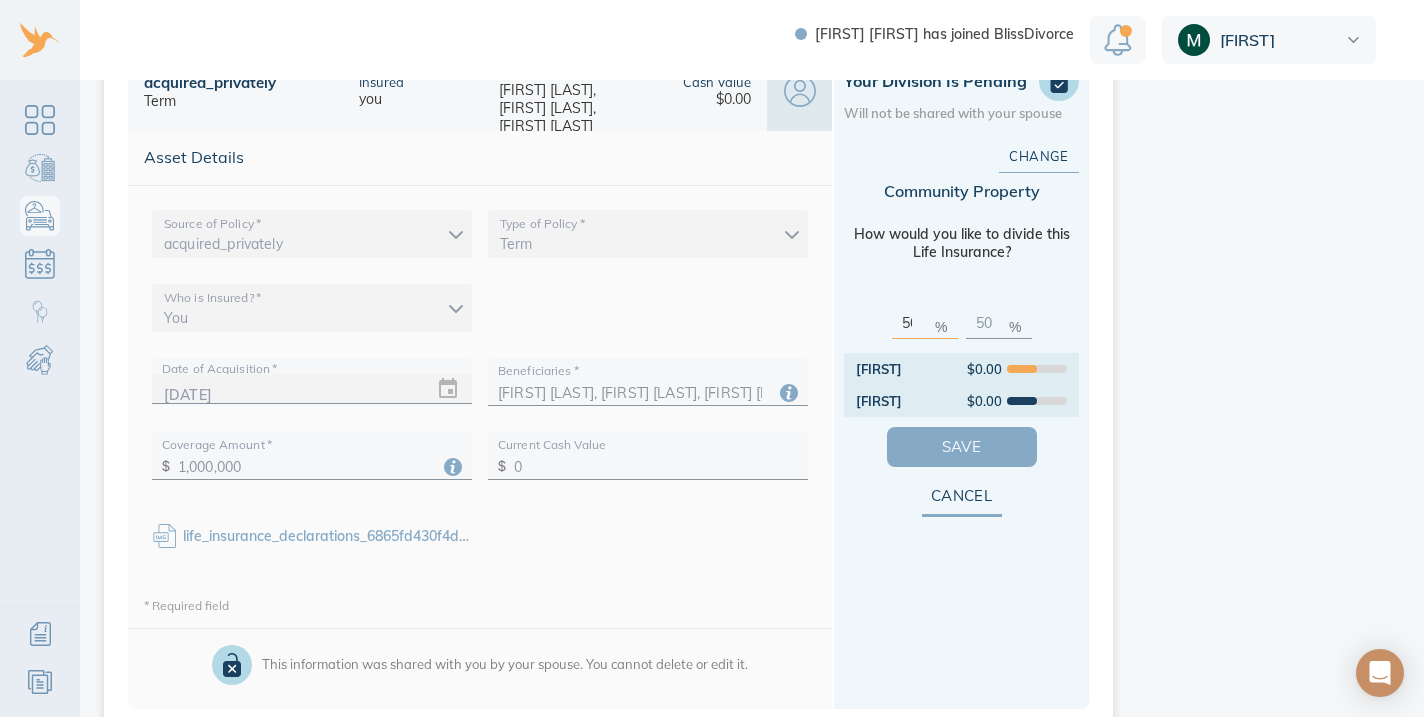 click on "Save" at bounding box center (962, 447) 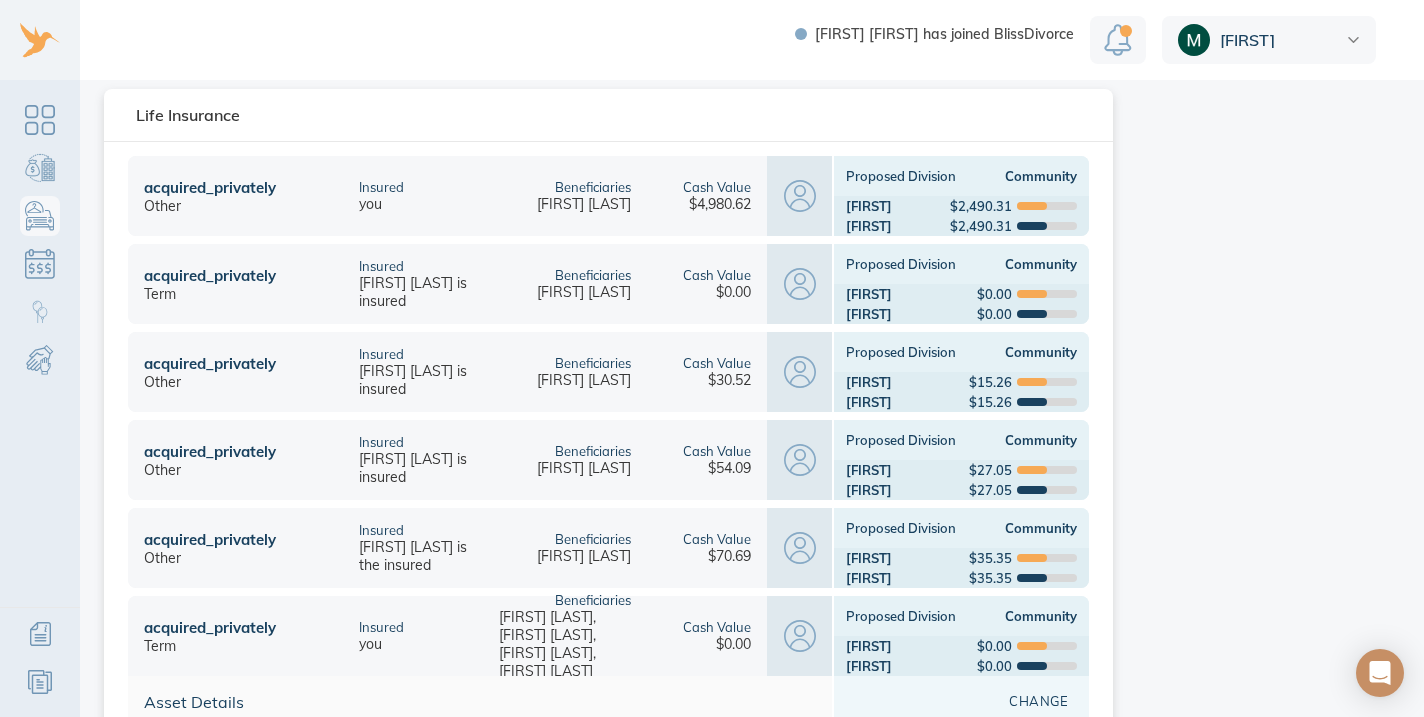 scroll, scrollTop: 637, scrollLeft: 0, axis: vertical 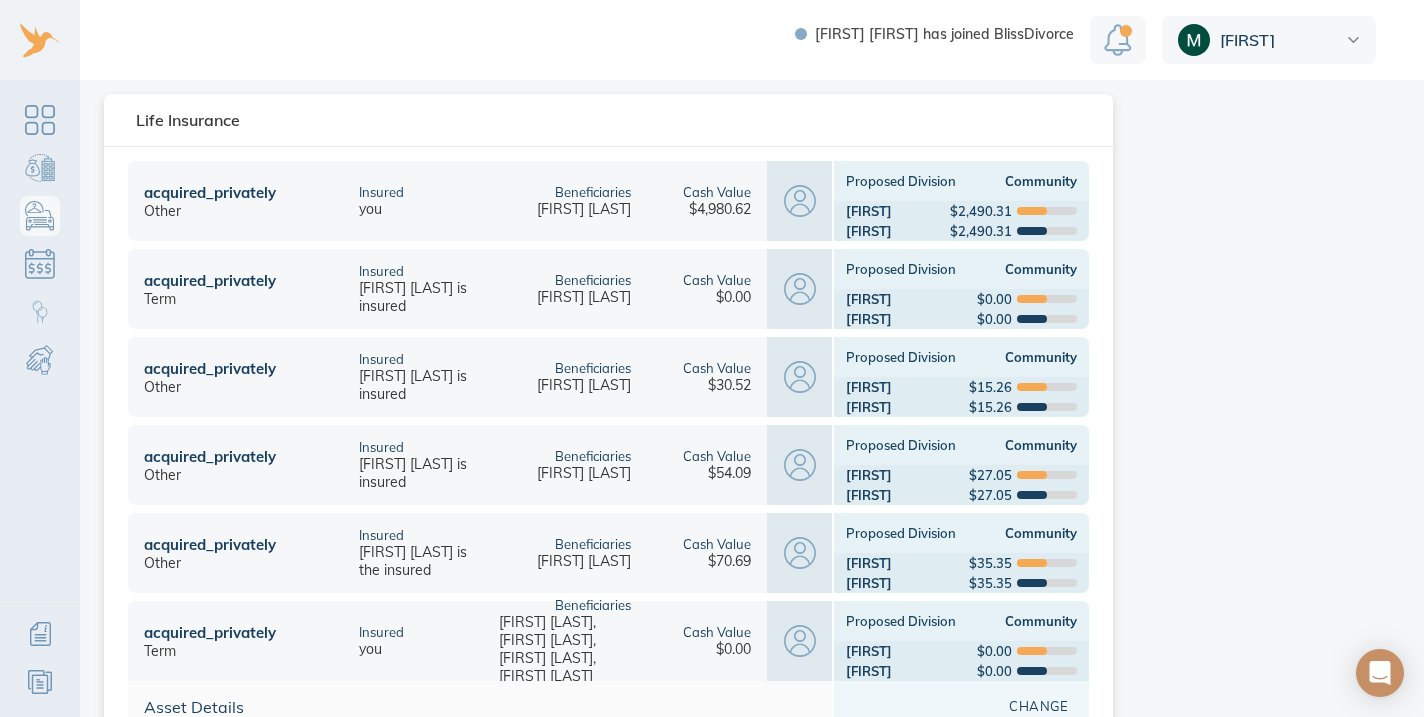 click on "Mari Lingad" at bounding box center (584, 209) 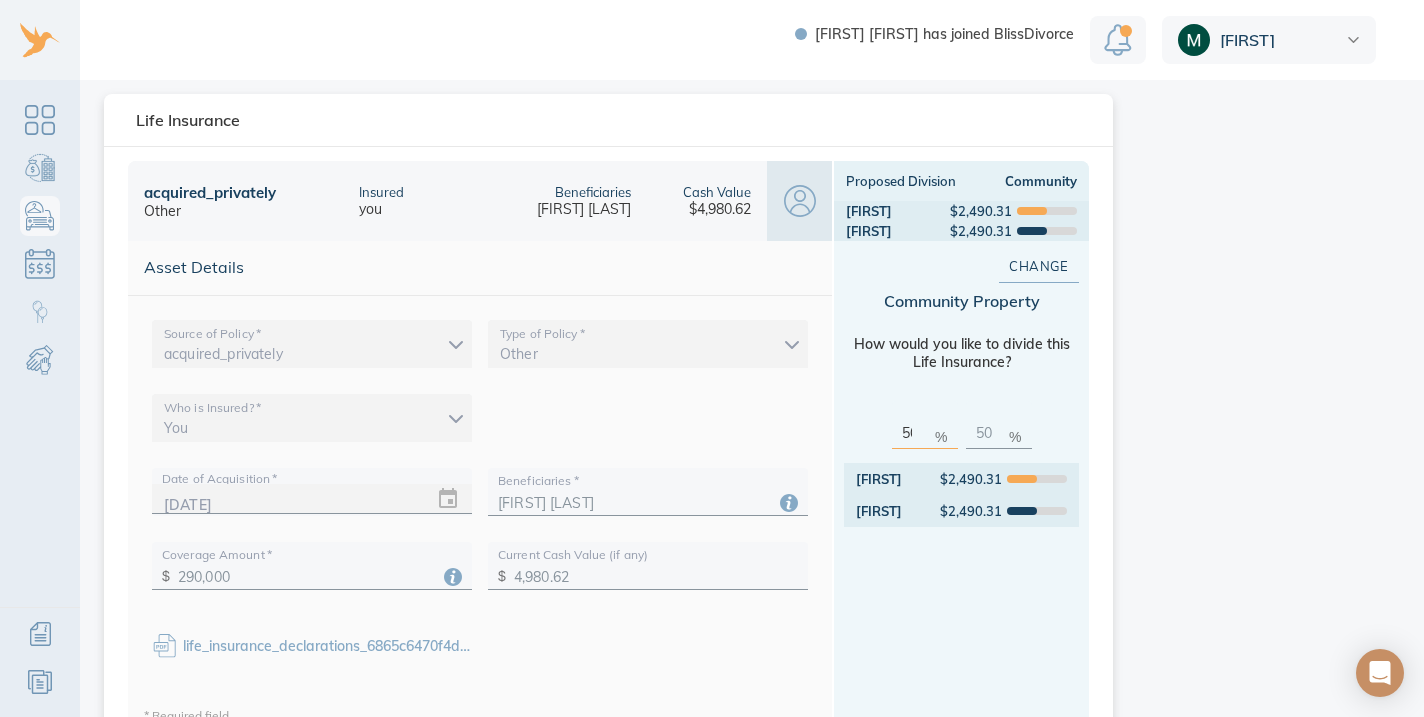 click on "Mari Lingad" at bounding box center (584, 209) 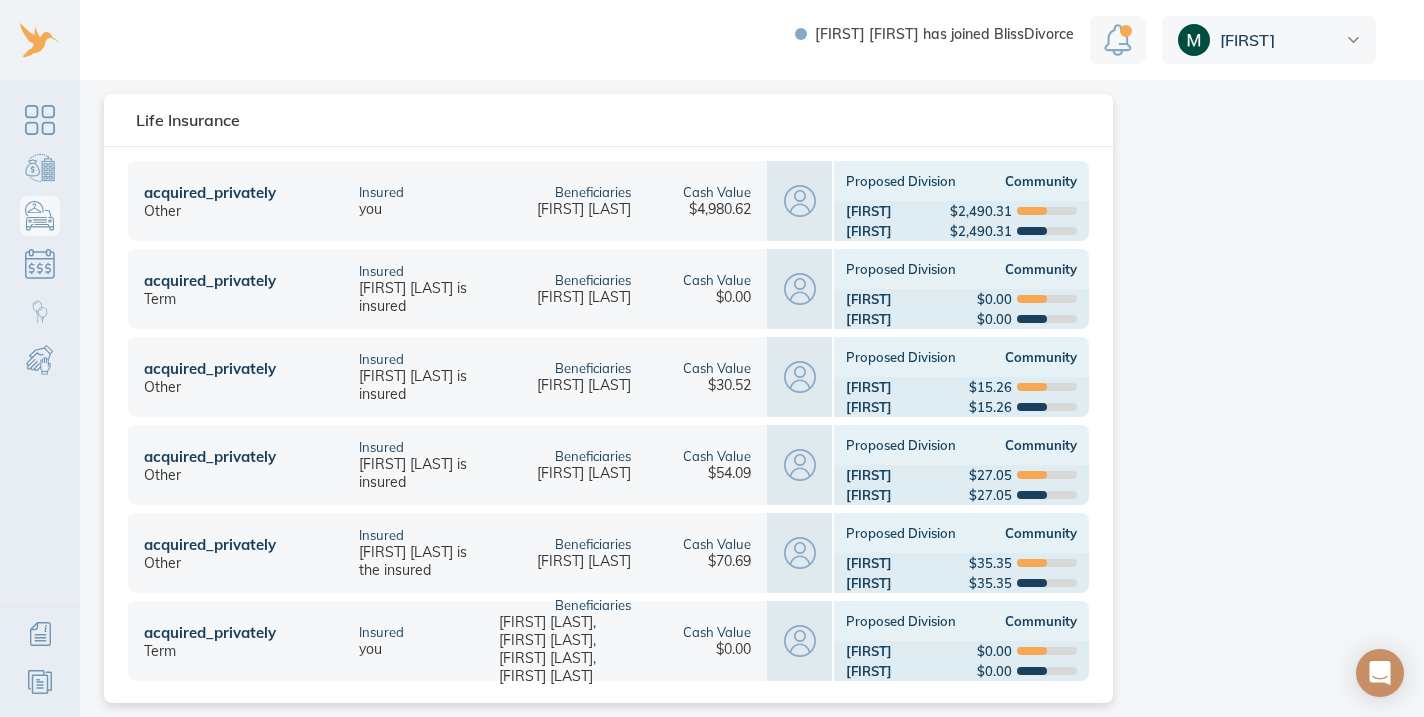 click on "Beneficiaries Mari Lingad" at bounding box center (565, 289) 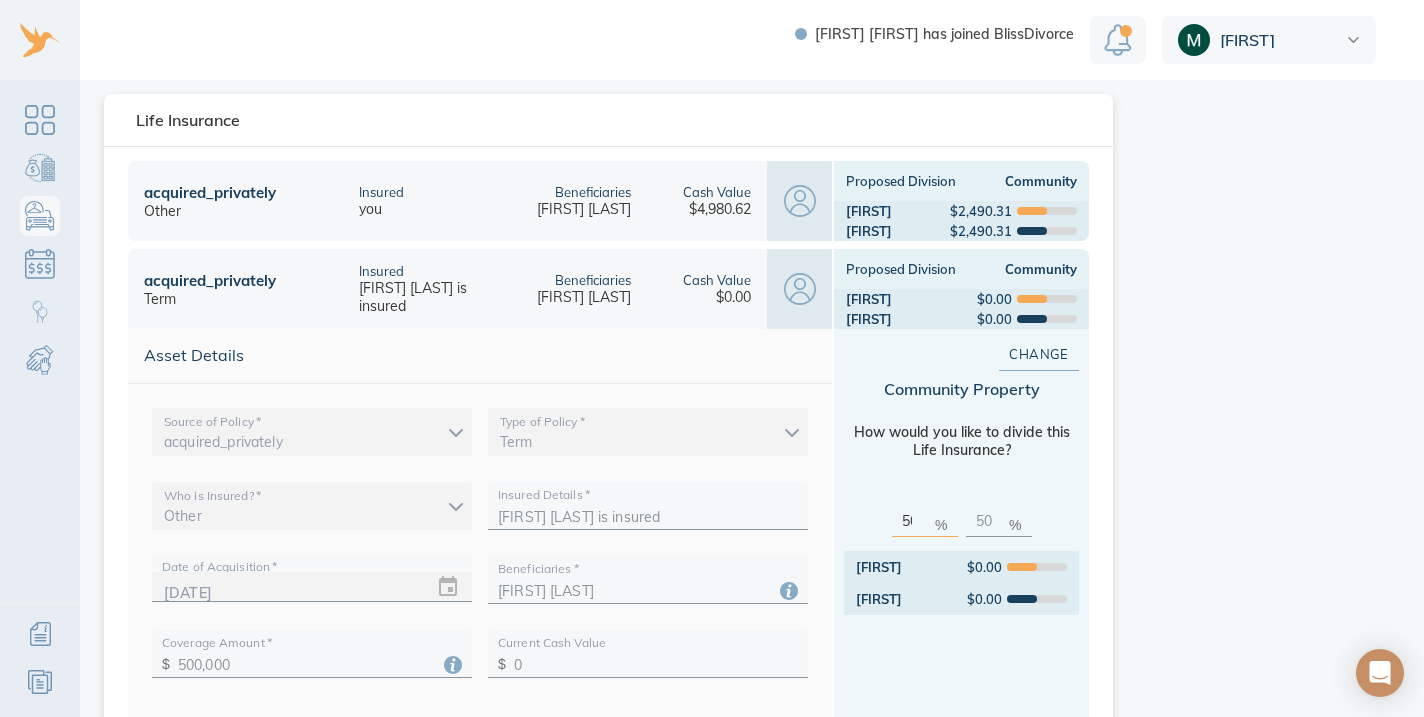 click on "Beneficiaries Mari Lingad" at bounding box center (565, 289) 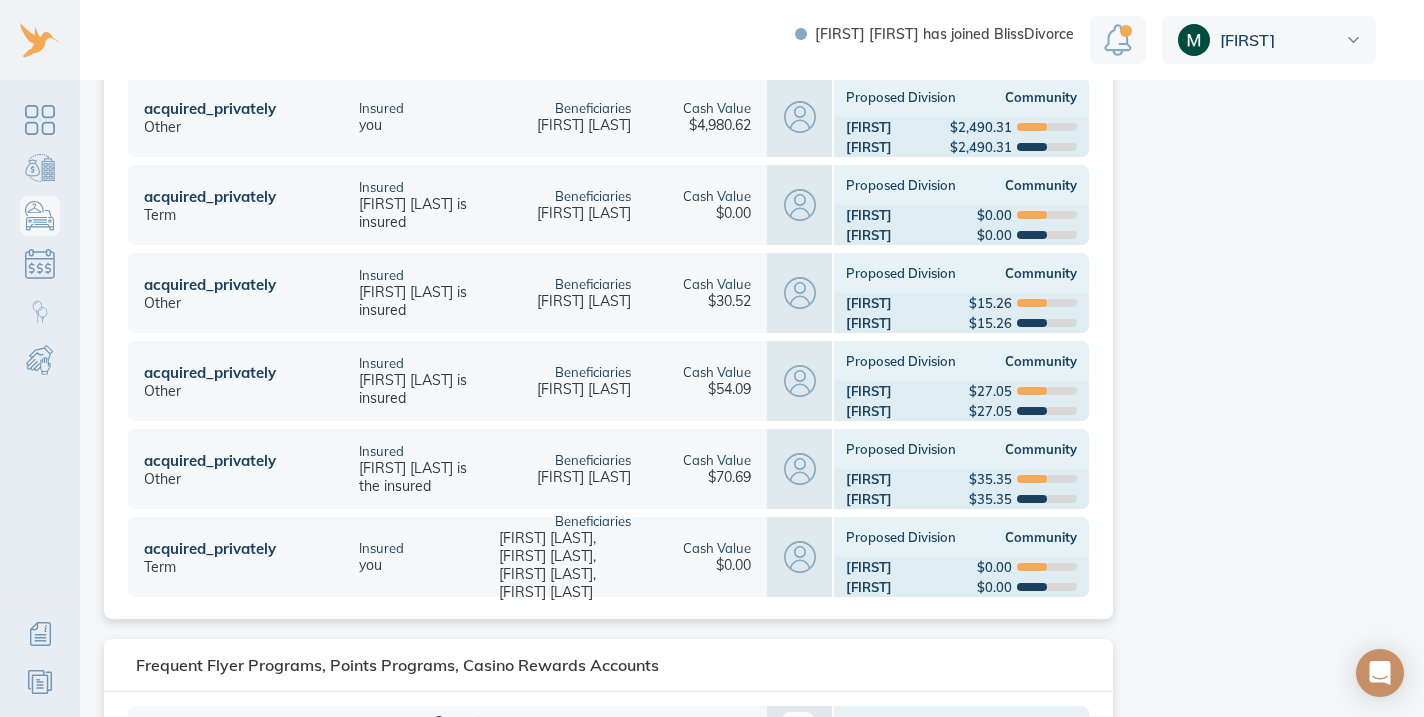 scroll, scrollTop: 737, scrollLeft: 0, axis: vertical 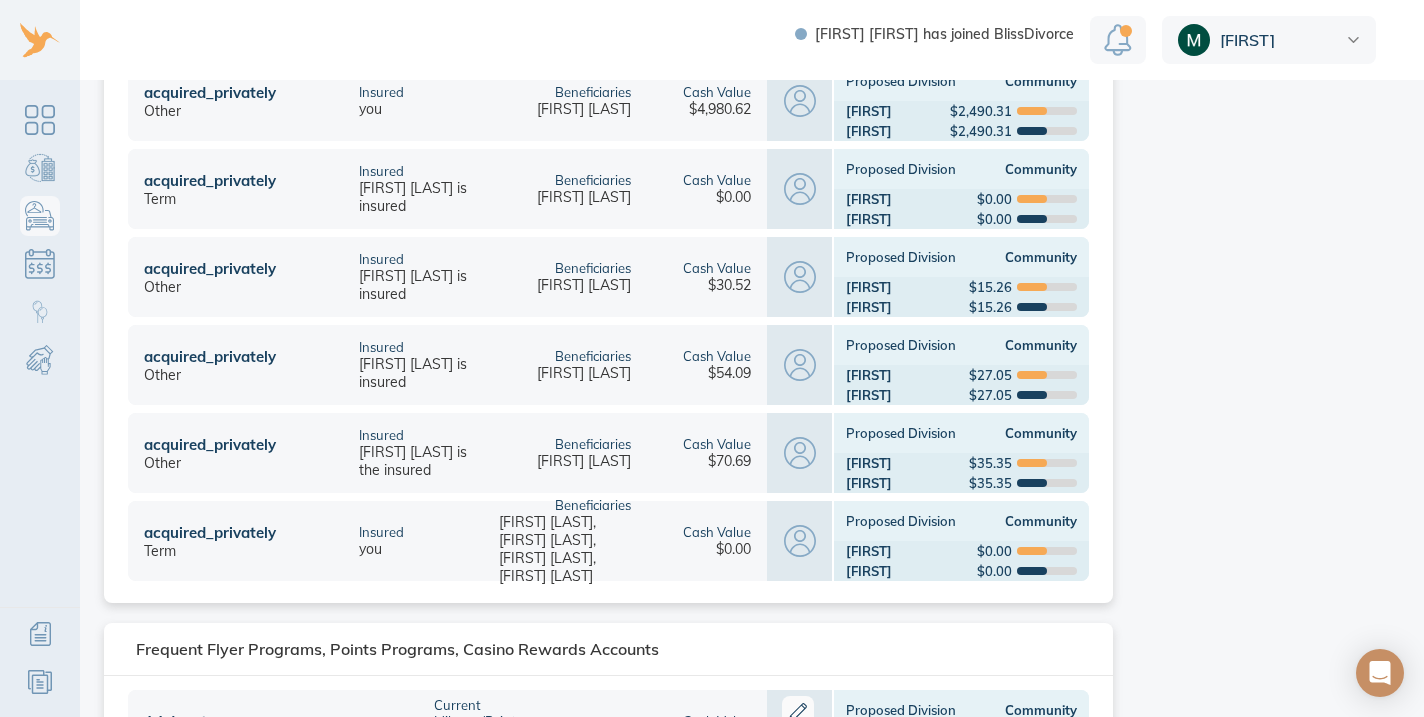 click on "Beneficiaries" at bounding box center [593, 268] 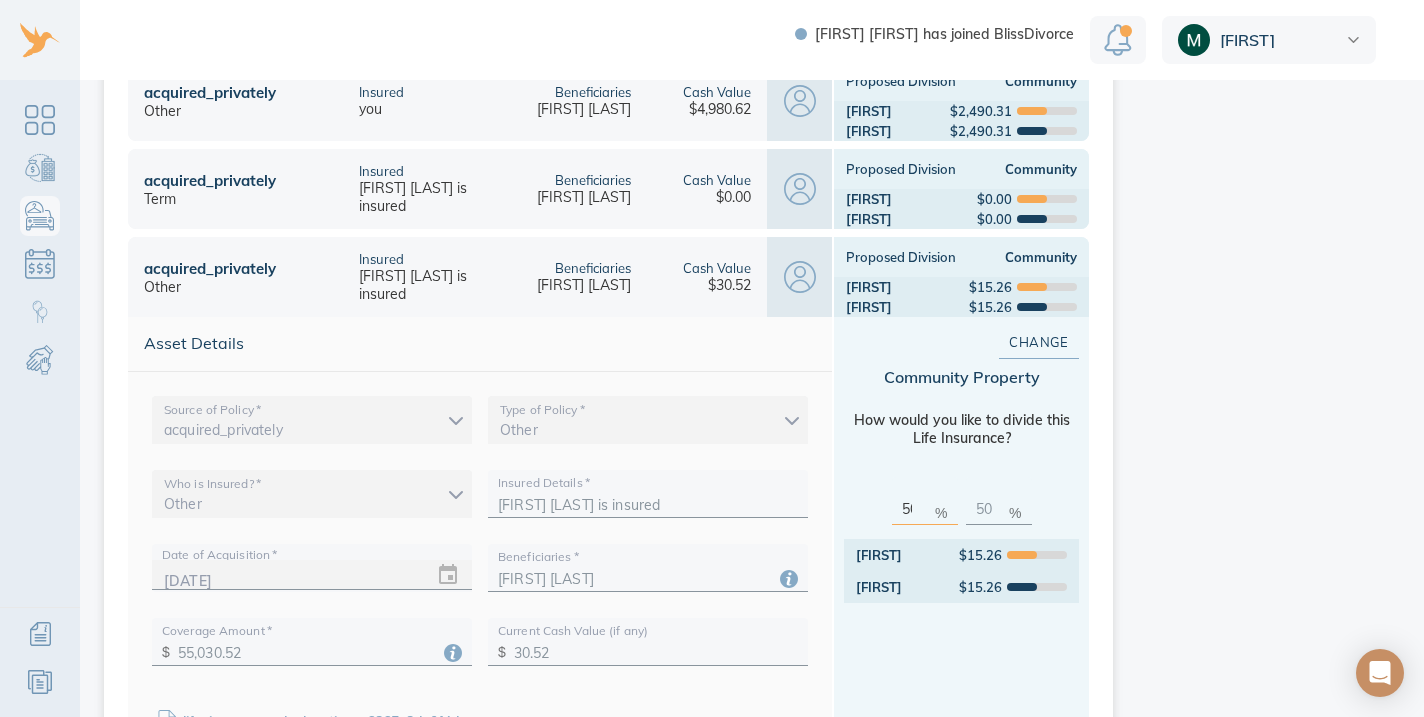 click on "Beneficiaries" at bounding box center [593, 268] 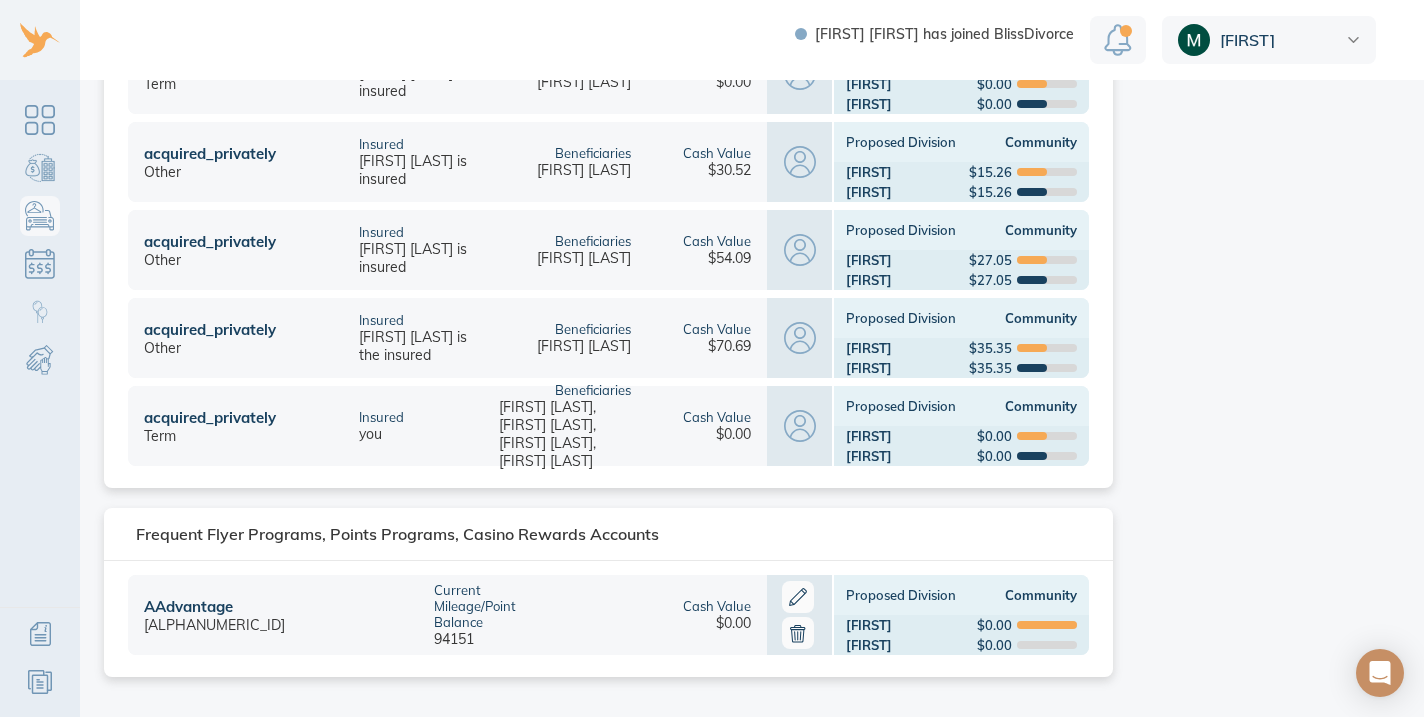 scroll, scrollTop: 852, scrollLeft: 0, axis: vertical 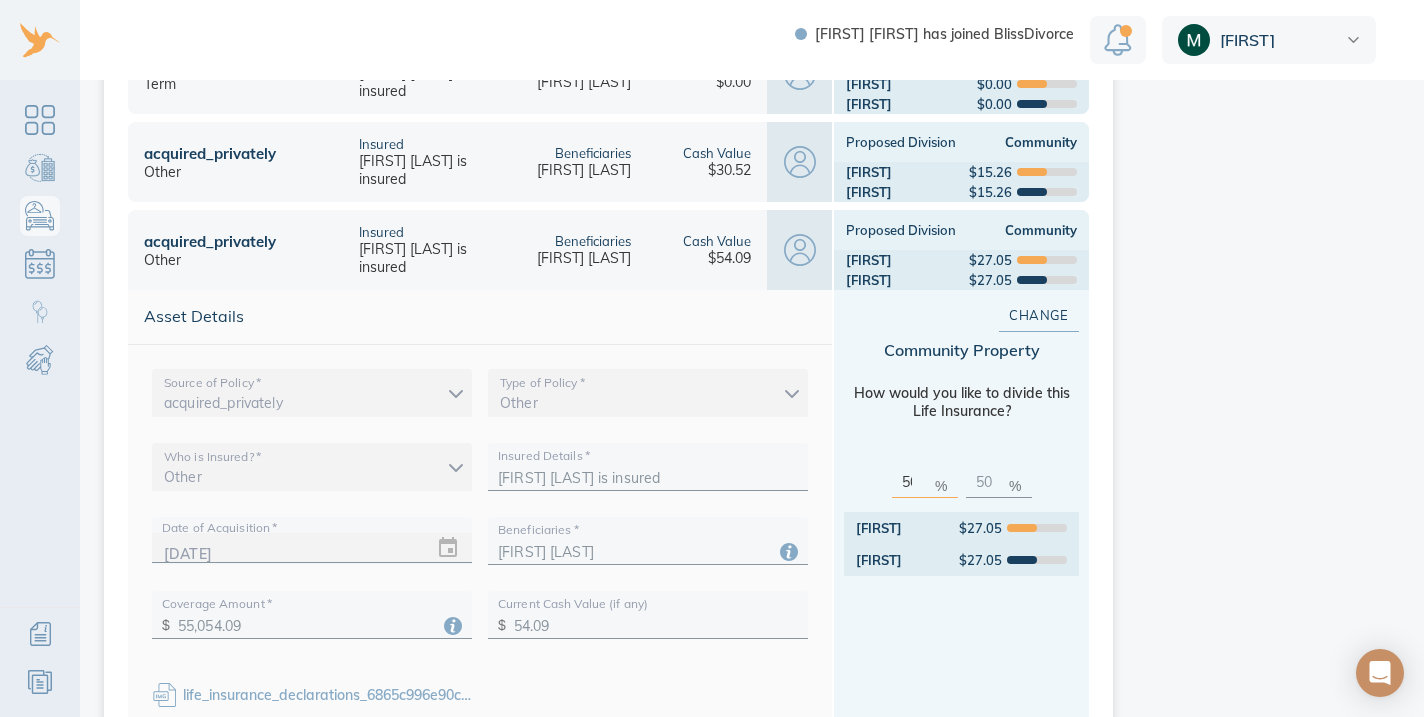 click on "Beneficiaries Mari Lingad" at bounding box center [565, 250] 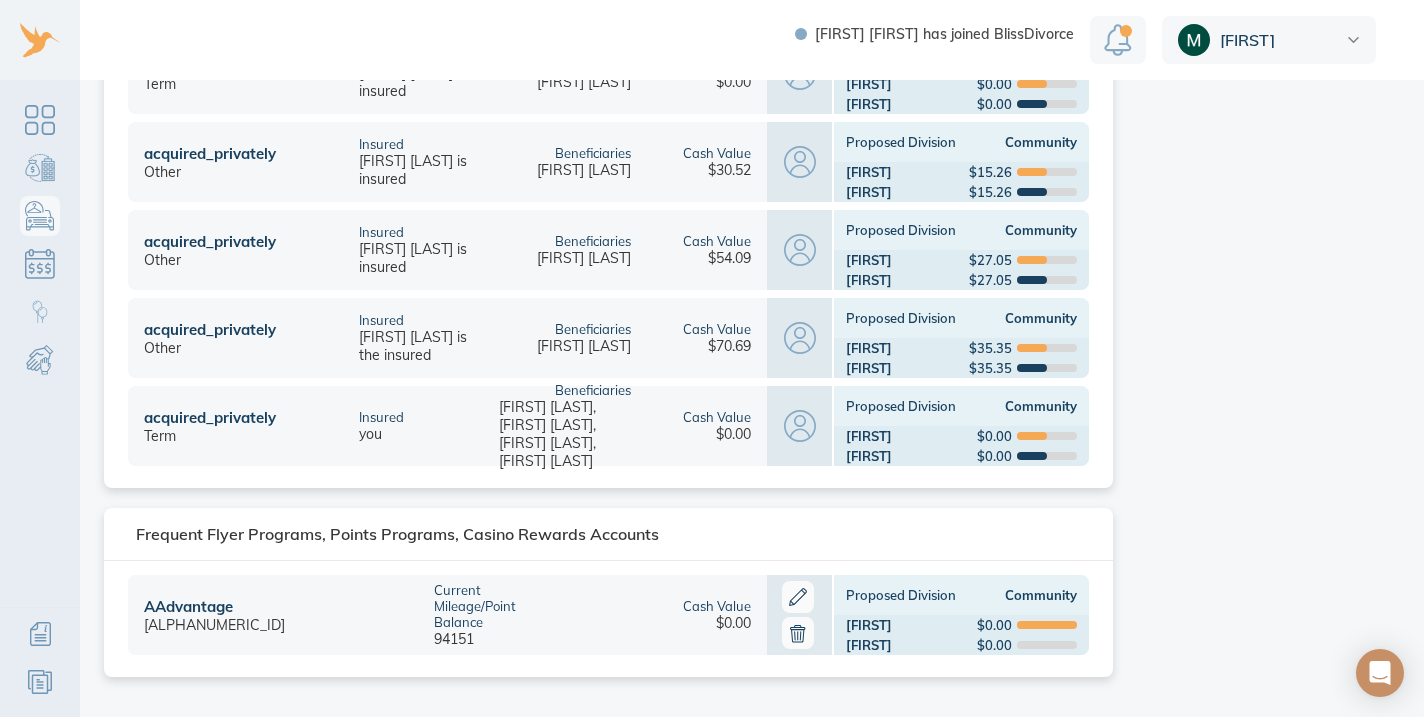 scroll, scrollTop: 0, scrollLeft: 0, axis: both 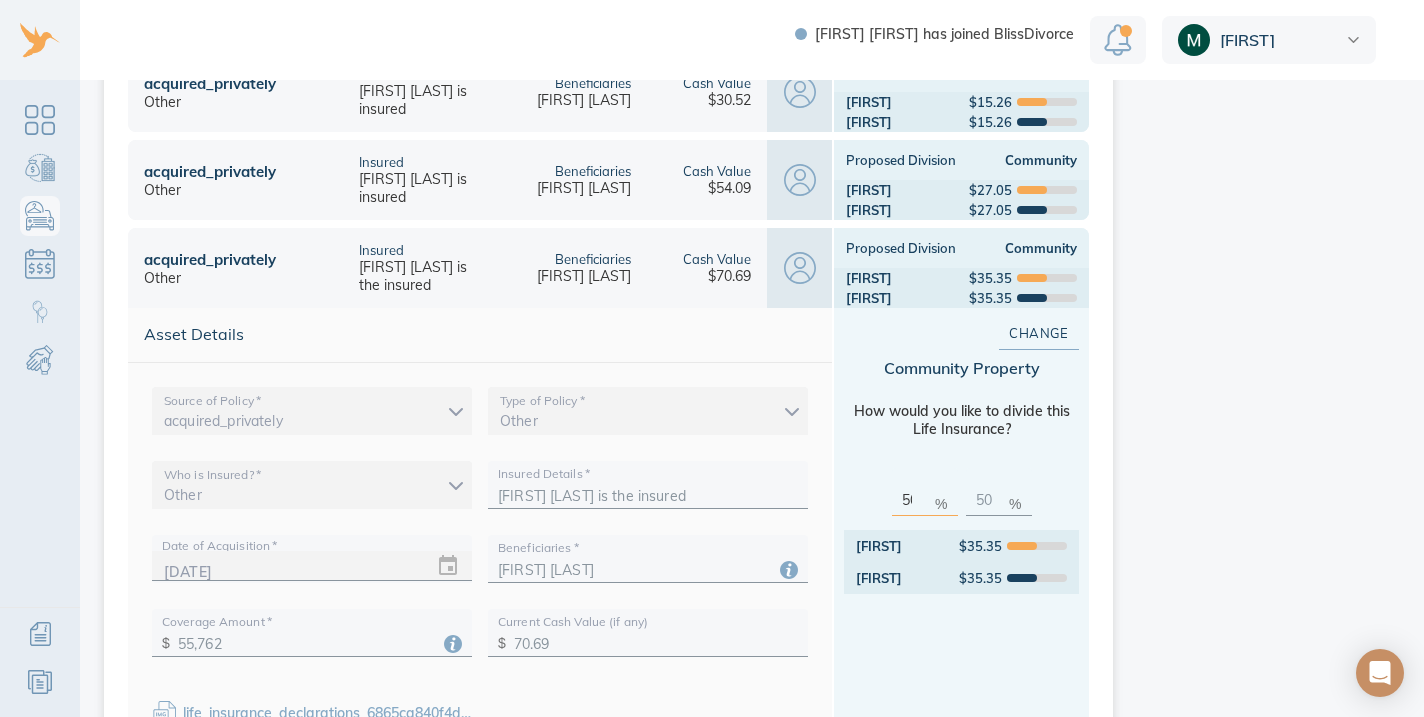 click on "Mari Lingad" at bounding box center (584, 276) 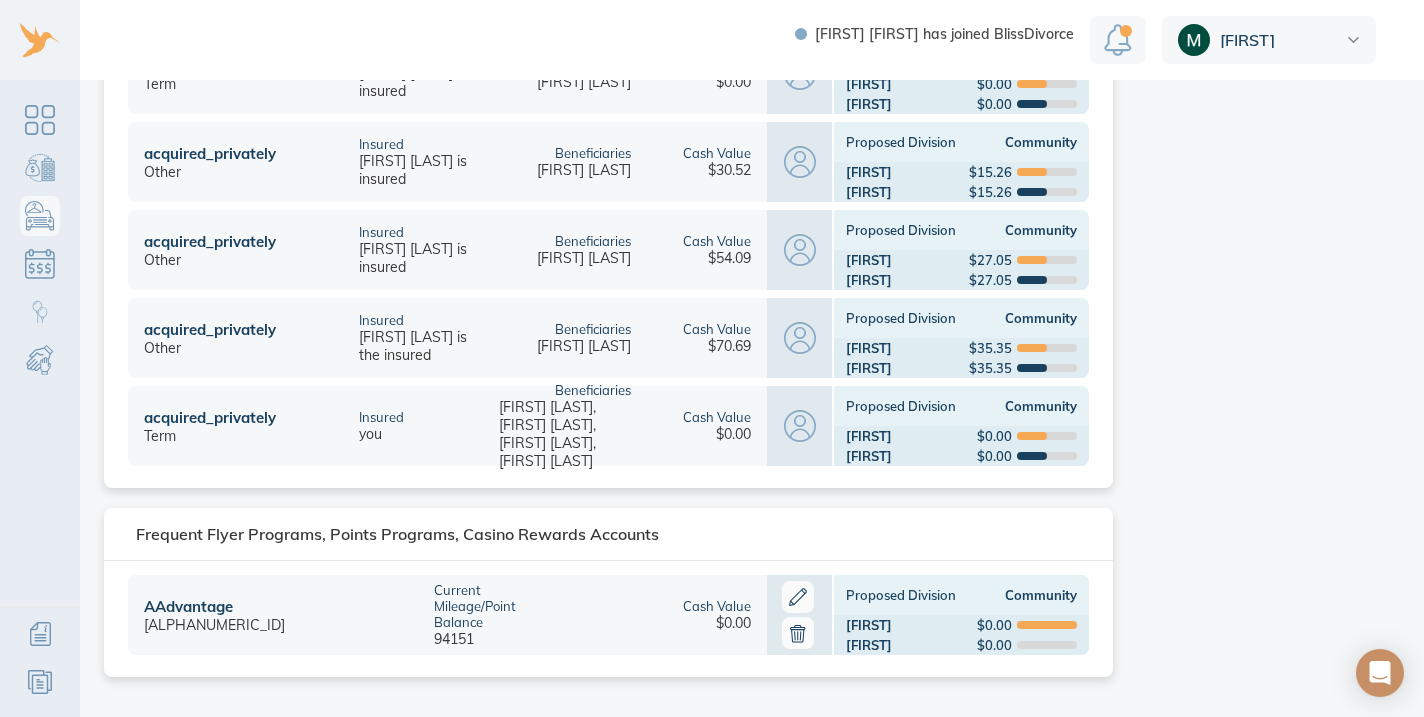 scroll, scrollTop: 852, scrollLeft: 0, axis: vertical 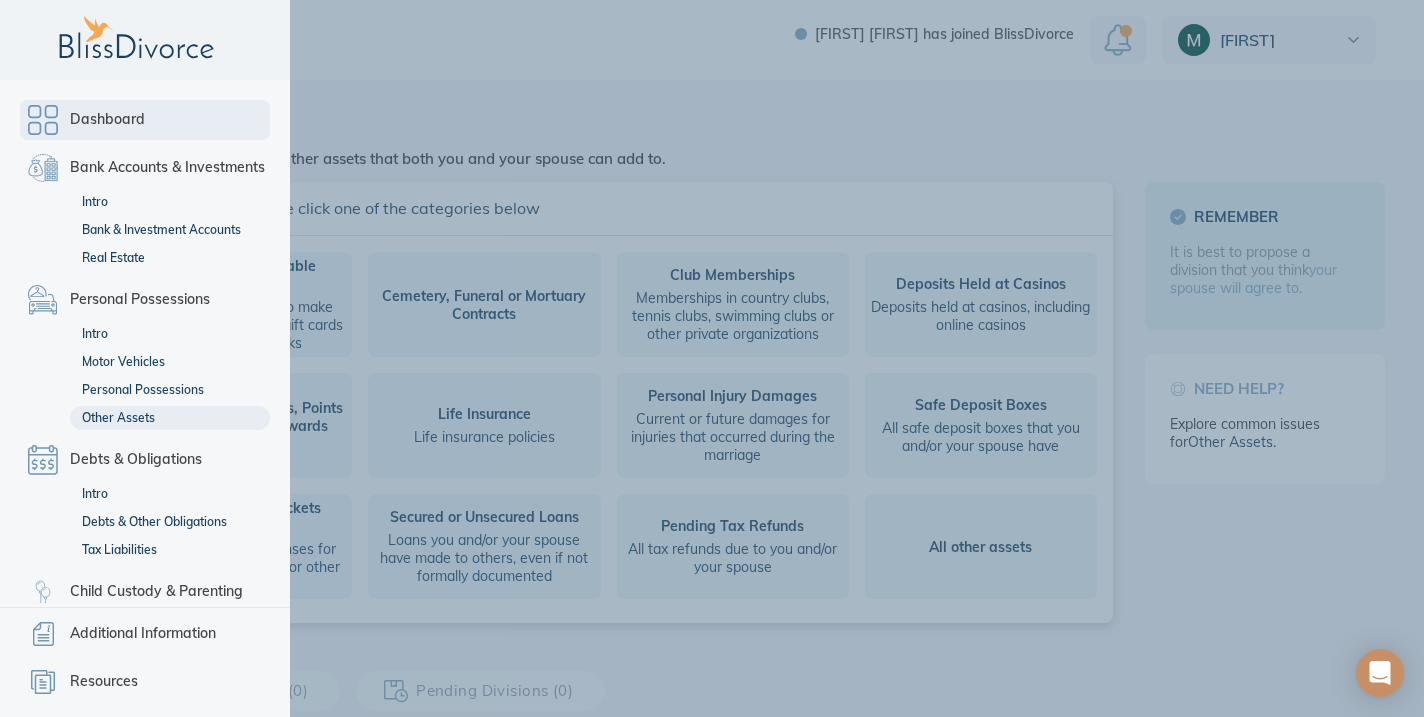 click on "Dashboard" at bounding box center [145, 120] 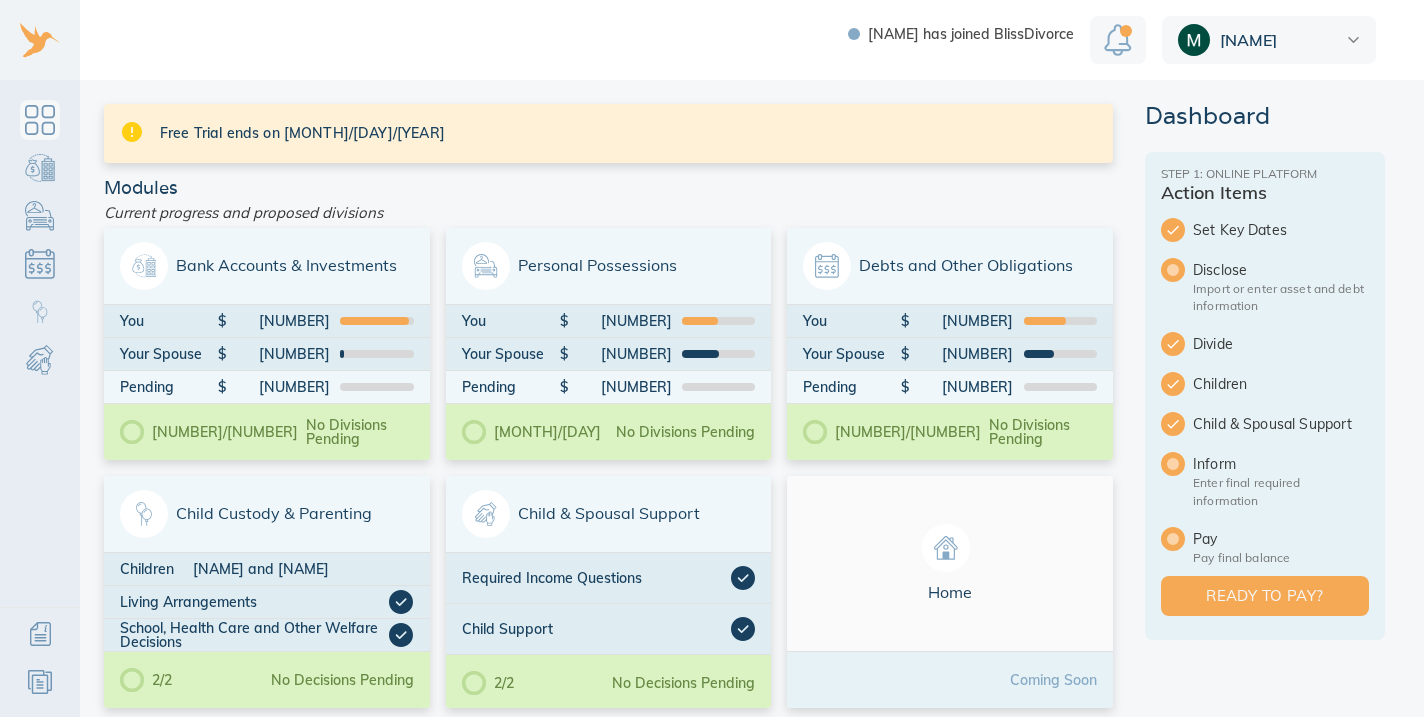 scroll, scrollTop: 0, scrollLeft: 0, axis: both 